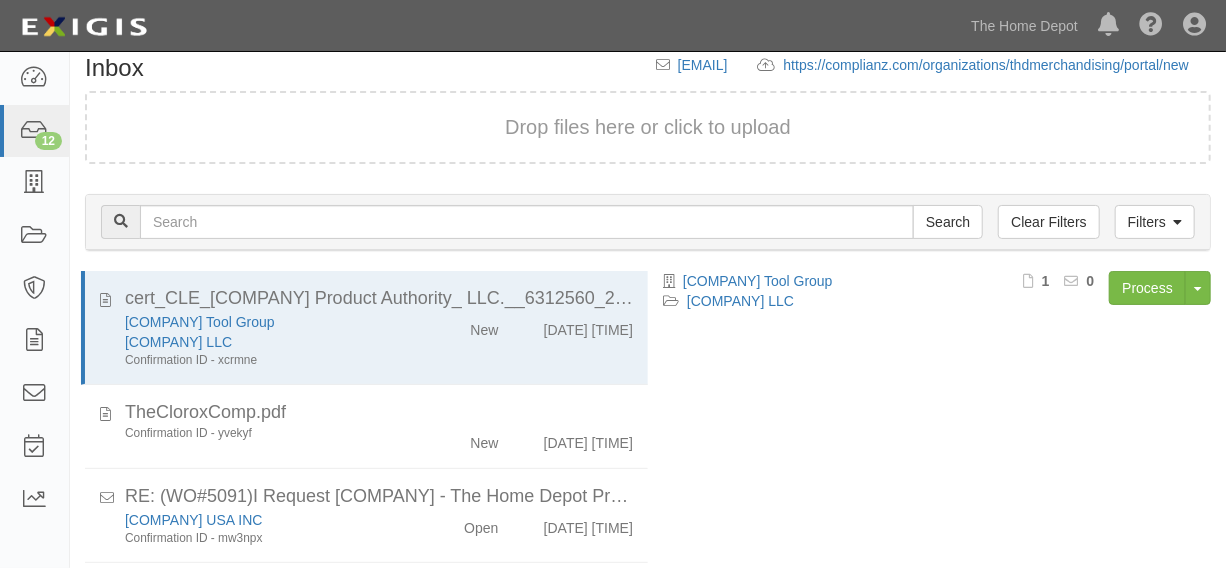 scroll, scrollTop: 144, scrollLeft: 0, axis: vertical 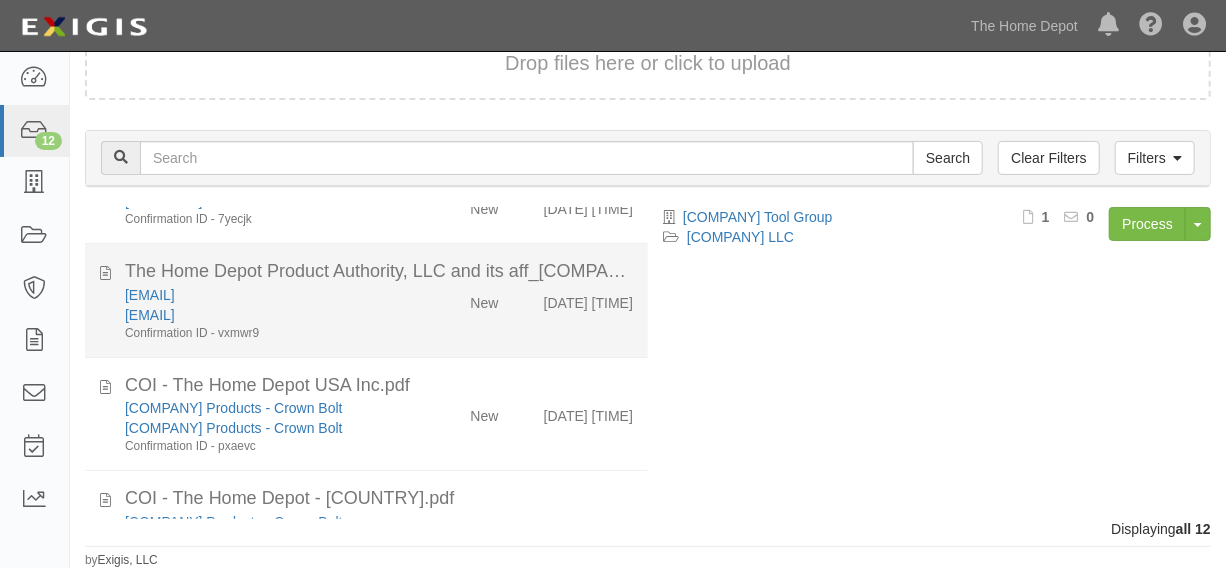 click on "[EMAIL]
[EMAIL]
Confirmation ID - vxmwr9
New
[DATE] [TIME]" 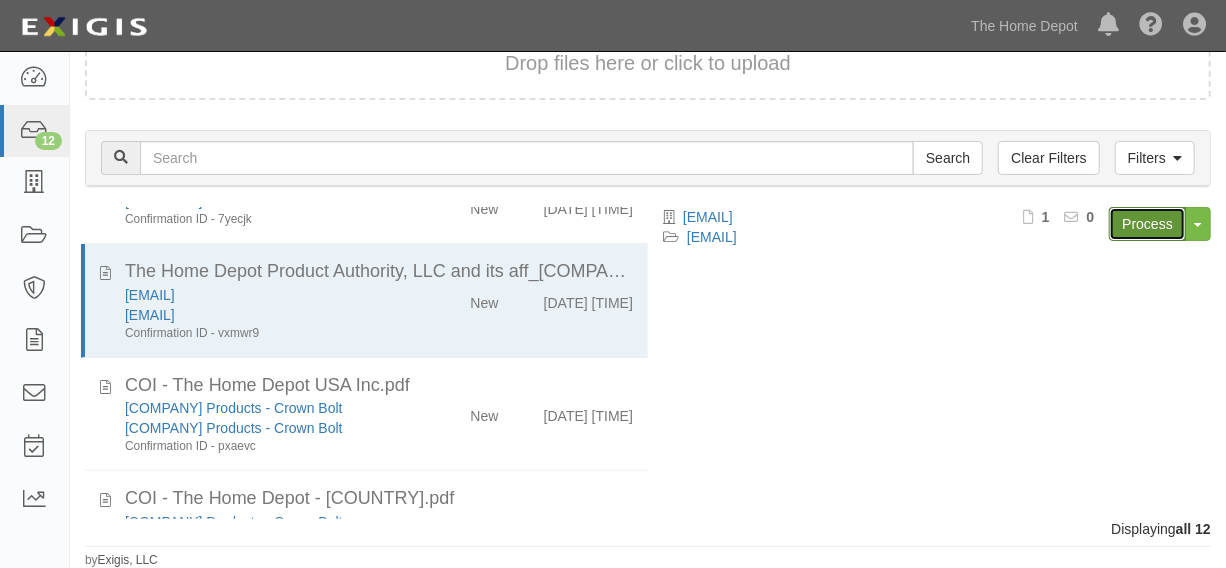 click on "Process" at bounding box center (1147, 224) 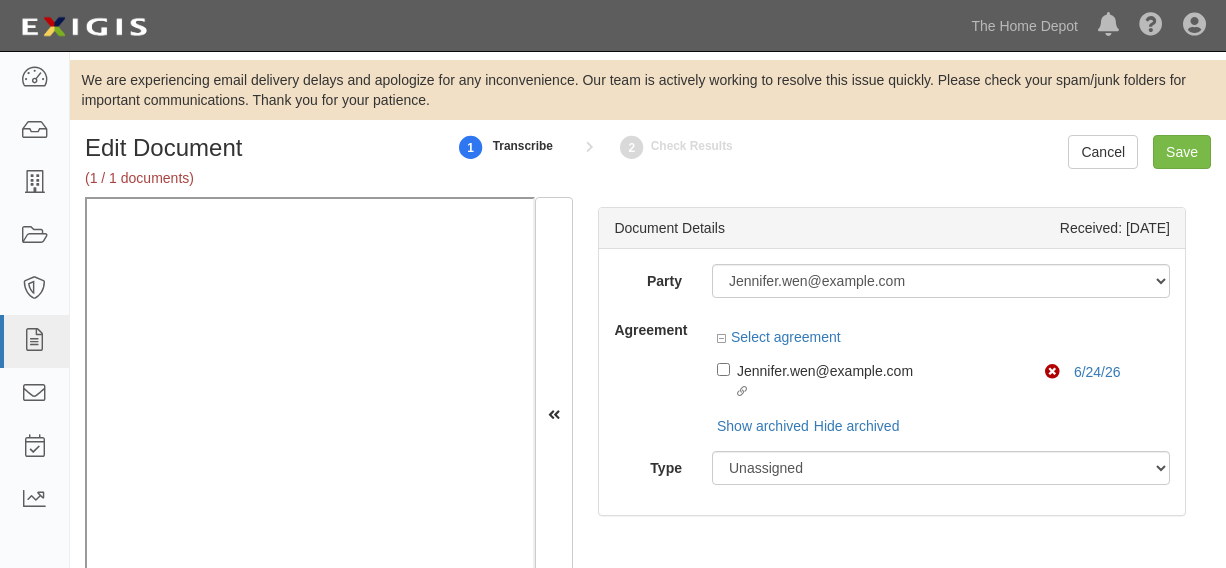 scroll, scrollTop: 0, scrollLeft: 0, axis: both 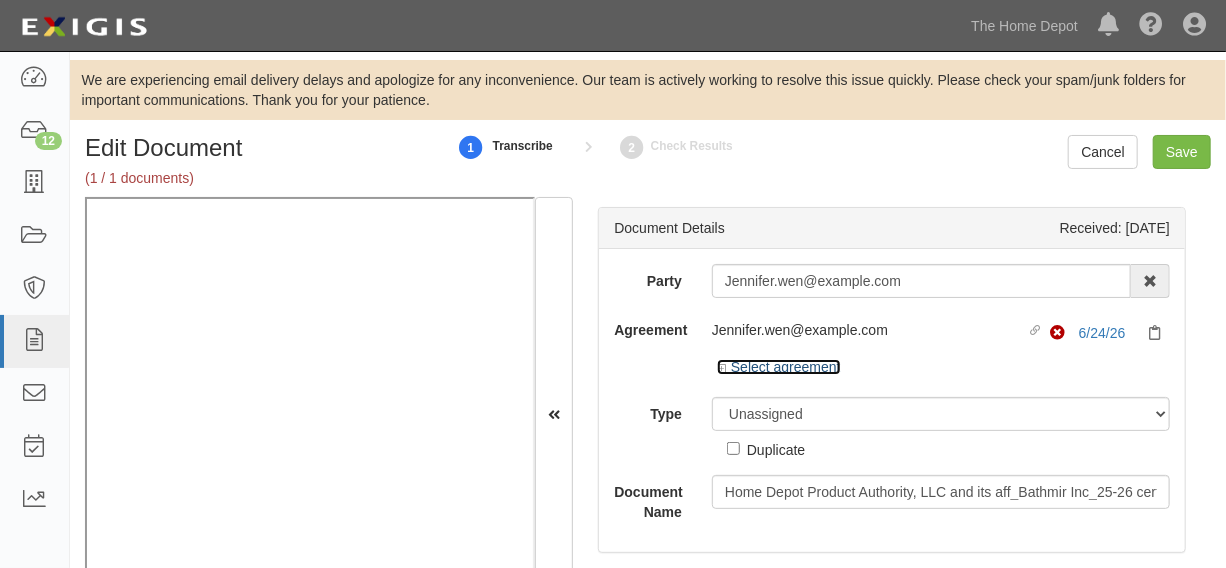 click on "Select agreement" at bounding box center [779, 367] 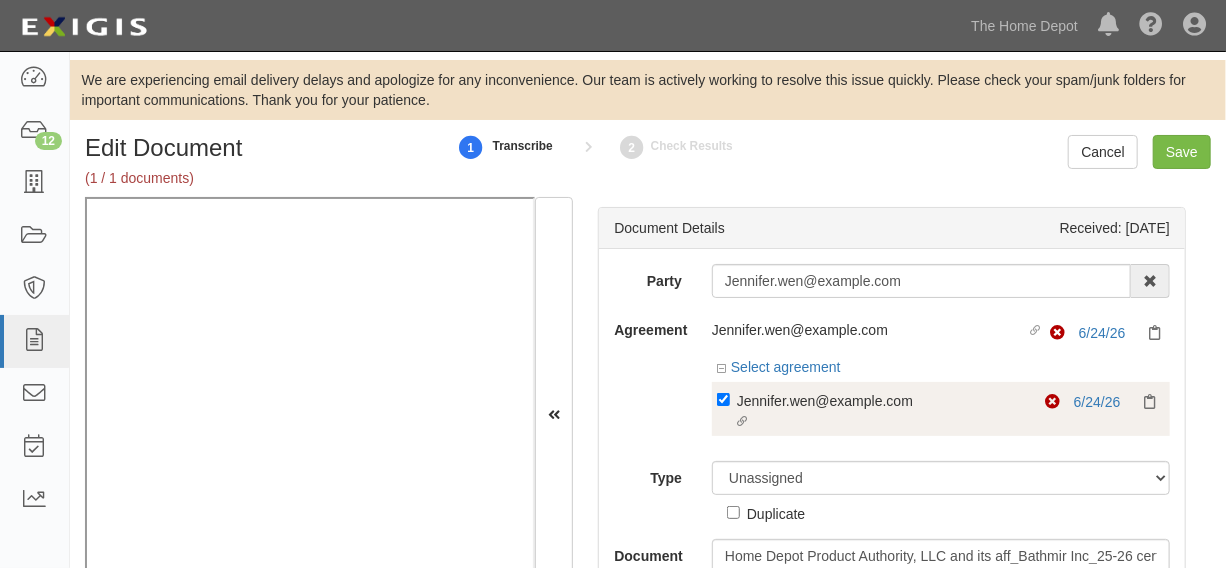 click on "Linked agreement
Jennifer.wen@bathnology.com
Linked agreement" at bounding box center [881, 412] 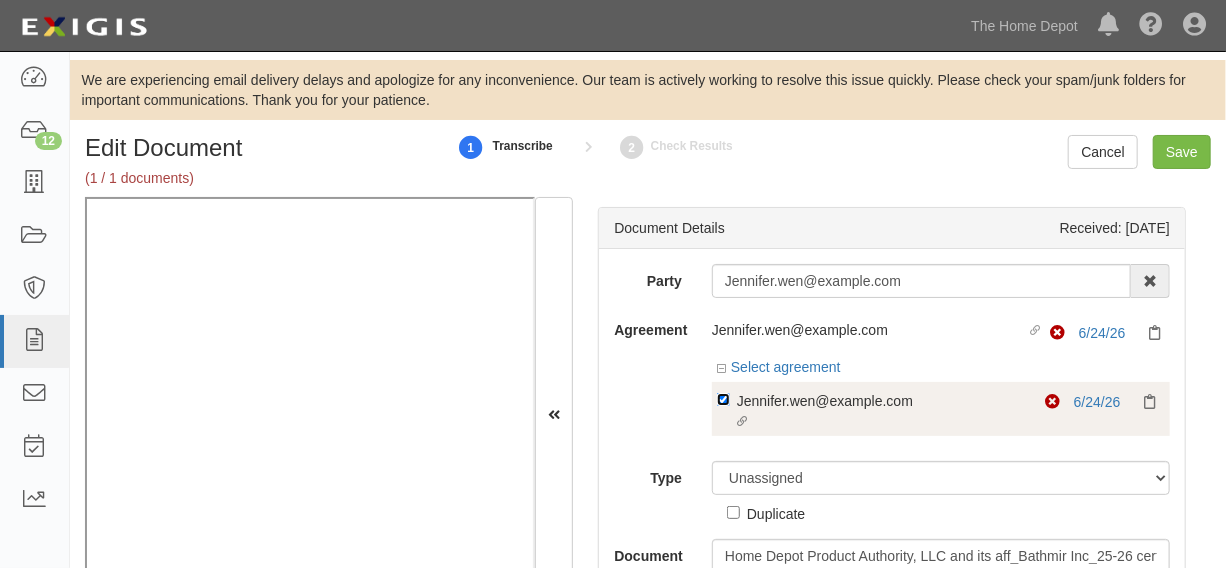 click on "Linked agreement
Jennifer.wen@bathnology.com
Linked agreement" at bounding box center (723, 399) 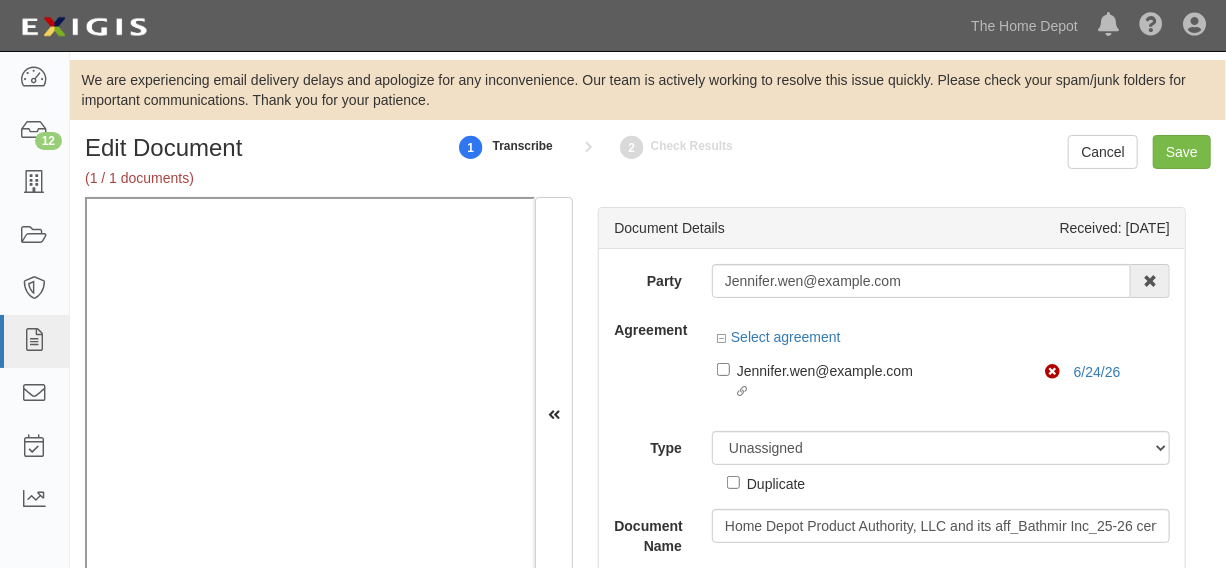 click on "Duplicate" at bounding box center (766, 479) 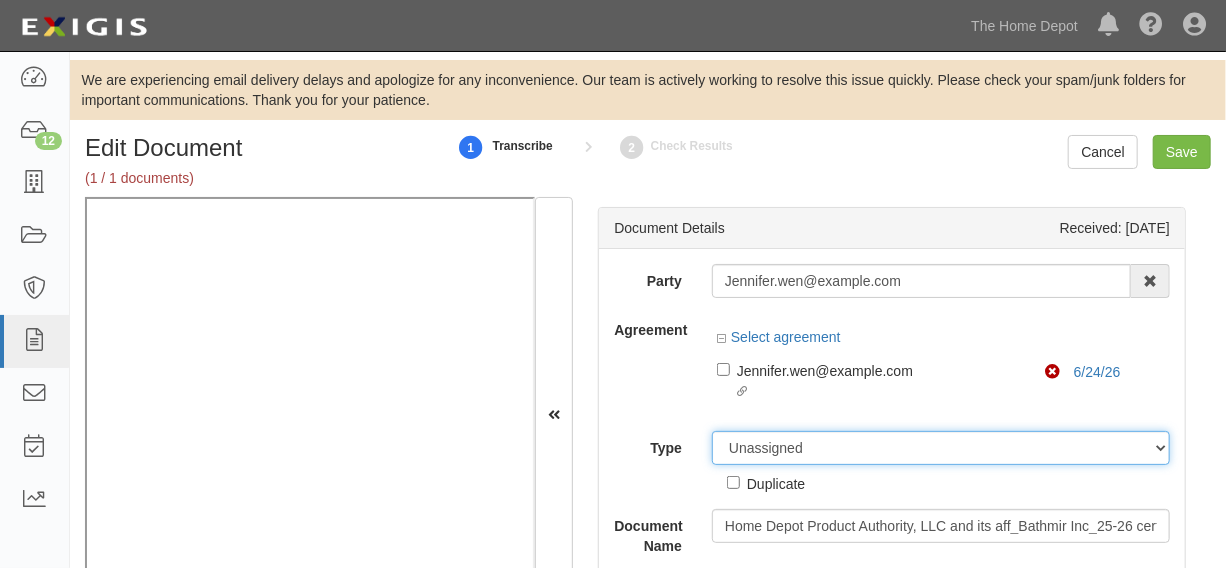 click on "Unassigned
Binder
Cancellation Notice
Certificate
Contract
Endorsement
Insurance Policy
Junk
Other Document
Policy Declarations
Reinstatement Notice
Requirements
Waiver Request" at bounding box center [941, 448] 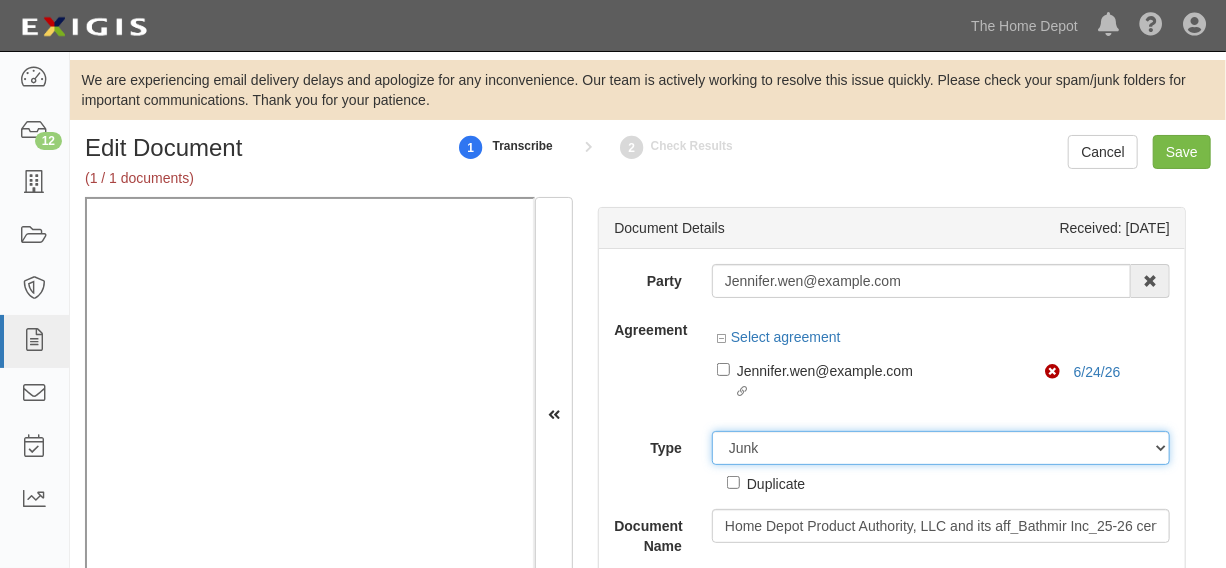 click on "Unassigned
Binder
Cancellation Notice
Certificate
Contract
Endorsement
Insurance Policy
Junk
Other Document
Policy Declarations
Reinstatement Notice
Requirements
Waiver Request" at bounding box center [941, 448] 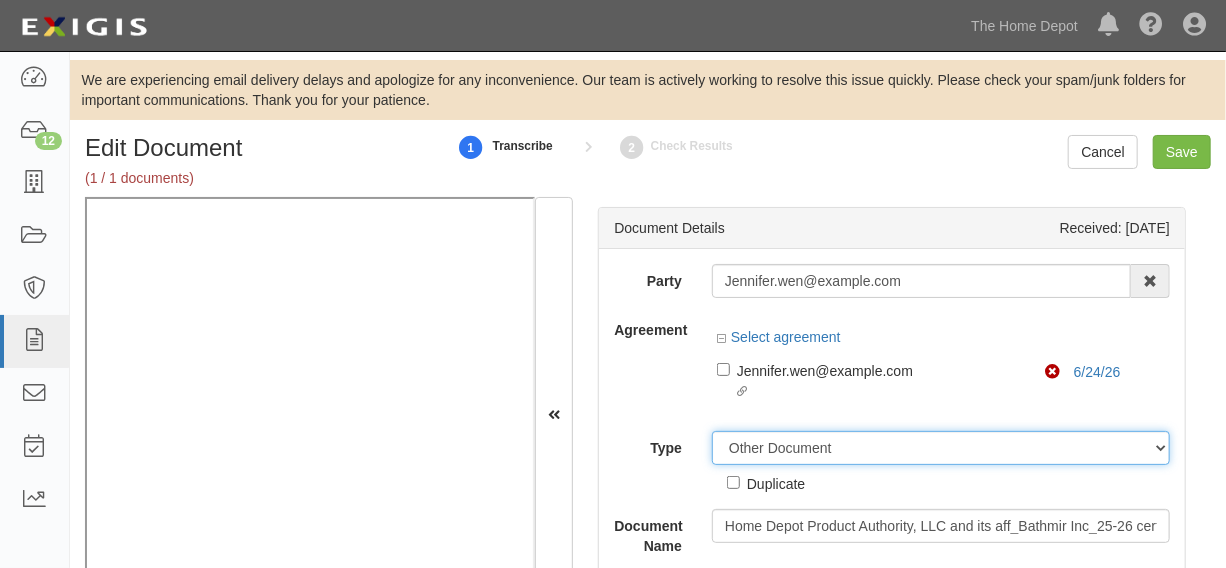click on "Unassigned
Binder
Cancellation Notice
Certificate
Contract
Endorsement
Insurance Policy
Junk
Other Document
Policy Declarations
Reinstatement Notice
Requirements
Waiver Request" at bounding box center (941, 448) 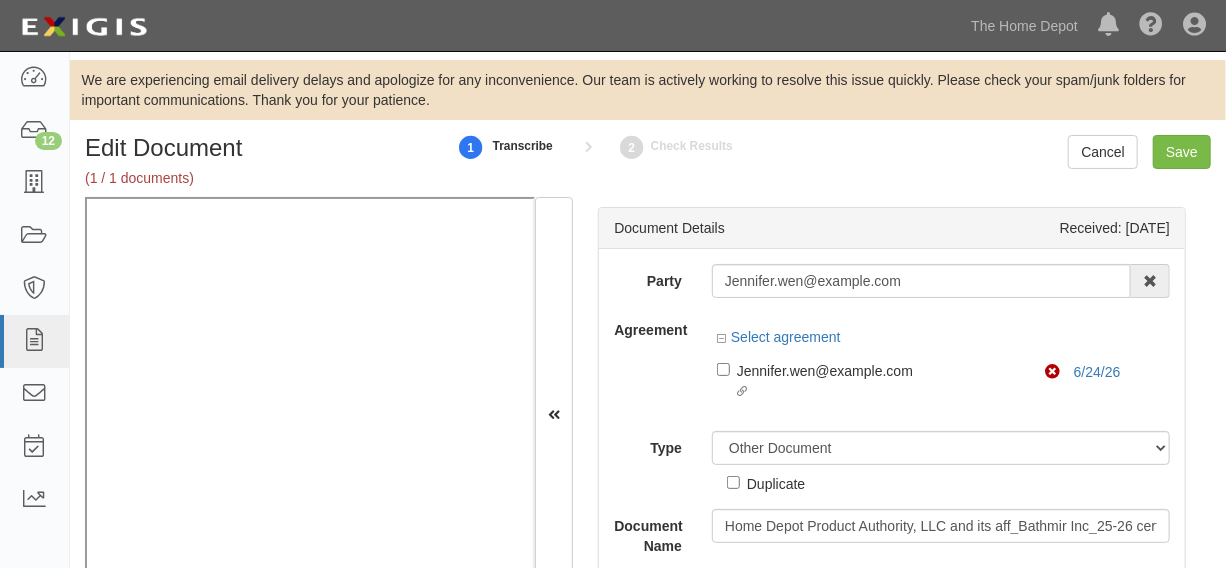 click on "Duplicate" at bounding box center [776, 483] 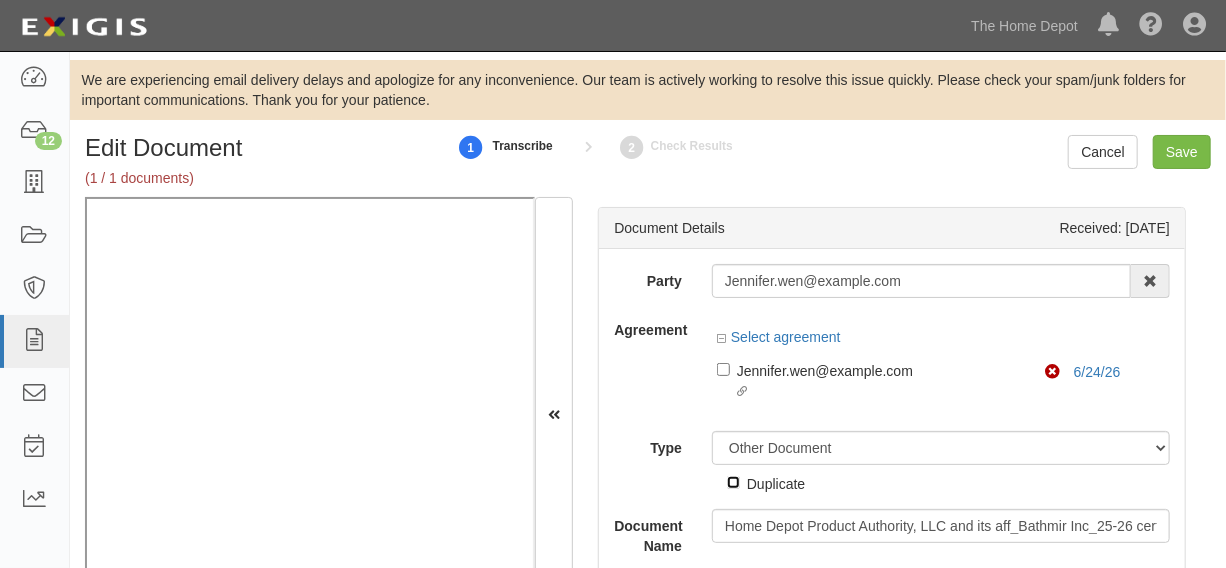 click on "Duplicate" at bounding box center (733, 482) 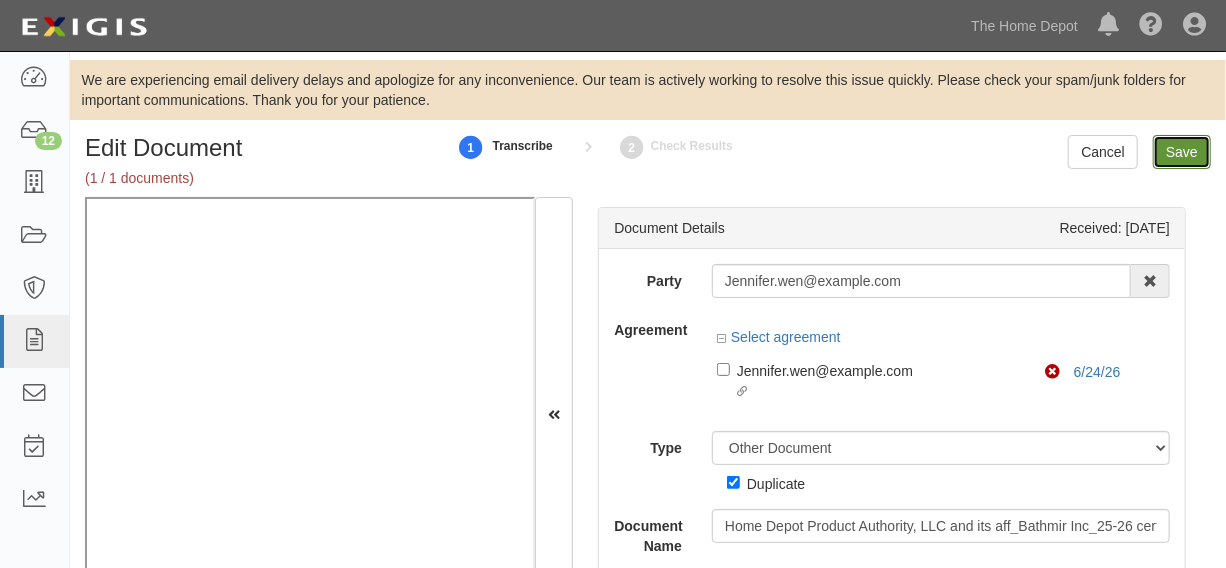 click on "Save" at bounding box center [1182, 152] 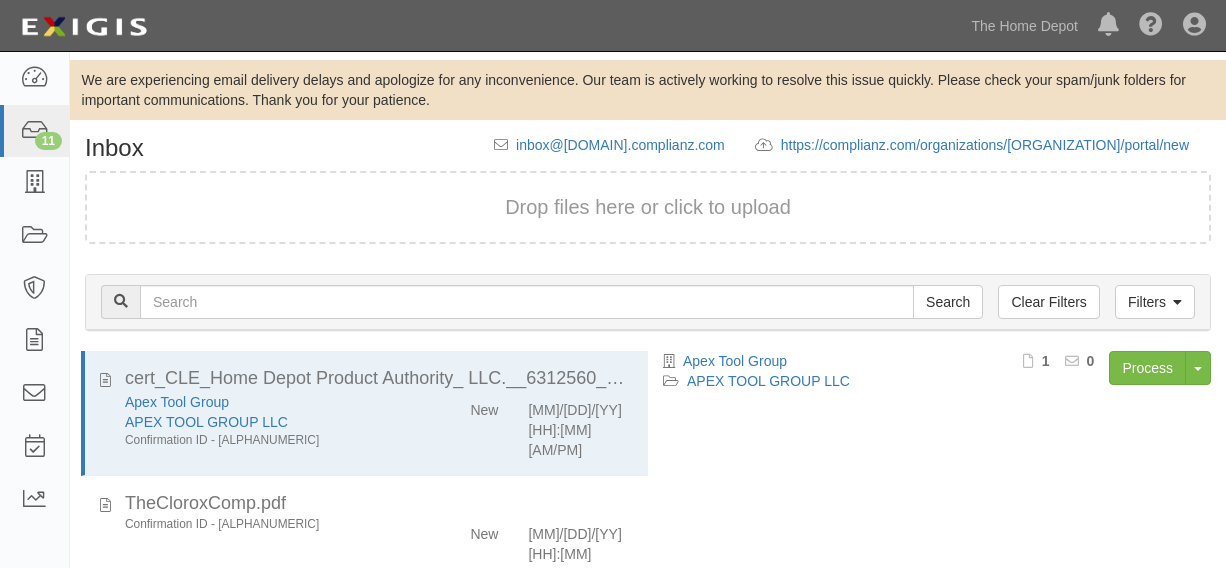 scroll, scrollTop: 144, scrollLeft: 0, axis: vertical 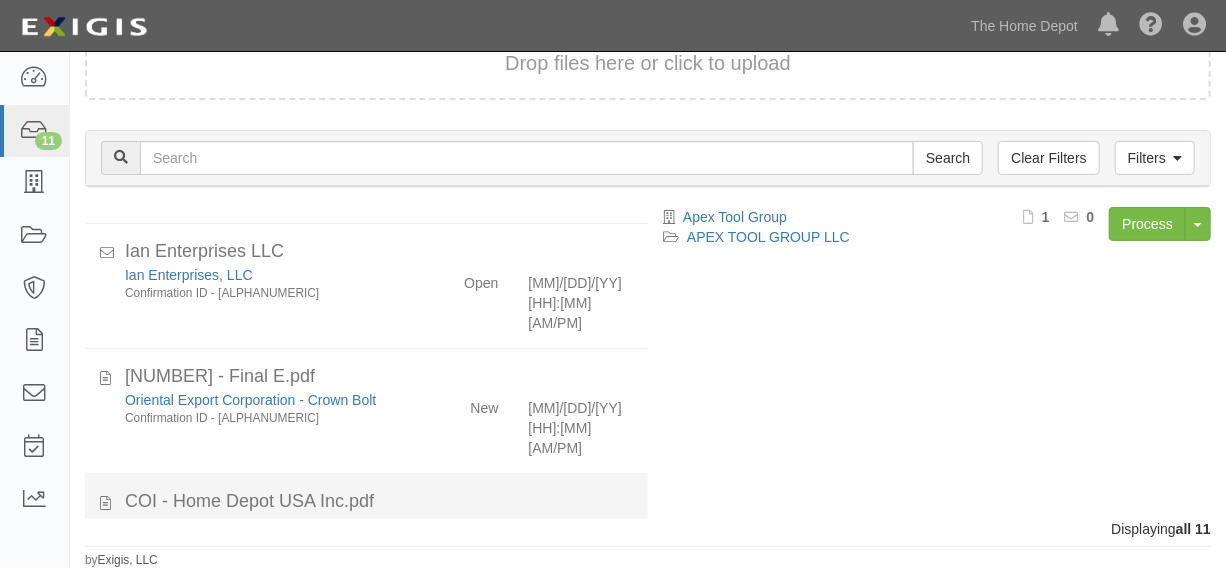 click on "Whitehall Products - Crown Bolt
Whitehall Products - Crown Bolt
Confirmation ID - [ALPHANUMERIC]
New
[MM]/[DD]/[YY] [HH]:[MM] [AM/PM]" 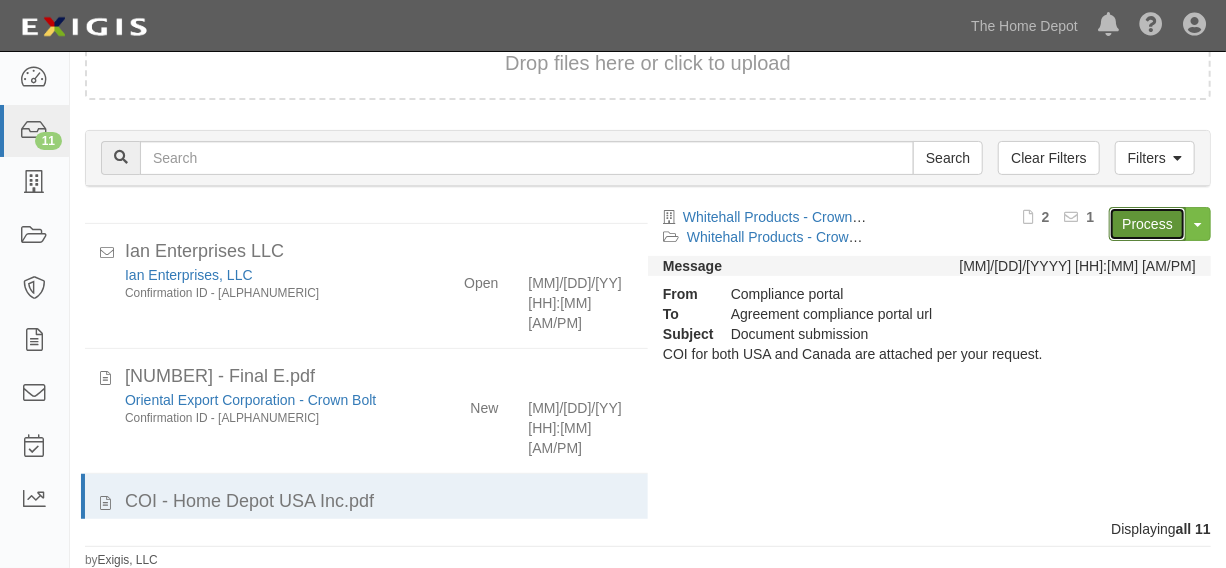 click on "Process" at bounding box center [1147, 224] 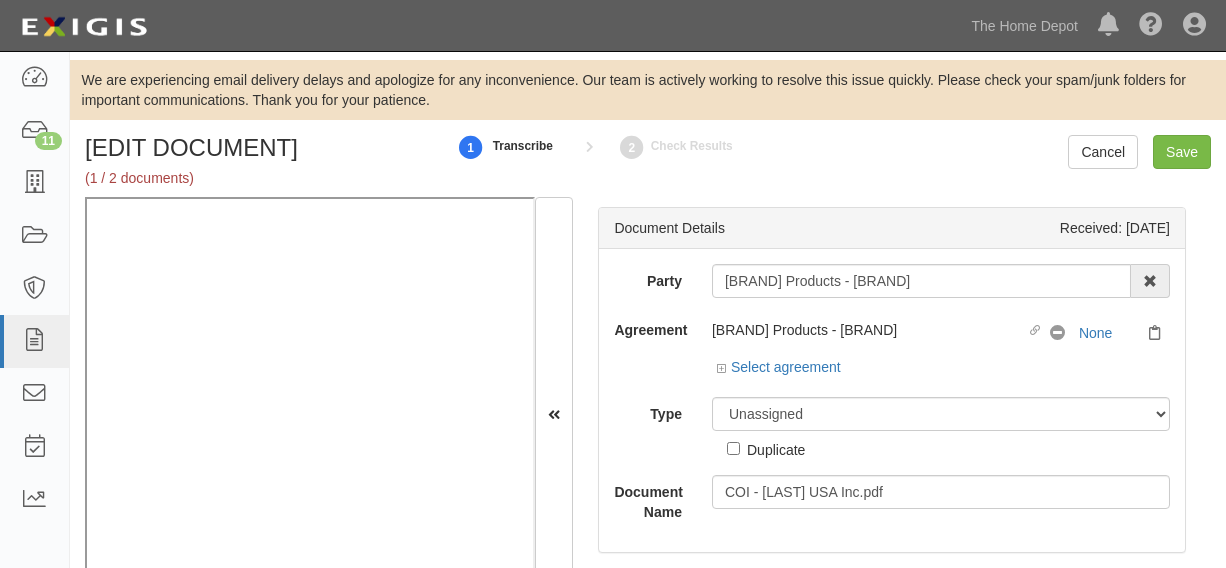 scroll, scrollTop: 0, scrollLeft: 0, axis: both 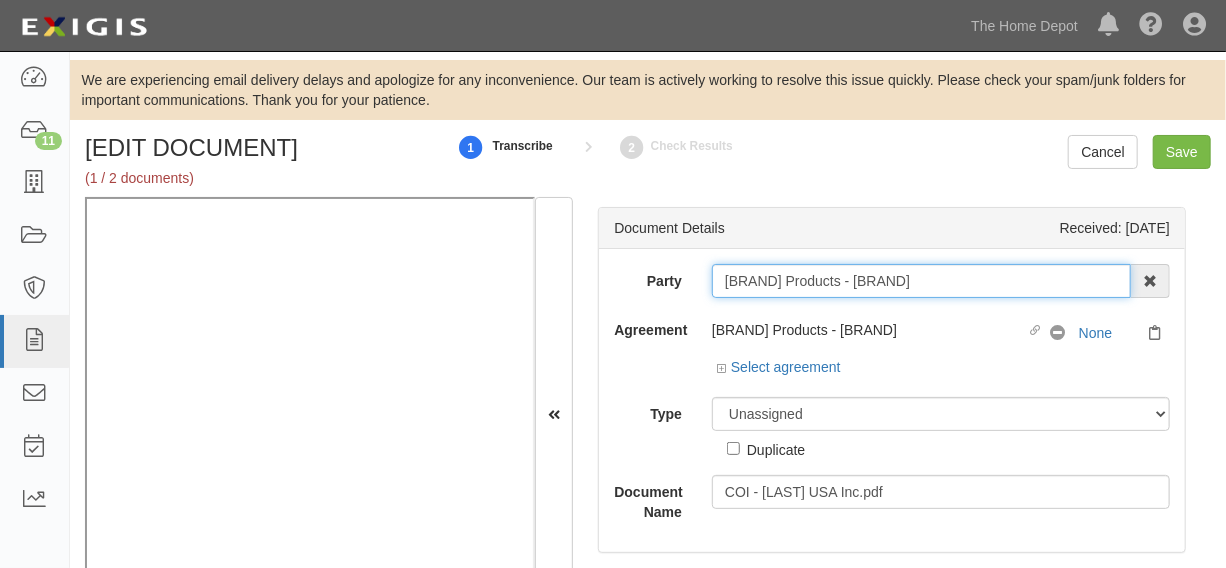 drag, startPoint x: 710, startPoint y: 284, endPoint x: 925, endPoint y: 278, distance: 215.08371 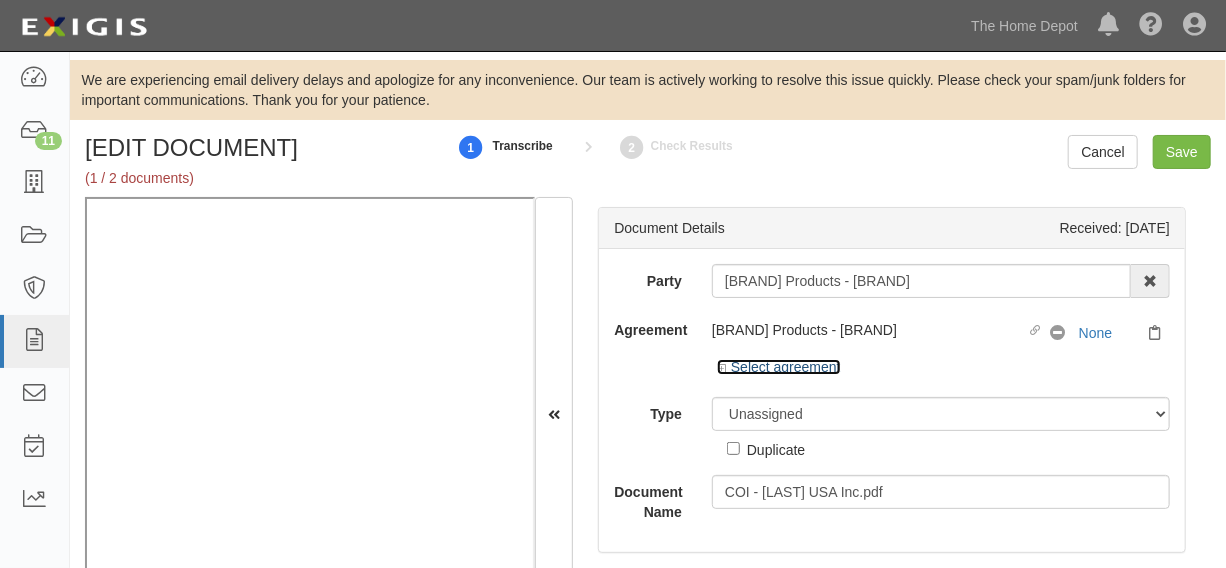 click on "Select agreement" at bounding box center (779, 367) 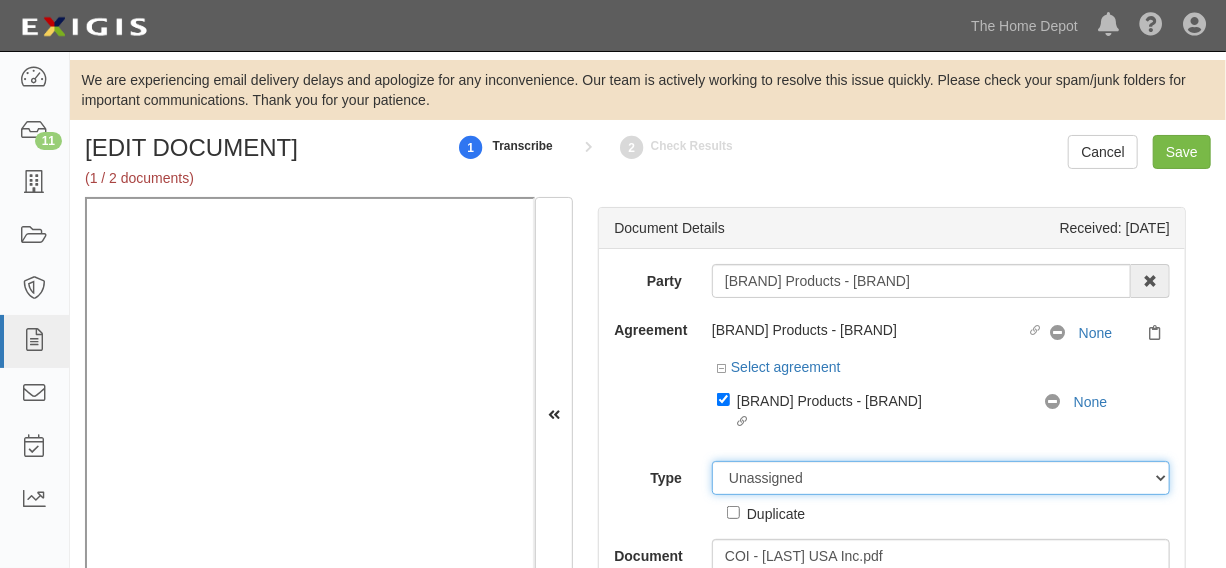 click on "Unassigned
Binder
Cancellation Notice
Certificate
Contract
Endorsement
Insurance Policy
Junk
Other Document
Policy Declarations
Reinstatement Notice
Requirements
Waiver Request" at bounding box center (941, 478) 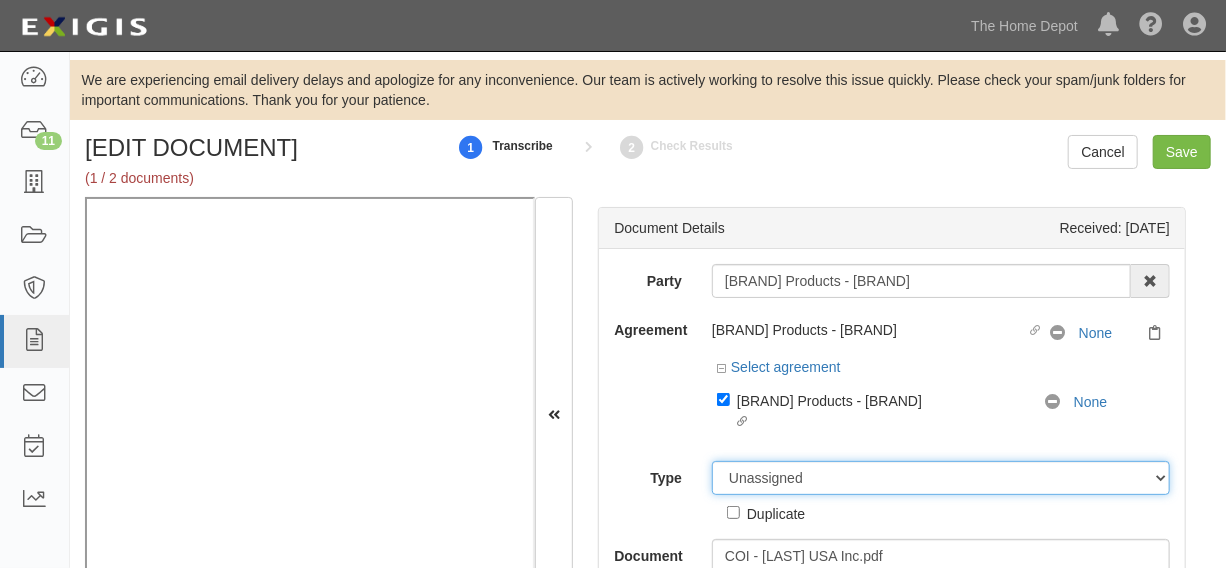 select on "CertificateDetail" 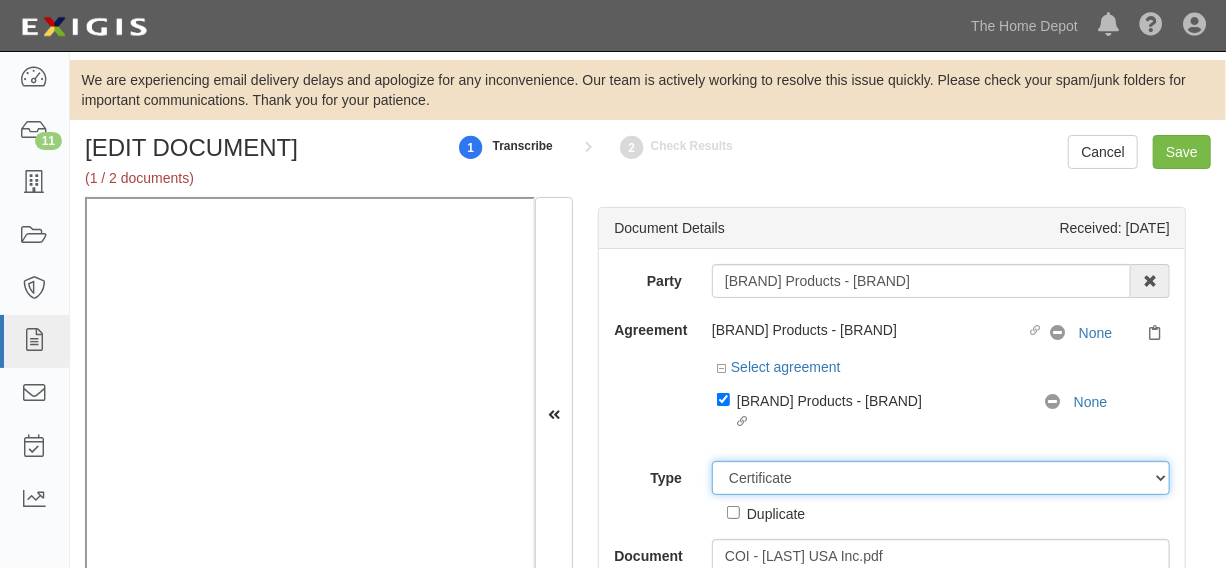 click on "Unassigned
Binder
Cancellation Notice
Certificate
Contract
Endorsement
Insurance Policy
Junk
Other Document
Policy Declarations
Reinstatement Notice
Requirements
Waiver Request" at bounding box center (941, 478) 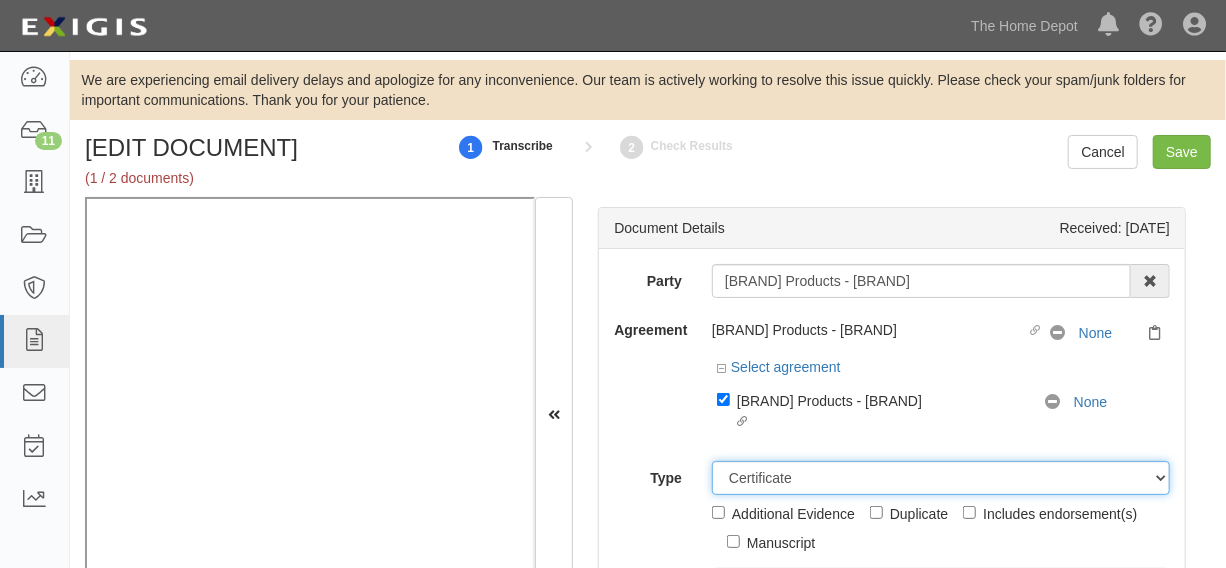 scroll, scrollTop: 198, scrollLeft: 0, axis: vertical 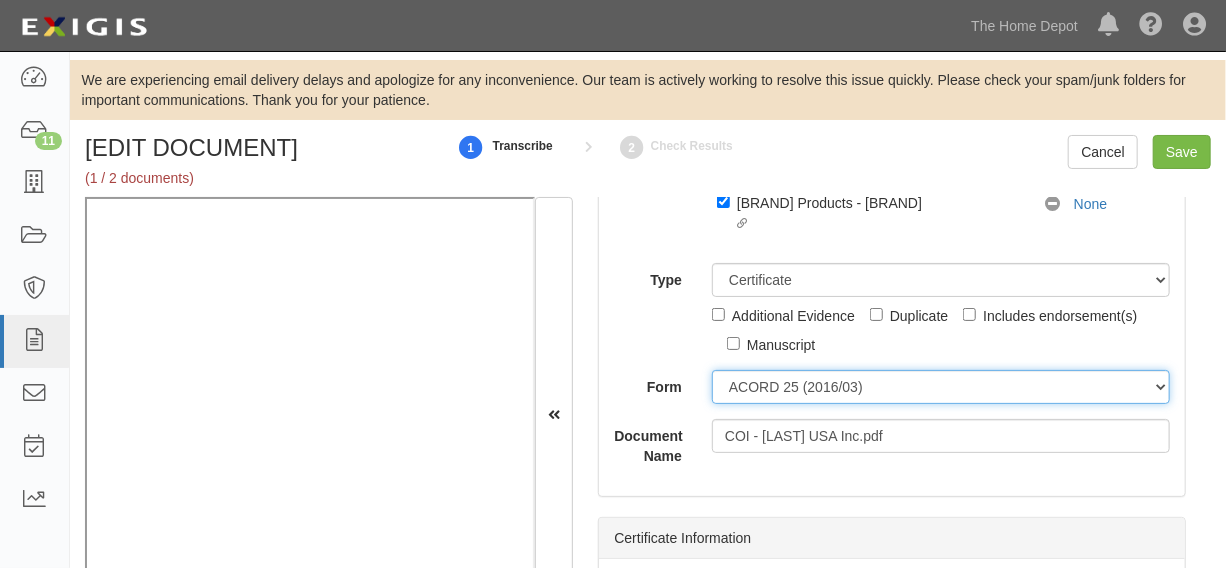 click on "ACORD 25 (2016/03)
ACORD 101
ACORD 855 NY (2014/05)
General" at bounding box center (941, 387) 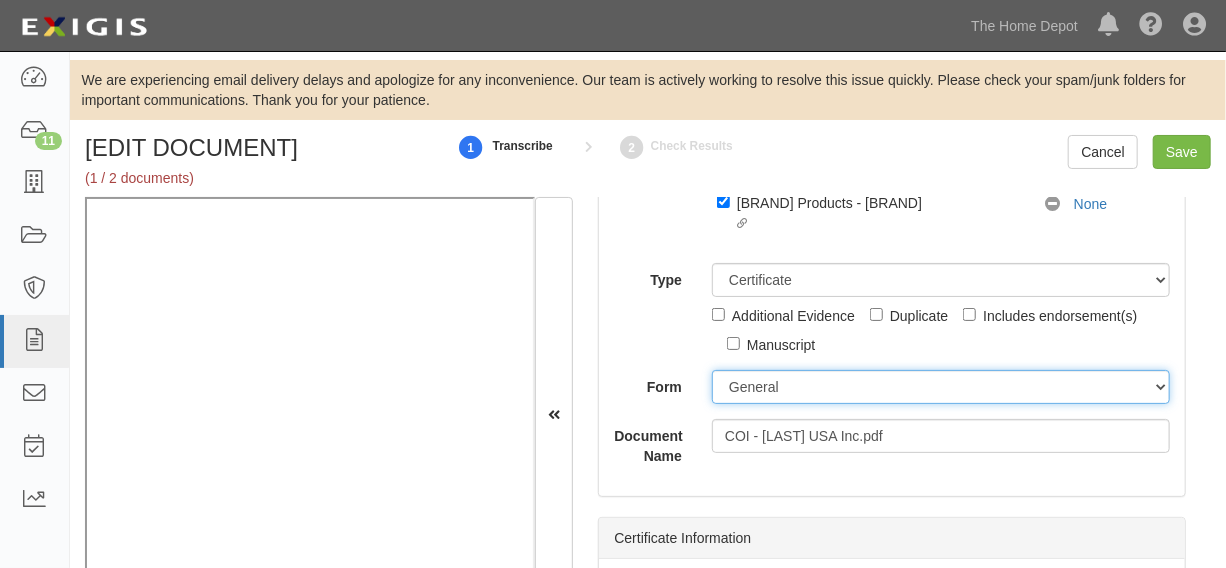 click on "ACORD 25 (2016/03)
ACORD 101
ACORD 855 NY (2014/05)
General" at bounding box center (941, 387) 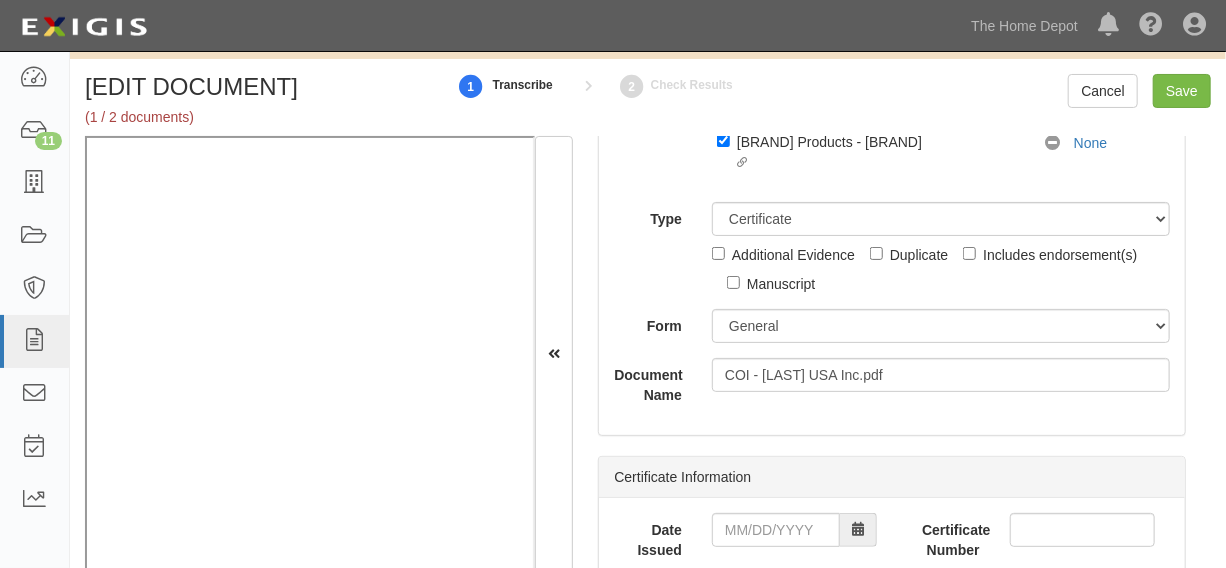 scroll, scrollTop: 95, scrollLeft: 0, axis: vertical 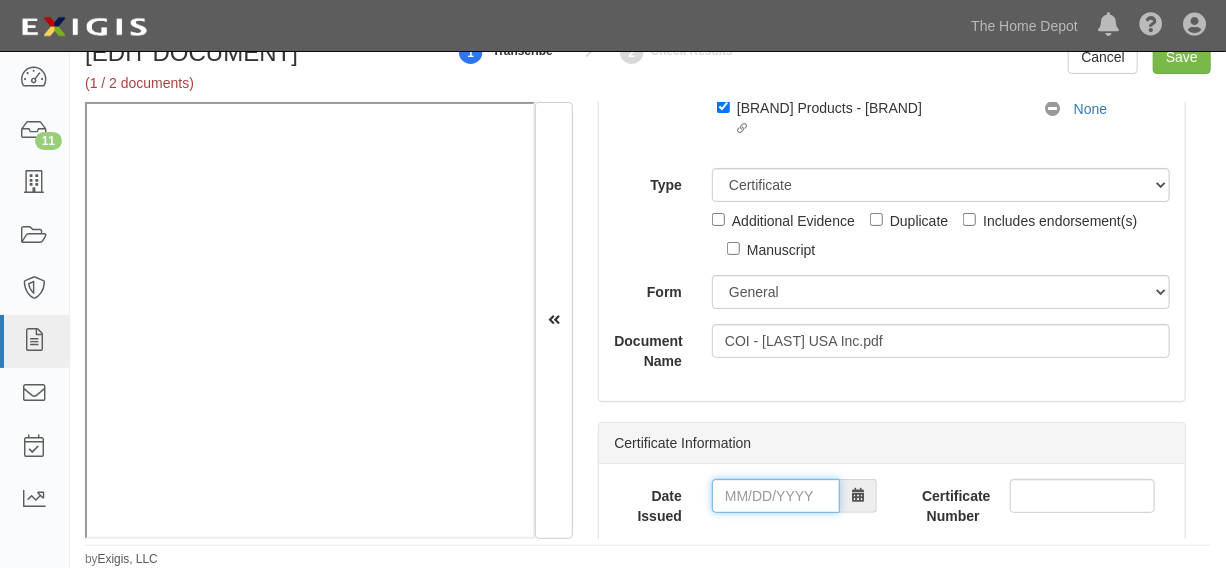 click on "Date Issued" at bounding box center [776, 496] 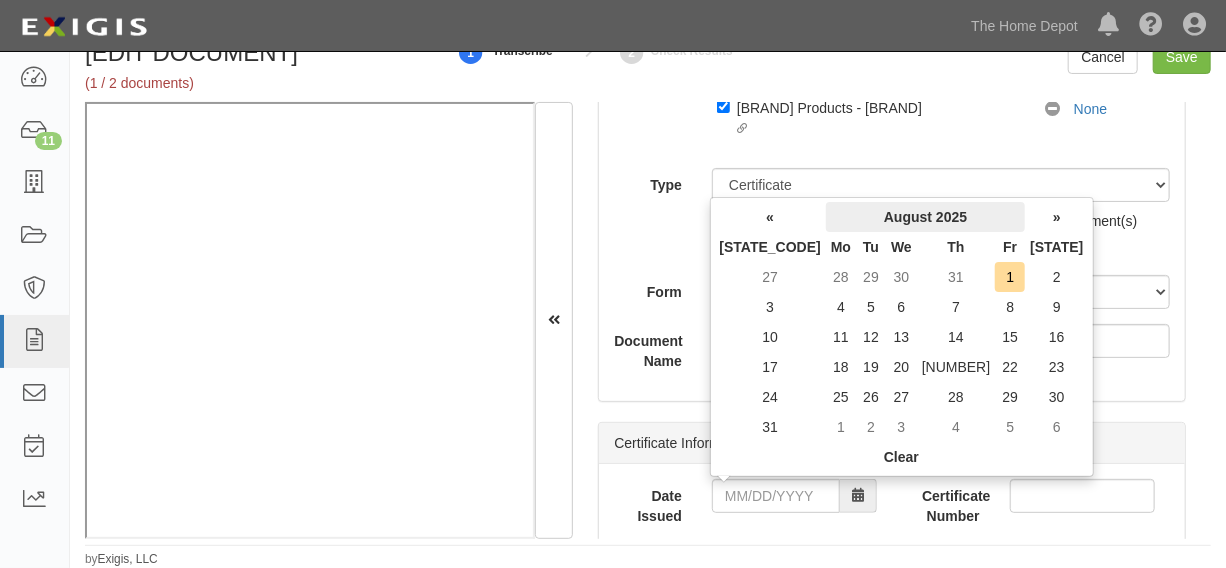 click on "August 2025" at bounding box center (925, 217) 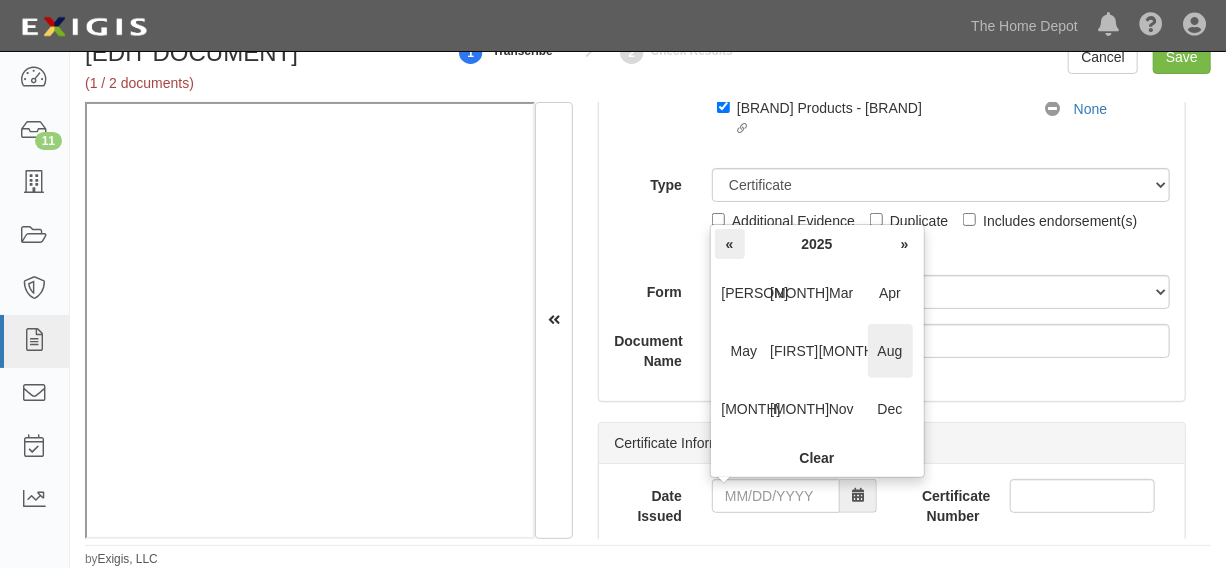 click on "«" at bounding box center (730, 244) 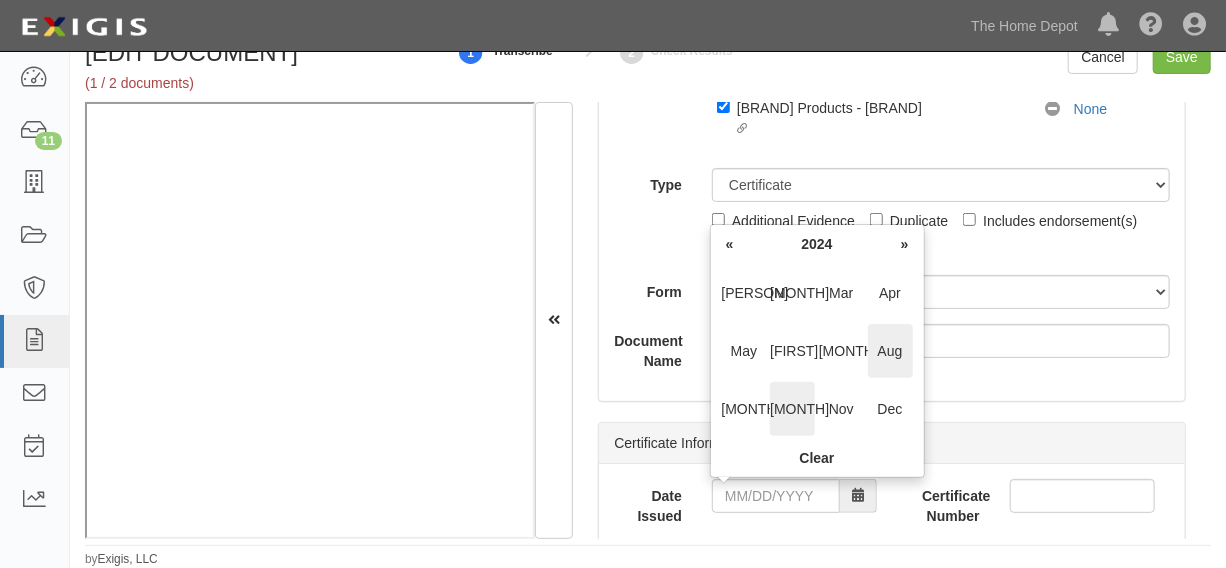 click on "Oct" at bounding box center [792, 409] 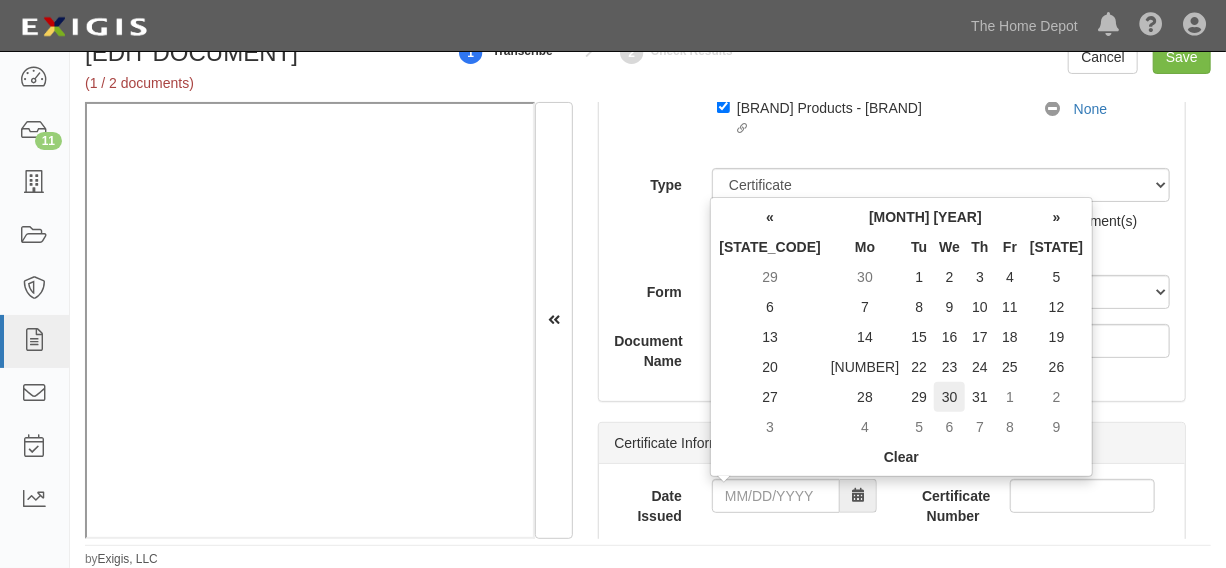 click on "30" at bounding box center [949, 397] 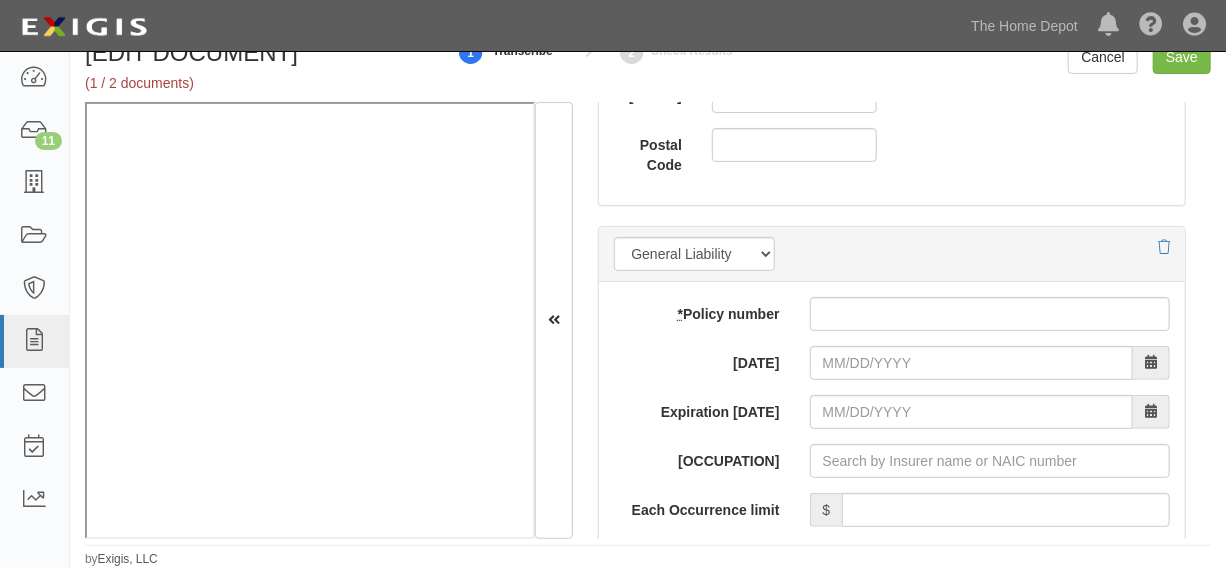 scroll, scrollTop: 1561, scrollLeft: 0, axis: vertical 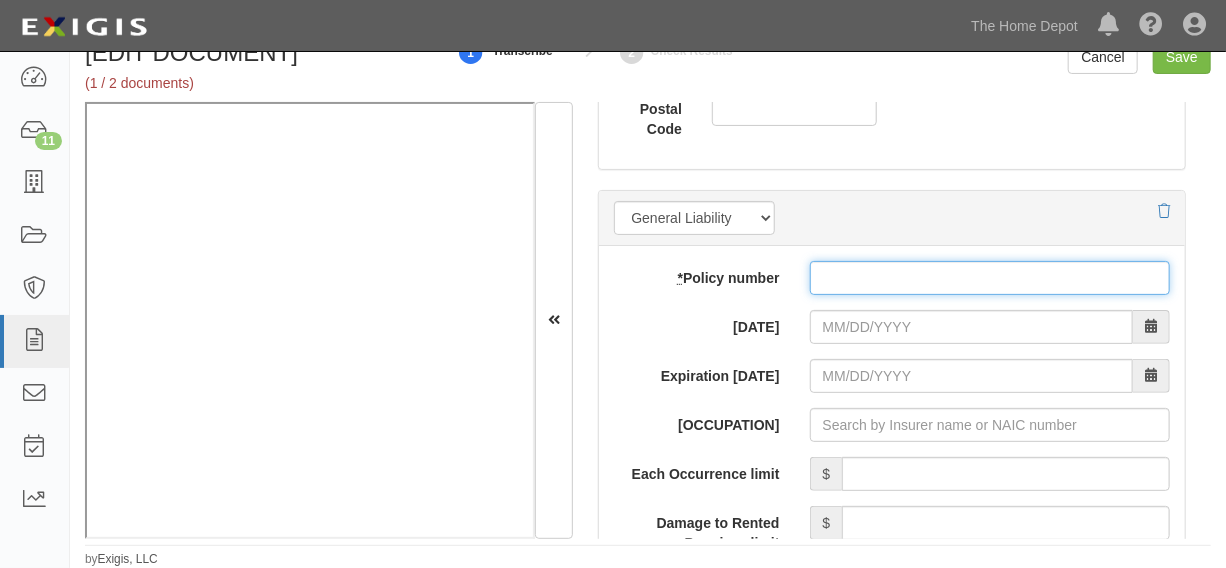 paste on "33149549" 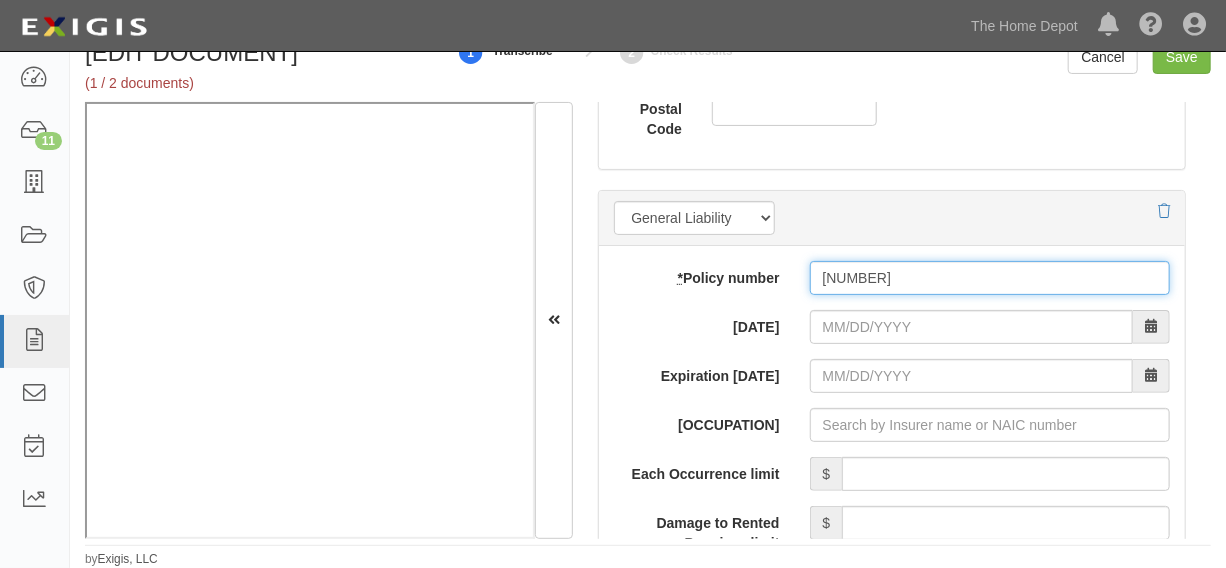 type on "33149549" 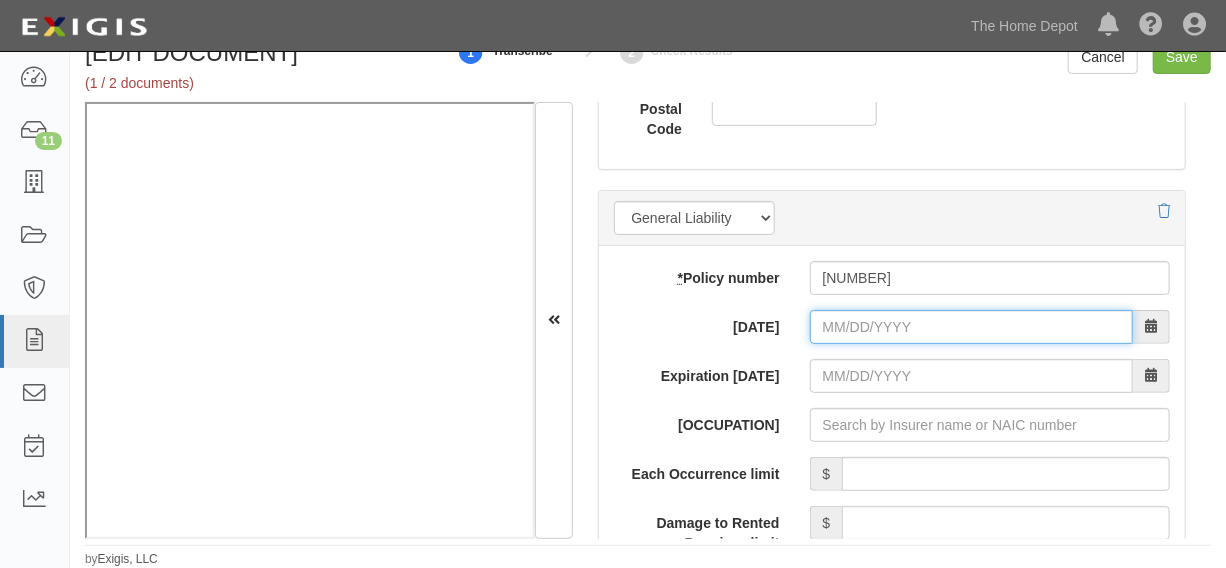 click on "Effective date" at bounding box center (971, 327) 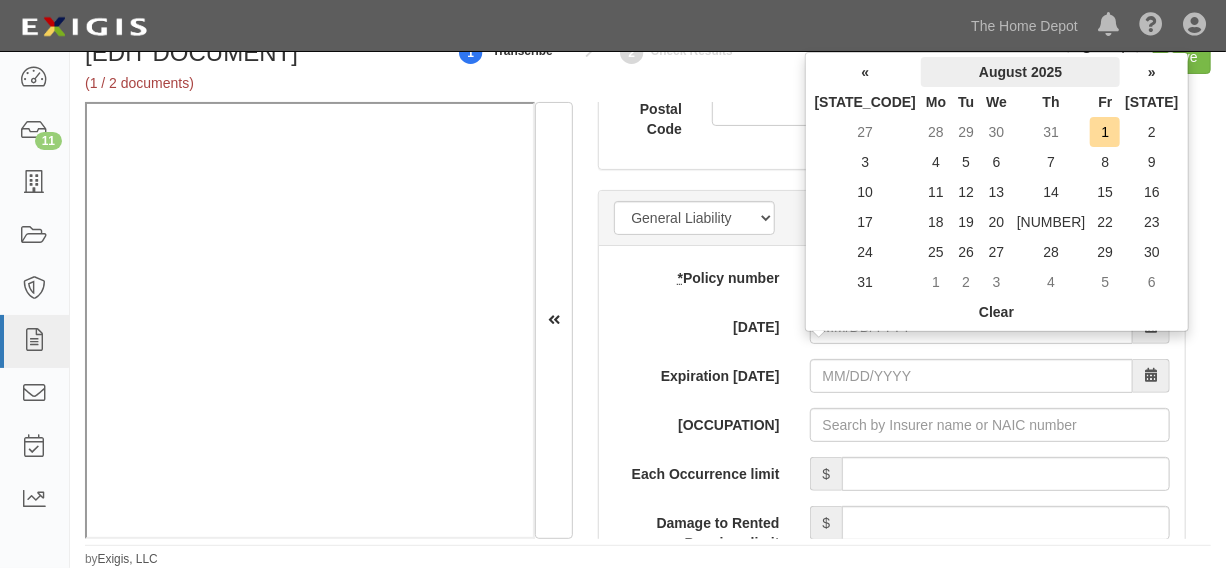 click on "August 2025" at bounding box center [1020, 72] 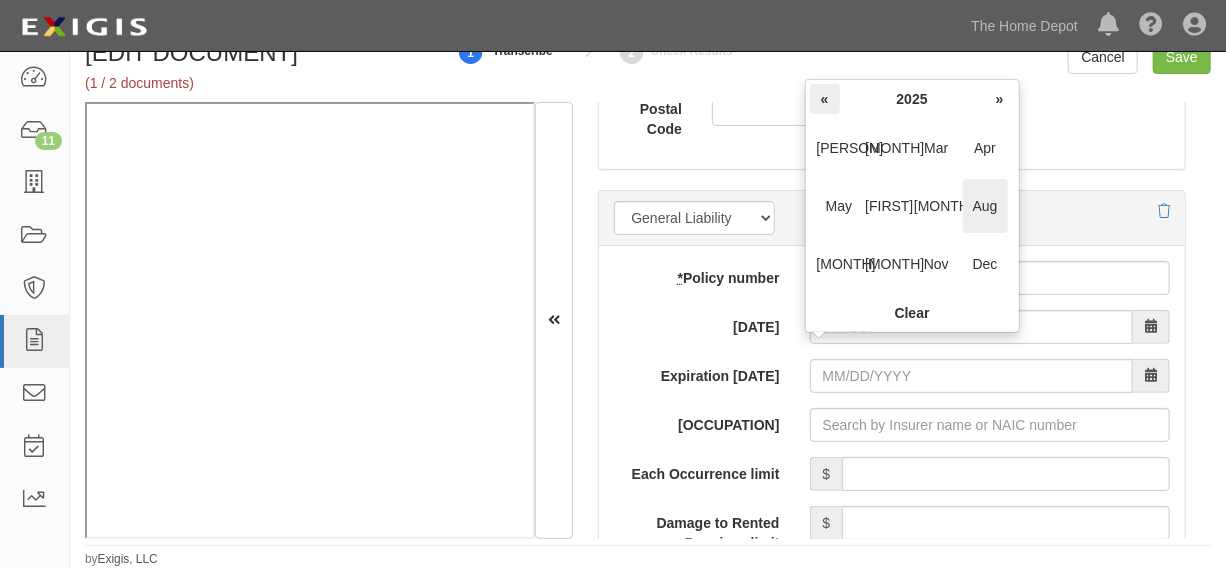 click on "«" at bounding box center (825, 99) 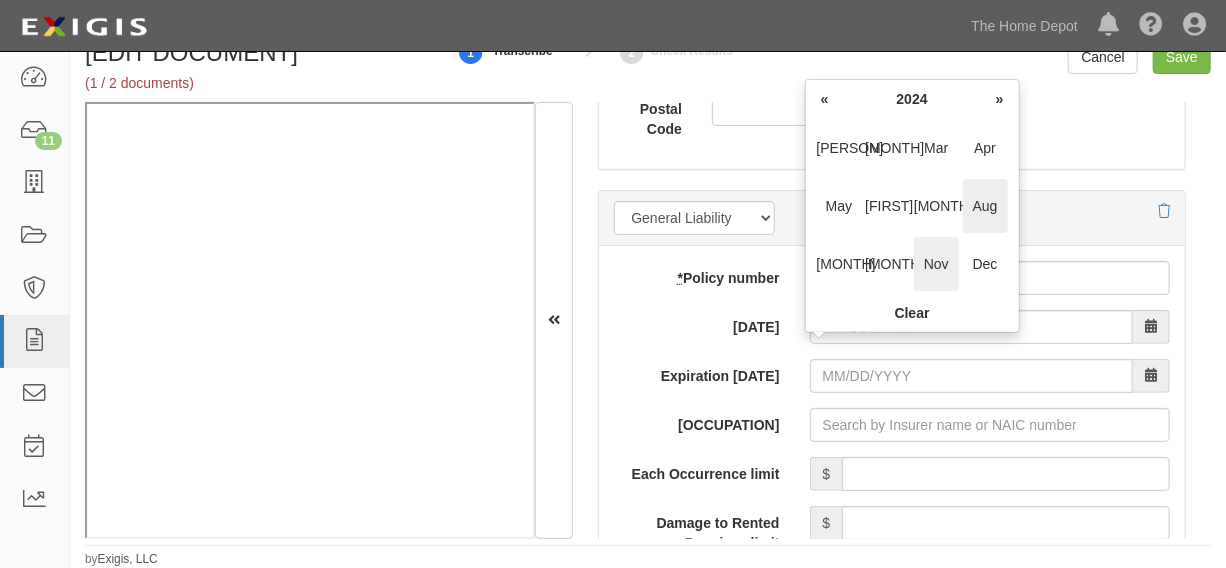 click on "Nov" at bounding box center (936, 264) 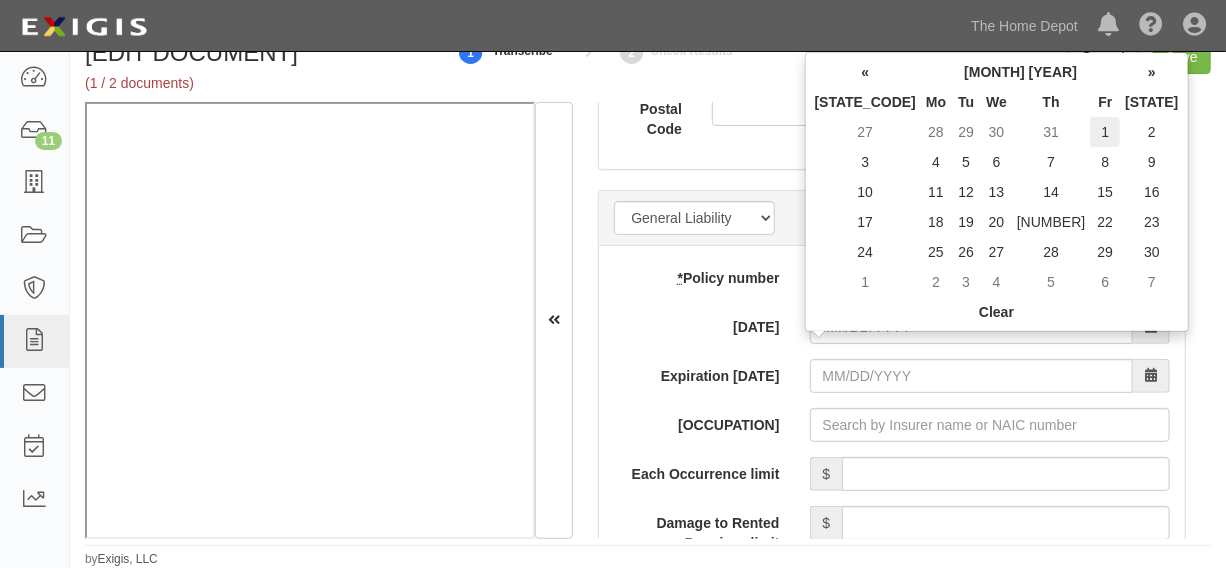 click on "1" at bounding box center (1105, 132) 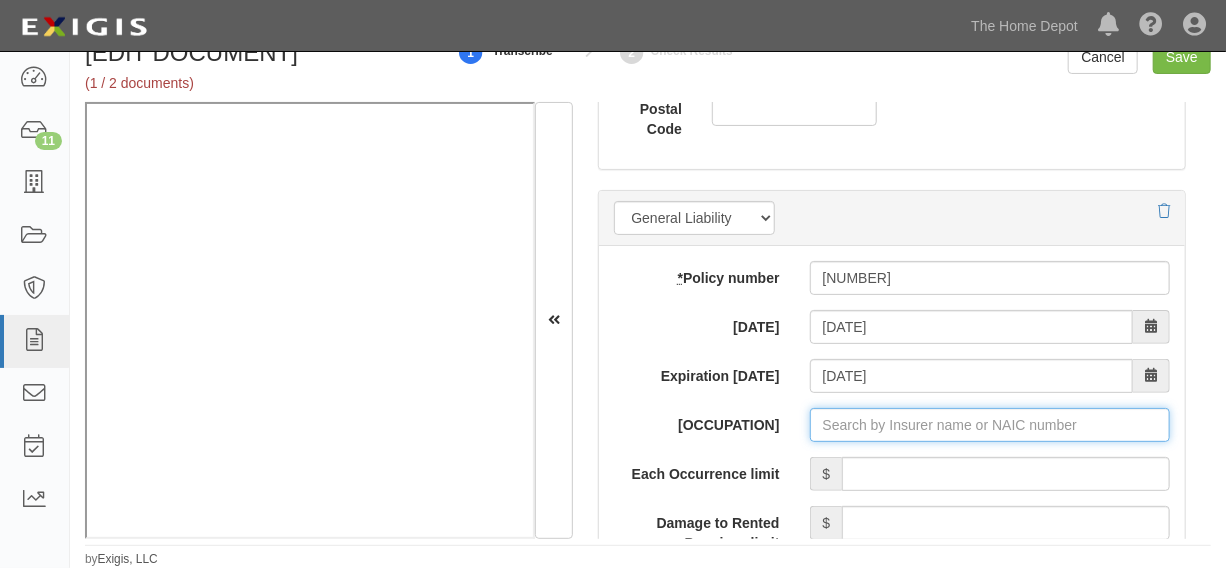 click on "Insurer" at bounding box center (990, 425) 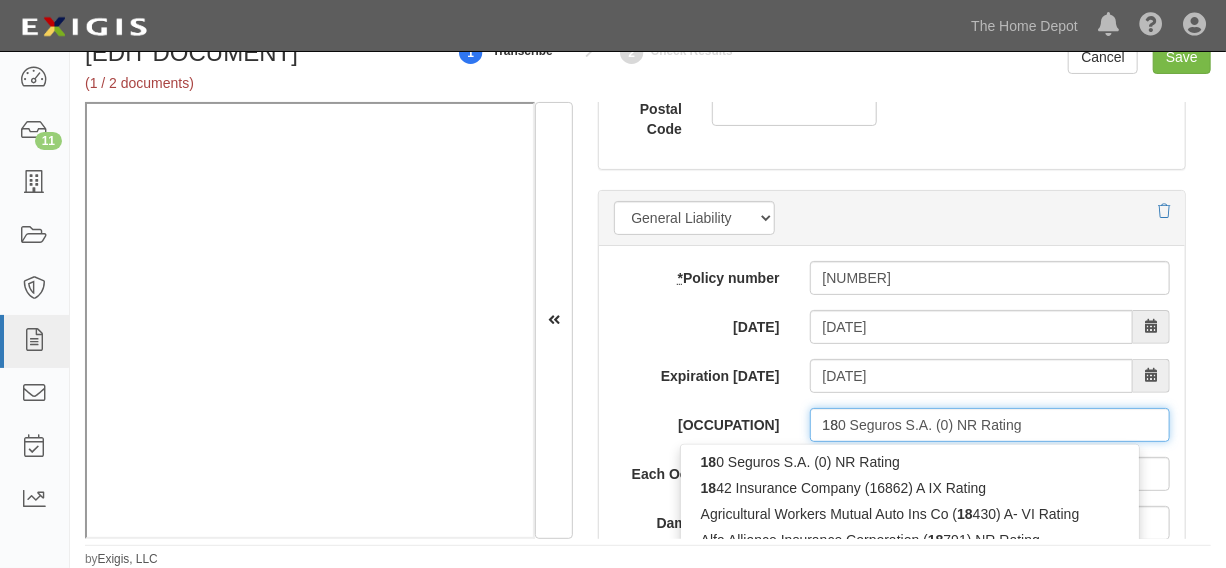 type on "189" 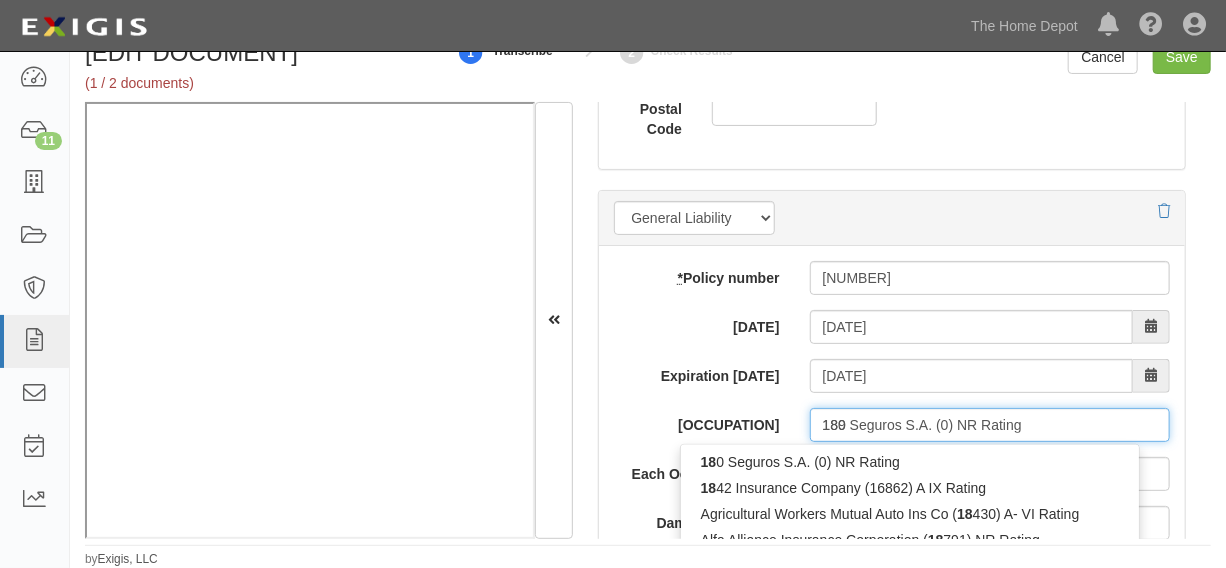 type 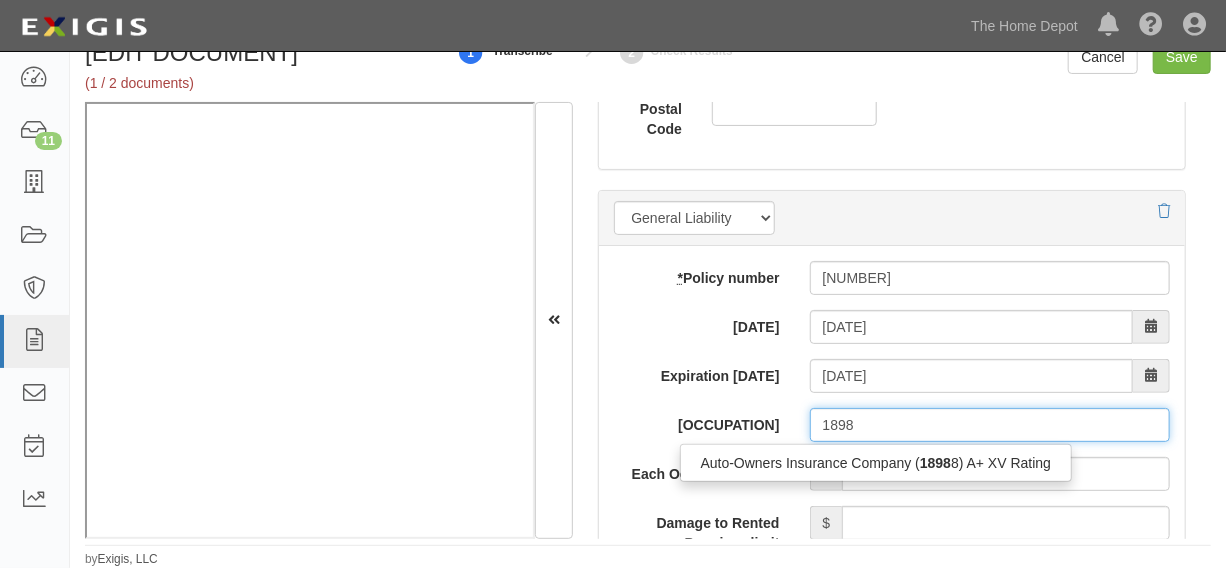 click on "Auto-Owners Insurance Company ( 1898 8) A+ XV Rating" at bounding box center (876, 463) 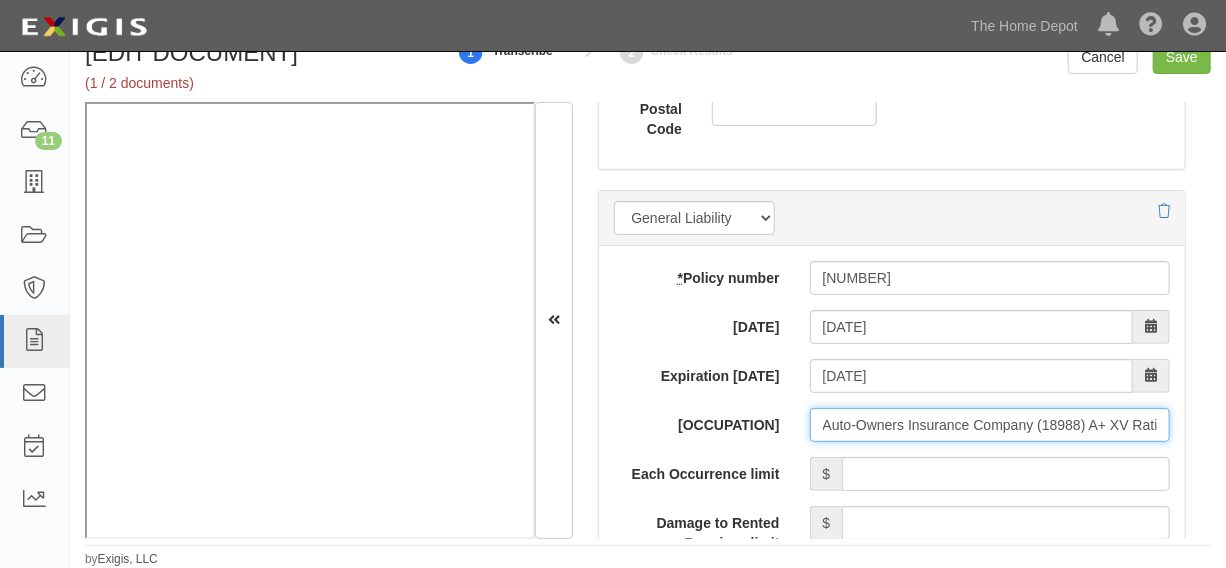 type on "Auto-Owners Insurance Company (18988) A+ XV Rating" 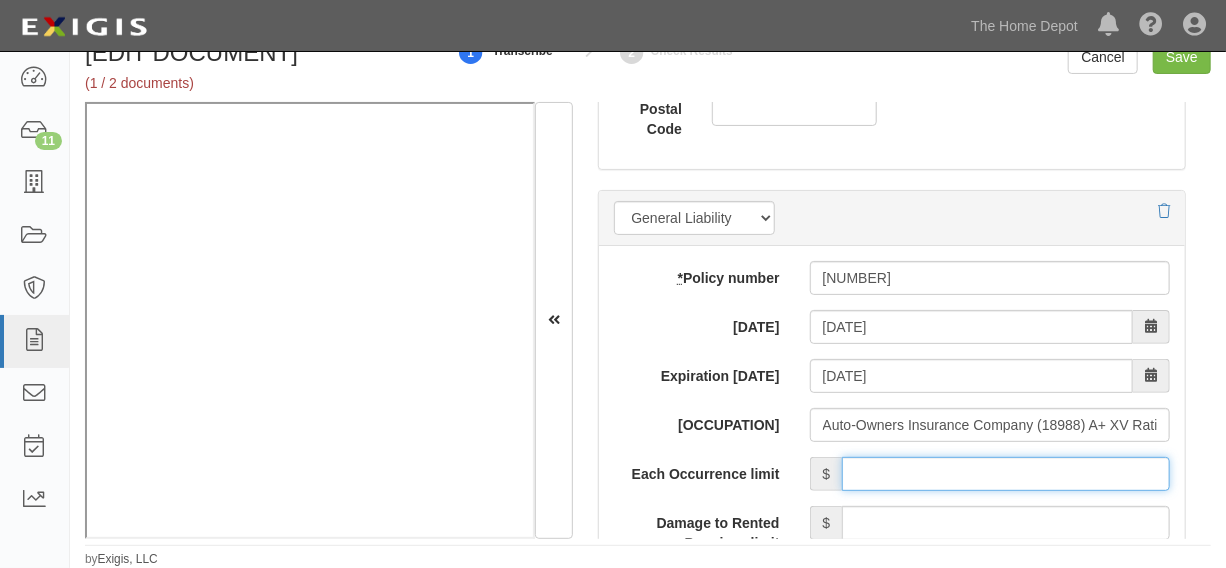 click on "Each Occurrence limit" at bounding box center [1006, 474] 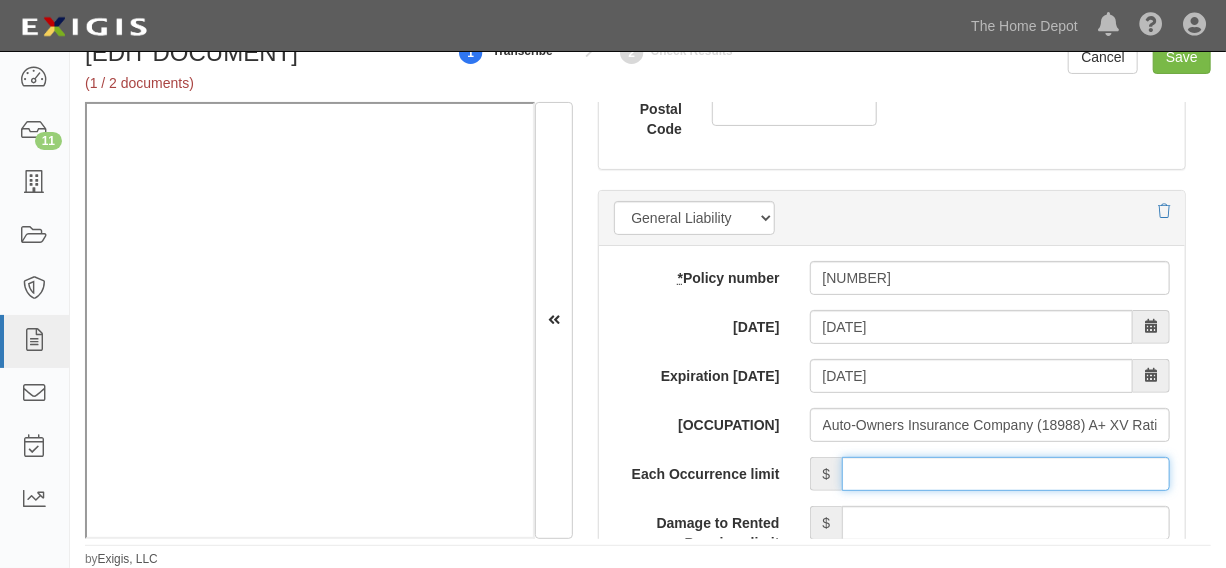 type on "1,000,000" 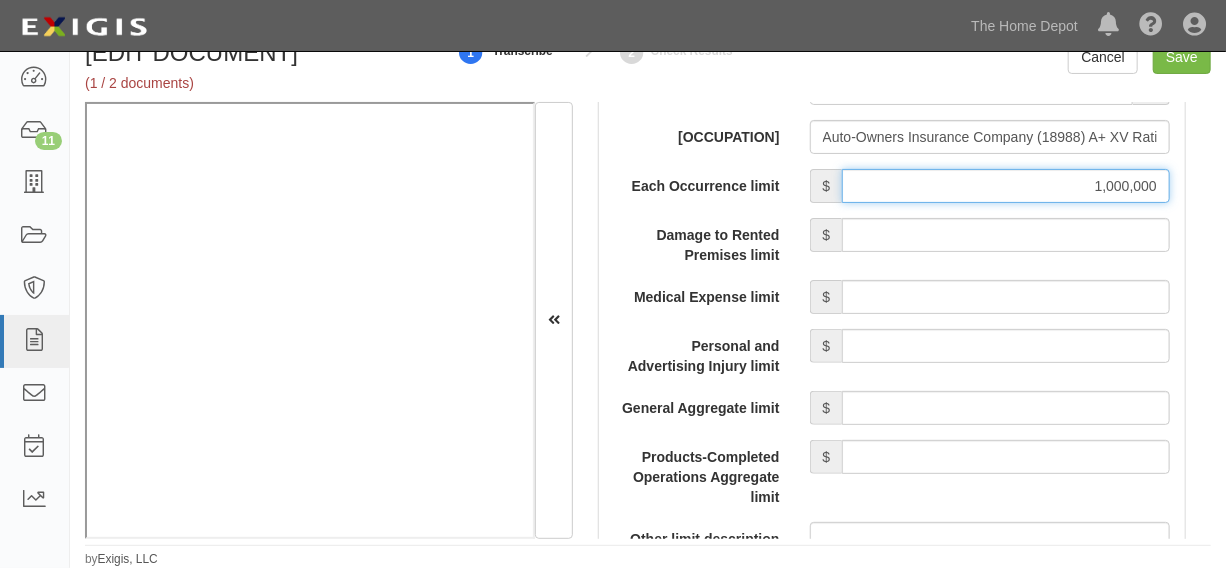 scroll, scrollTop: 1864, scrollLeft: 0, axis: vertical 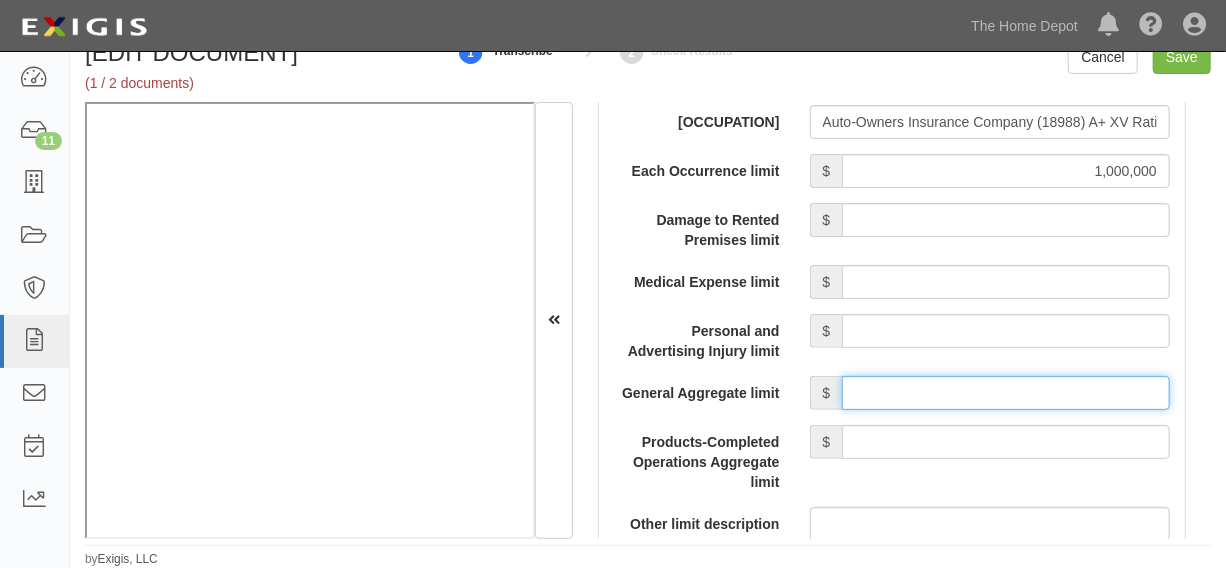 click on "General Aggregate limit" at bounding box center (1006, 393) 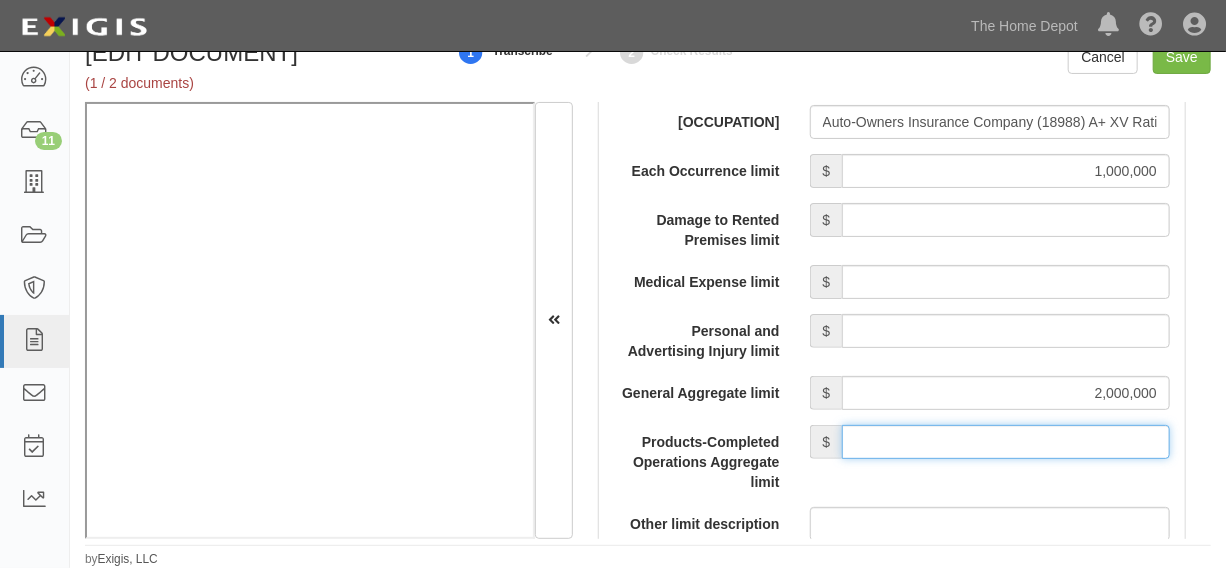 drag, startPoint x: 1011, startPoint y: 466, endPoint x: 1011, endPoint y: 449, distance: 17 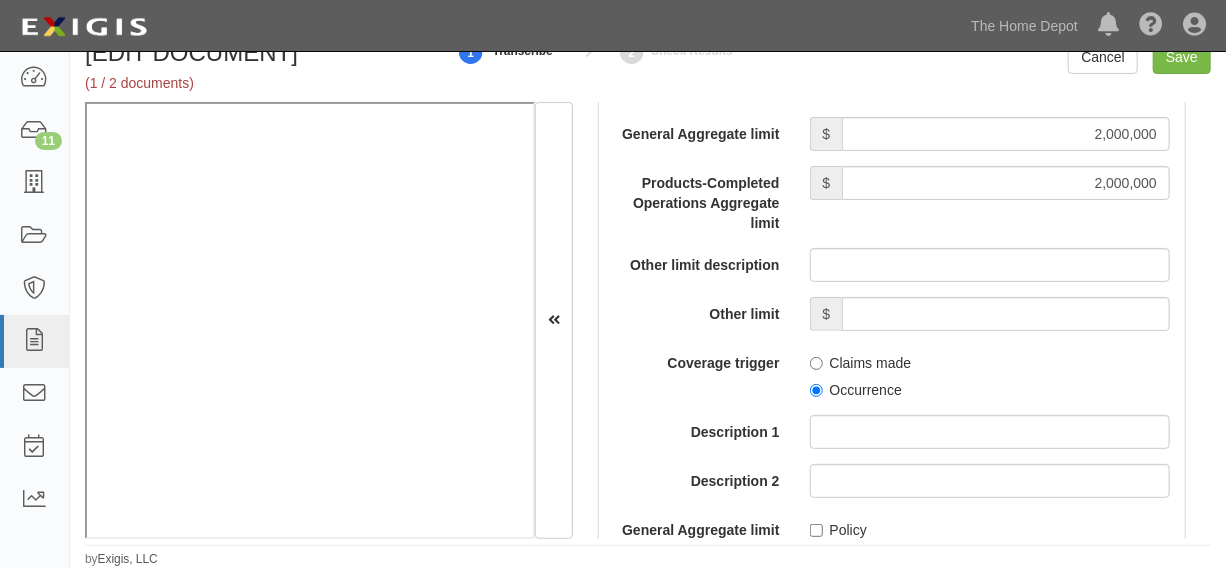 scroll, scrollTop: 2167, scrollLeft: 0, axis: vertical 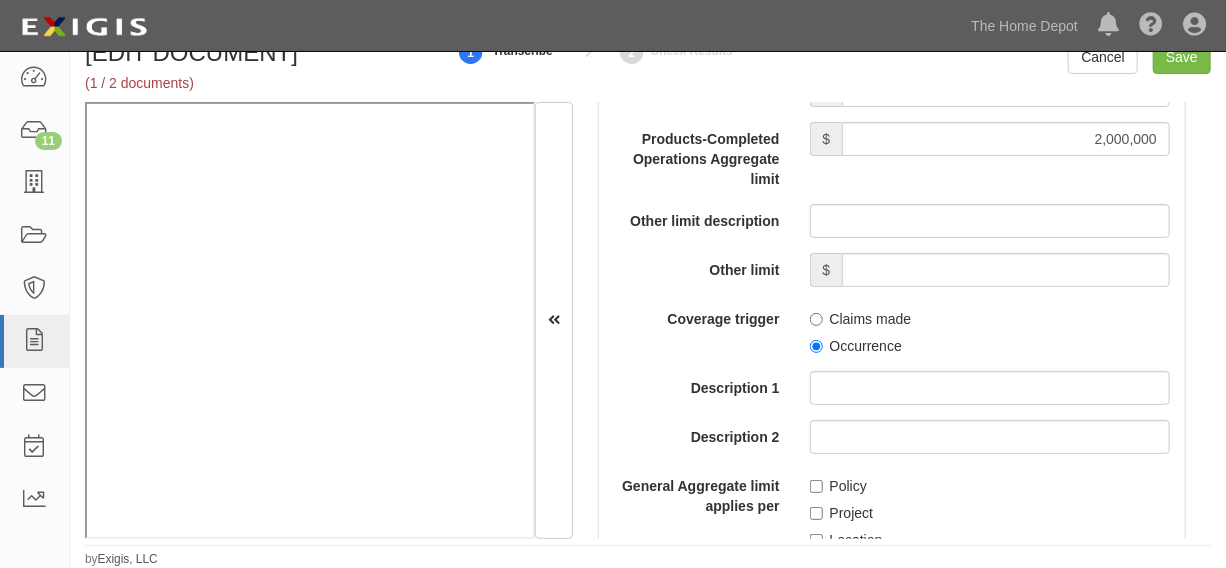 click on "Occurrence" at bounding box center (856, 346) 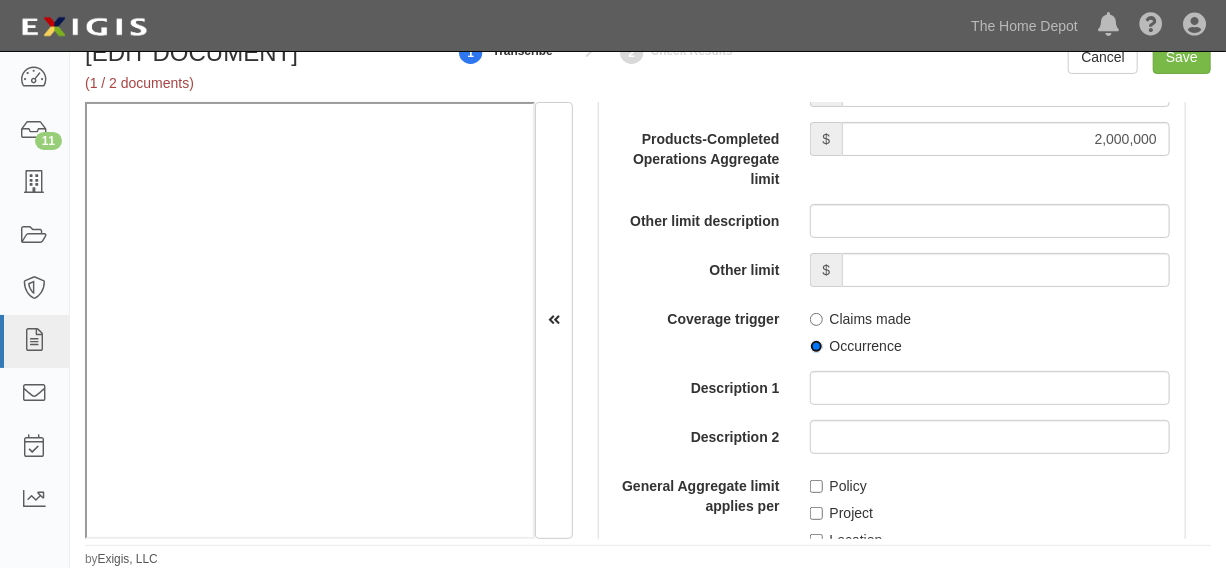 click on "Occurrence" at bounding box center [816, 346] 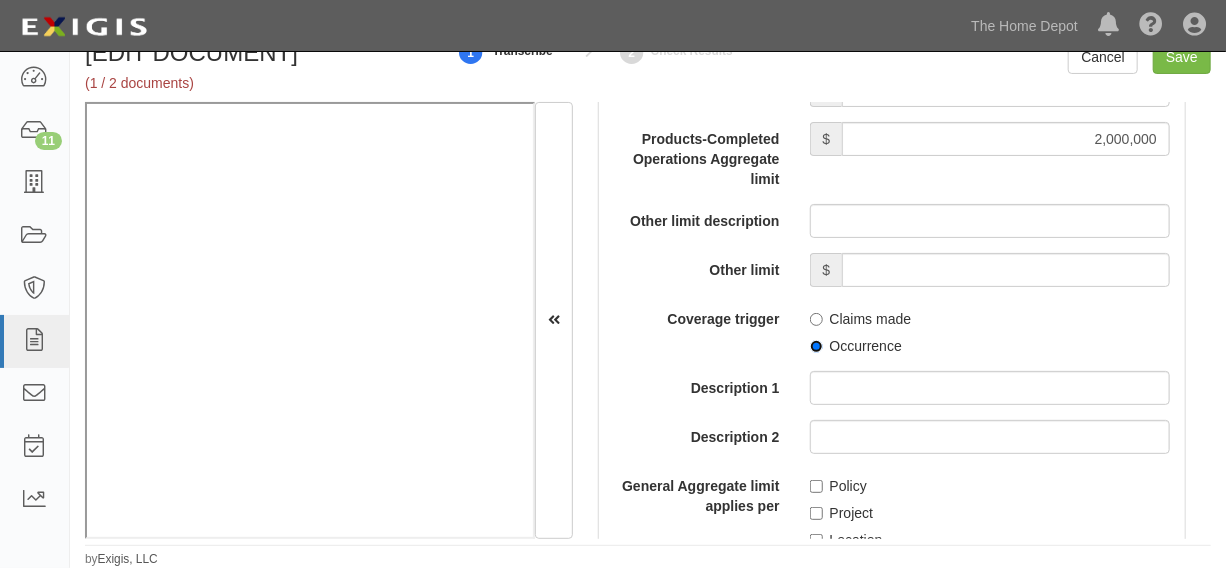 radio on "true" 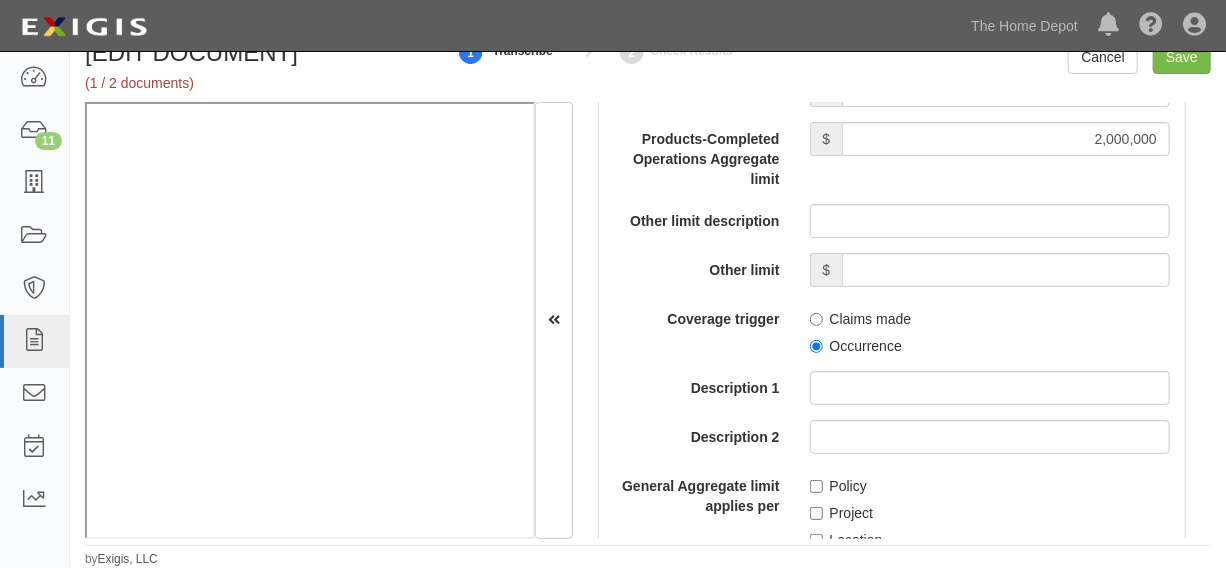click on "Policy" at bounding box center [838, 486] 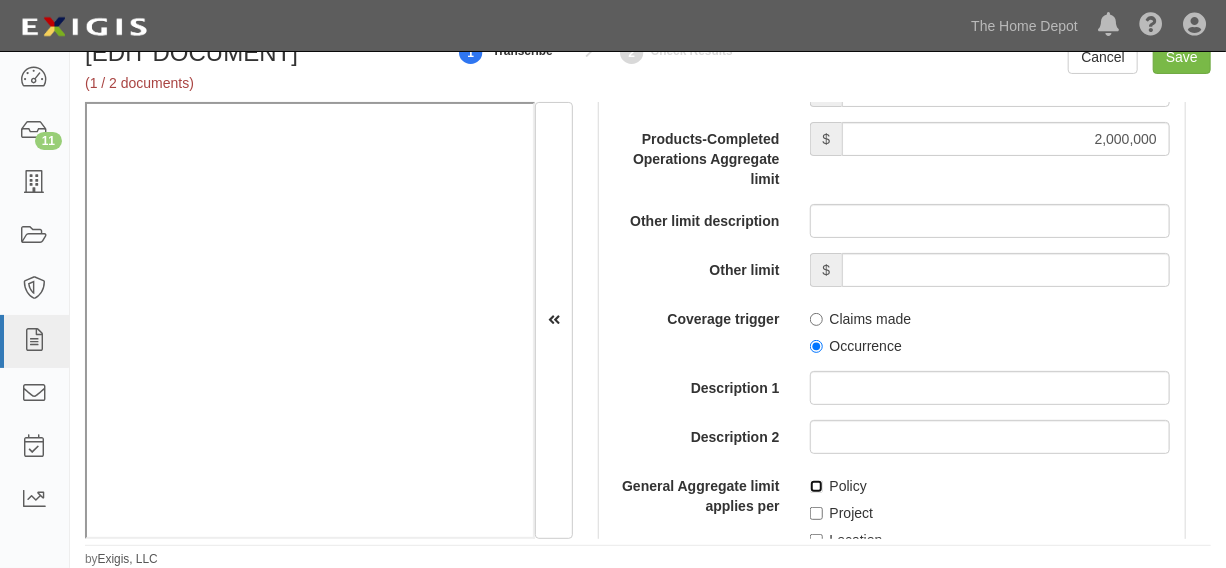 click on "Policy" at bounding box center (816, 486) 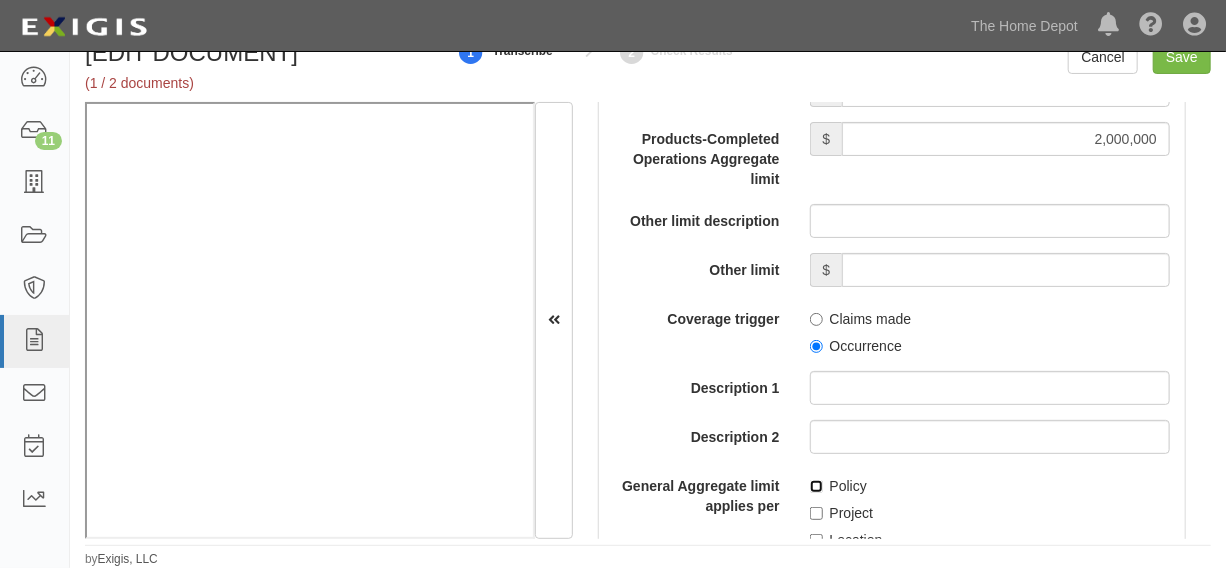 checkbox on "true" 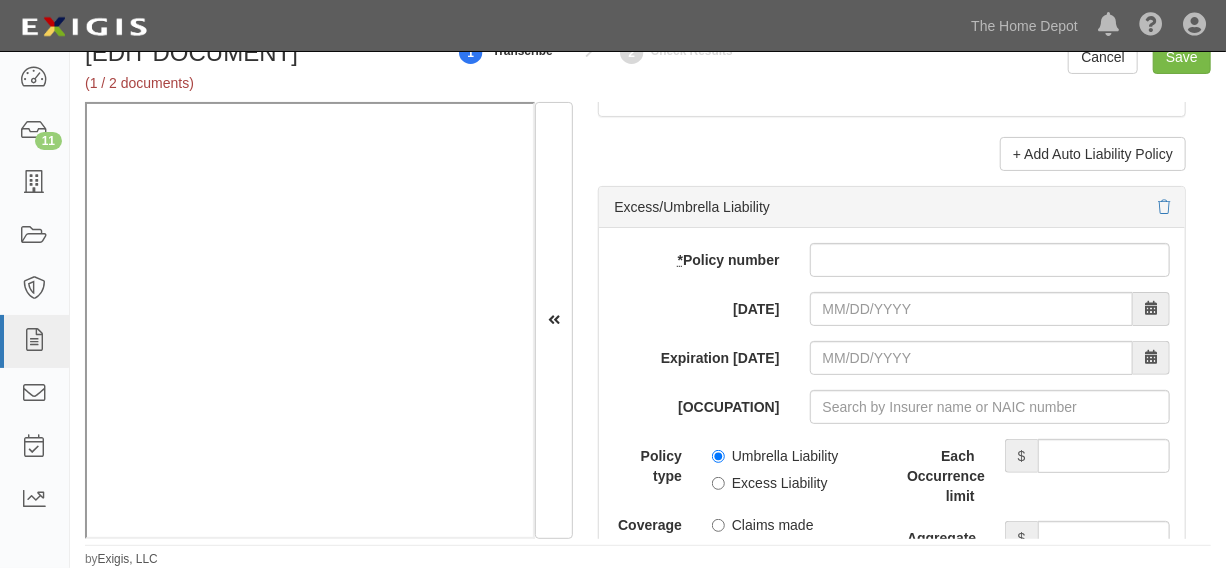 scroll, scrollTop: 4137, scrollLeft: 0, axis: vertical 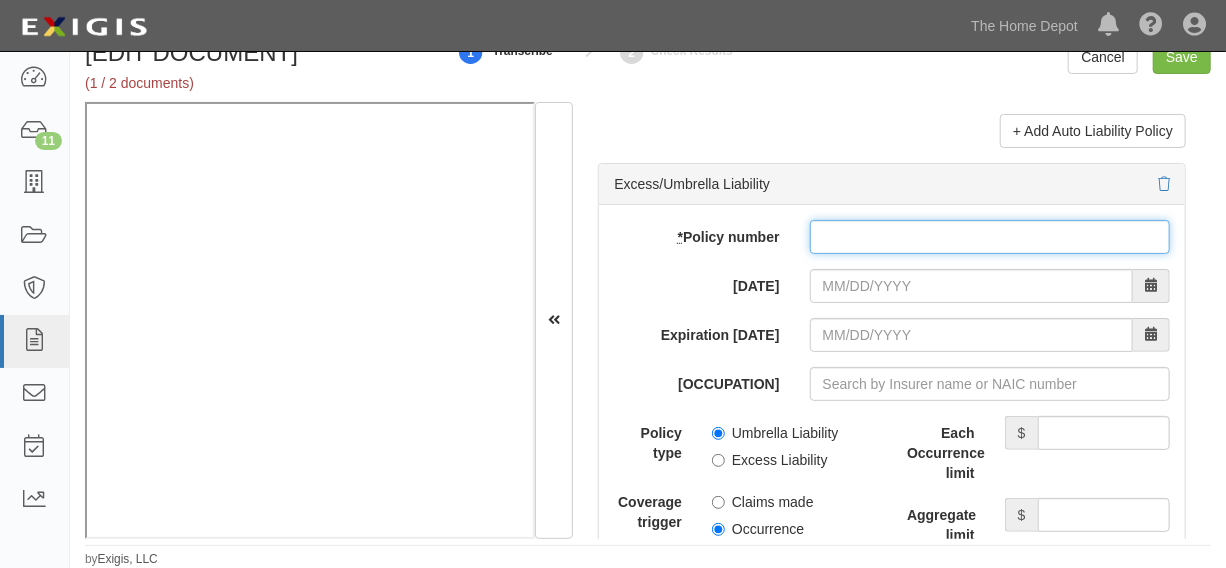 paste on "N 5414954901" 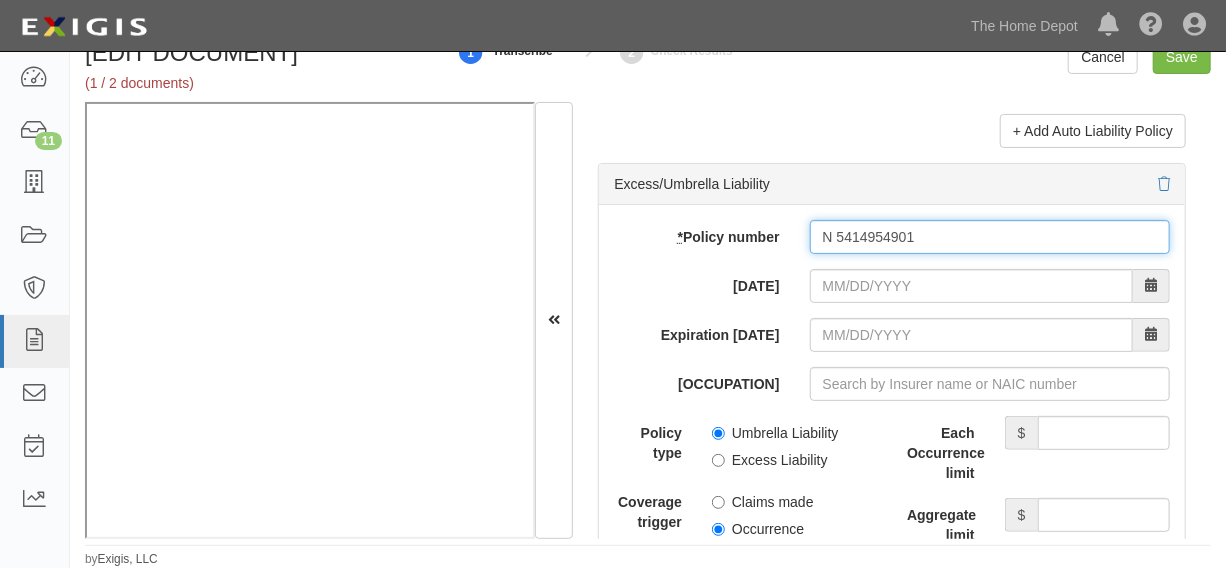 click on "N 5414954901" at bounding box center (990, 237) 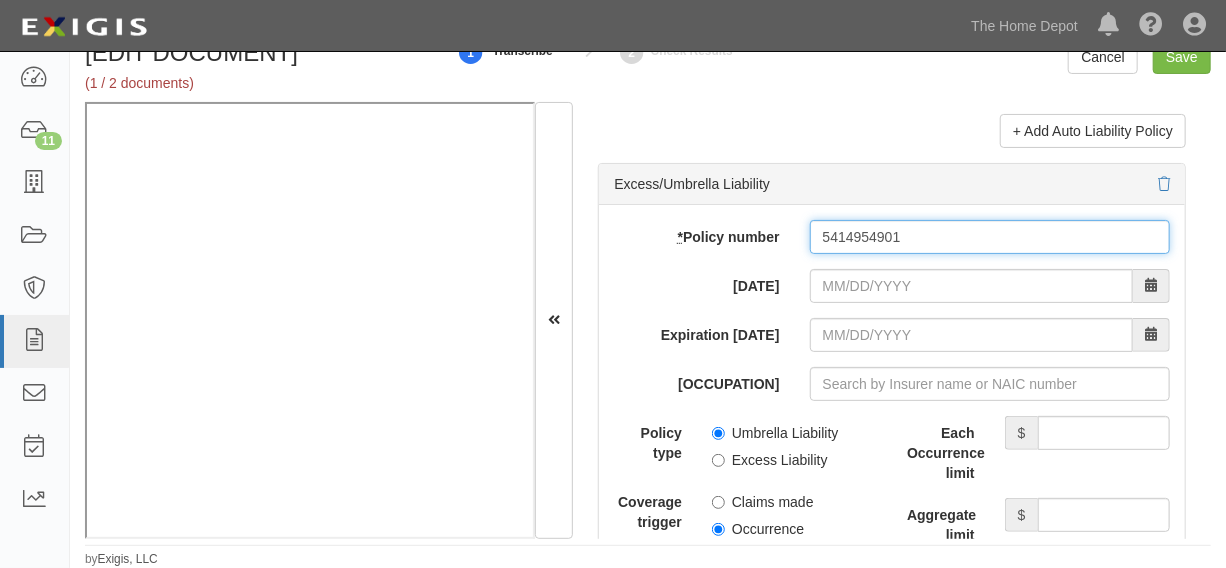 type on "5414954901" 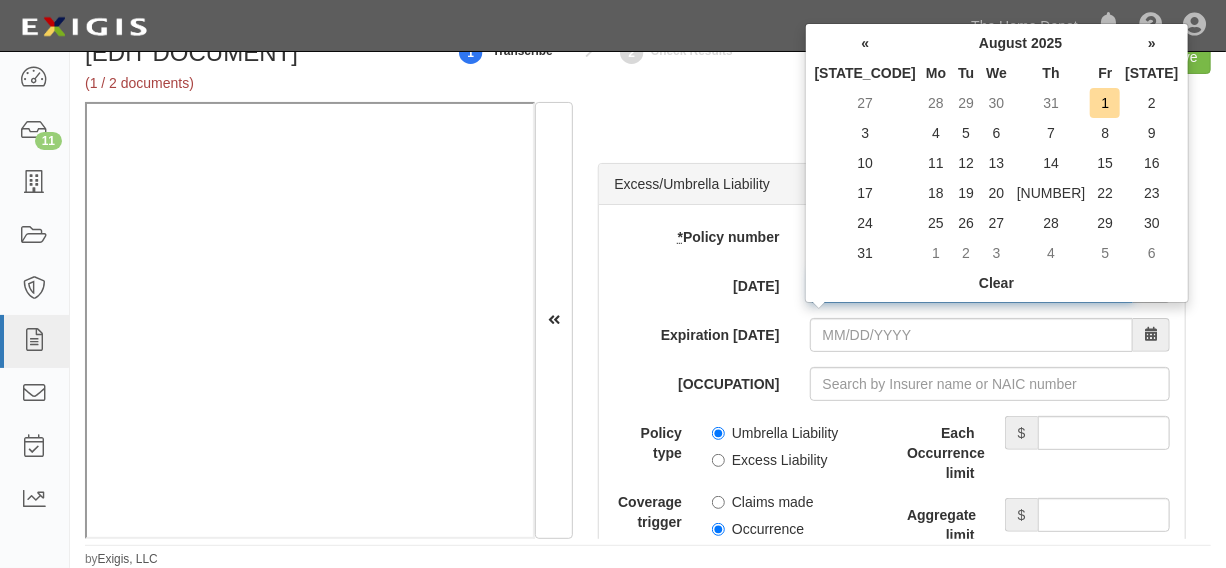 click on "Effective date" at bounding box center [971, 286] 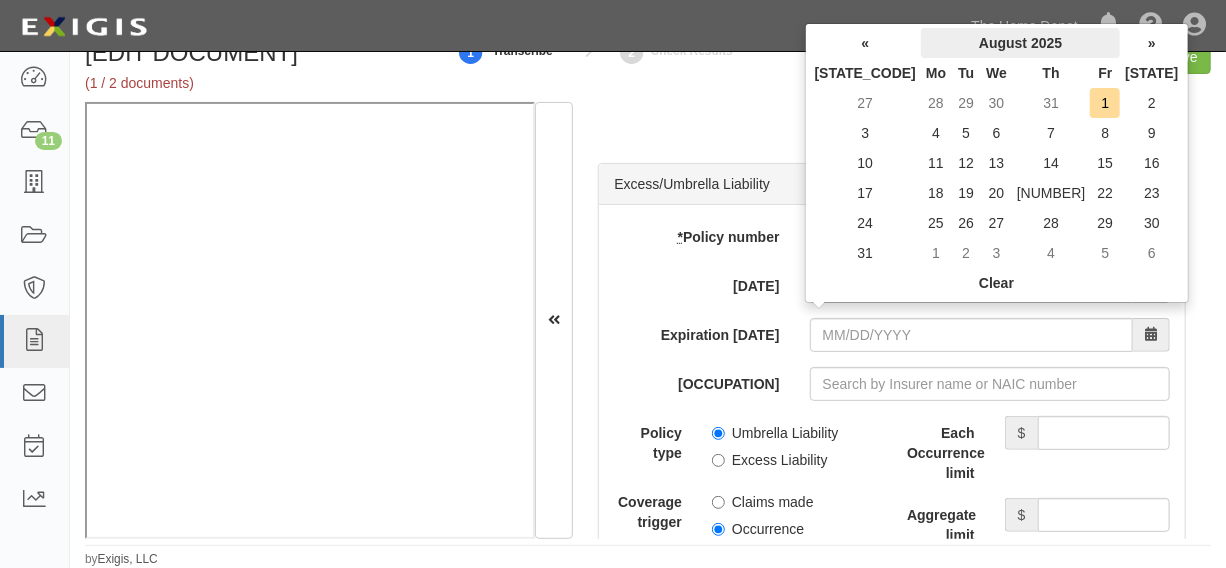 click on "August 2025" at bounding box center (1020, 43) 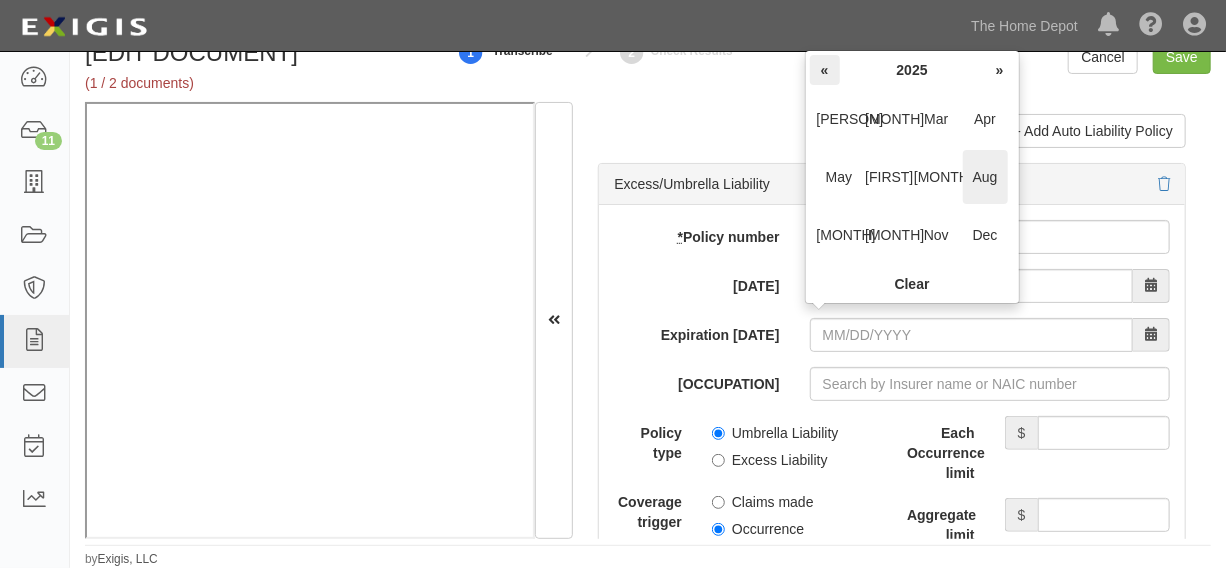 click on "«" at bounding box center (825, 70) 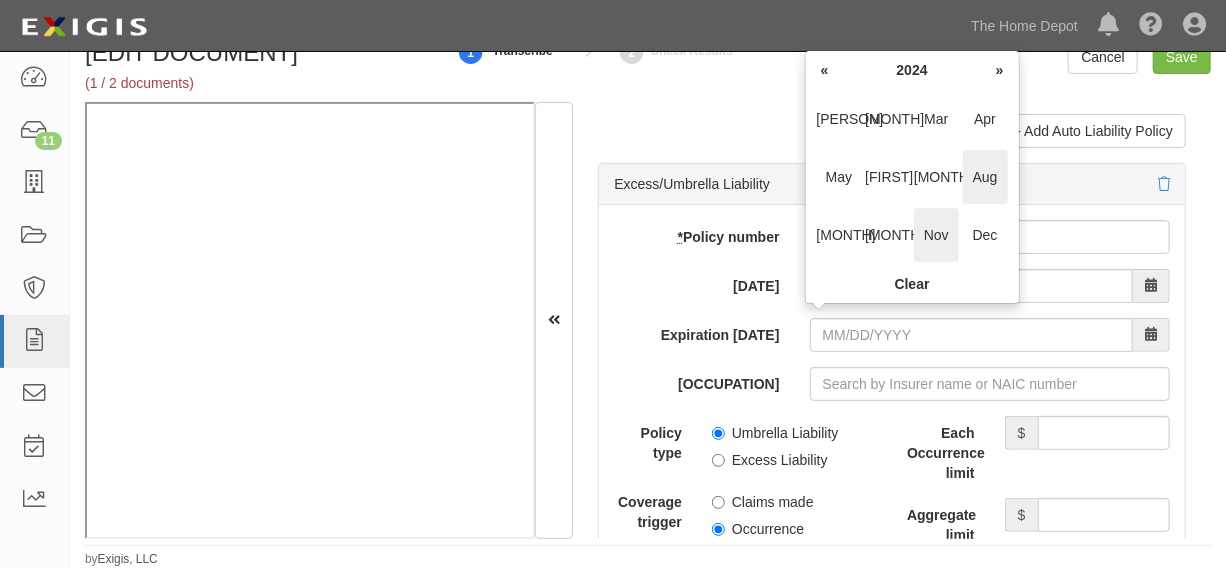 click on "Nov" at bounding box center [936, 235] 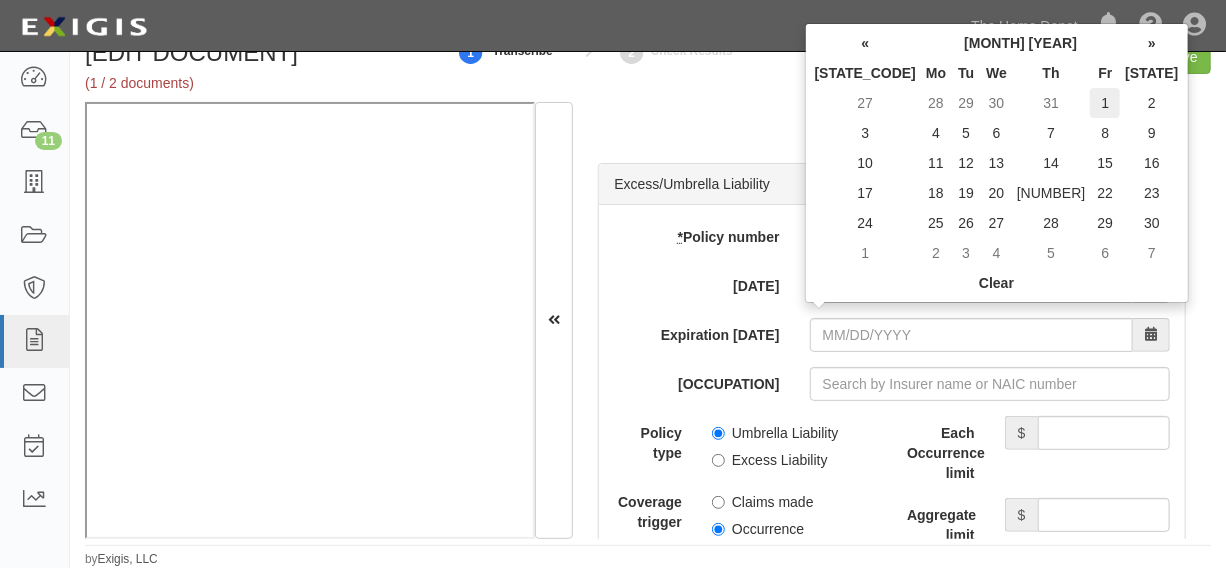 click on "1" at bounding box center (1105, 103) 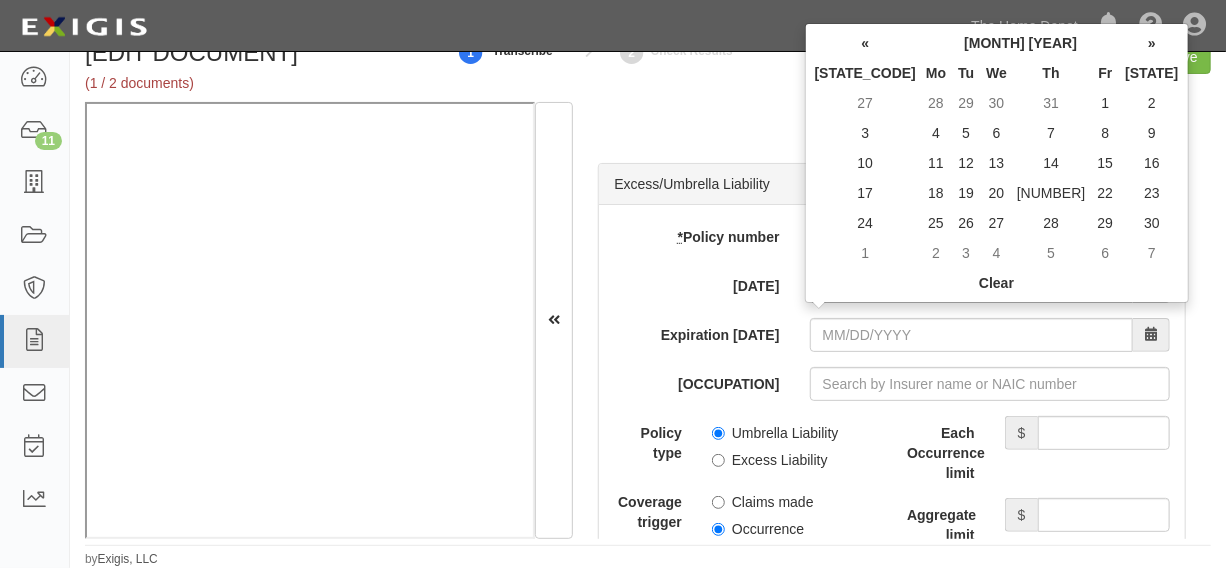 type on "11/01/2024" 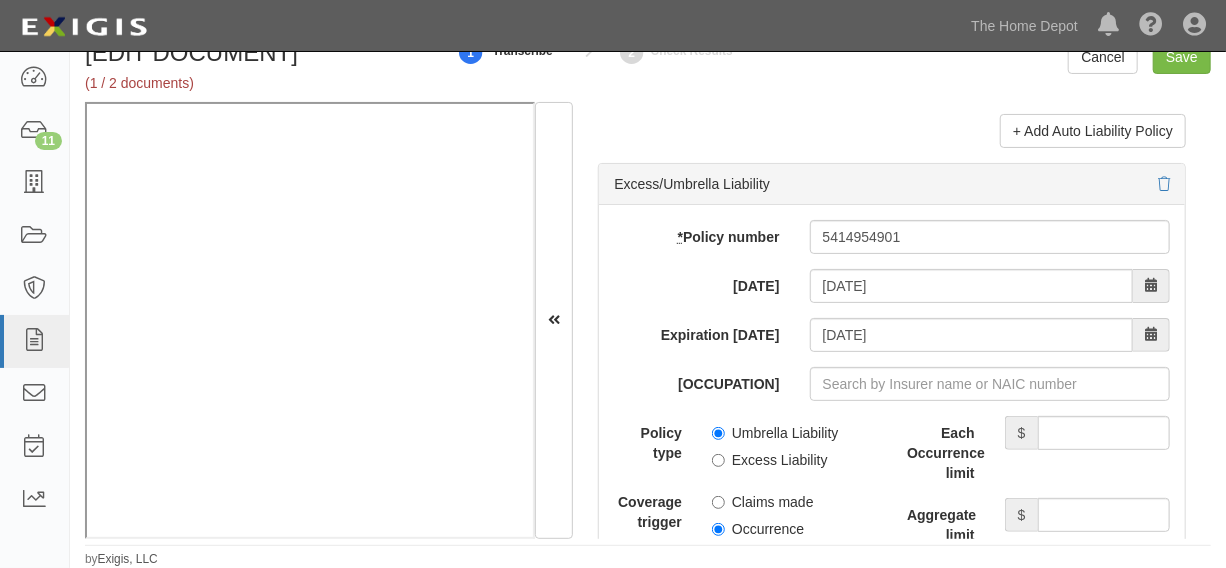 click on "Umbrella Liability" at bounding box center [775, 433] 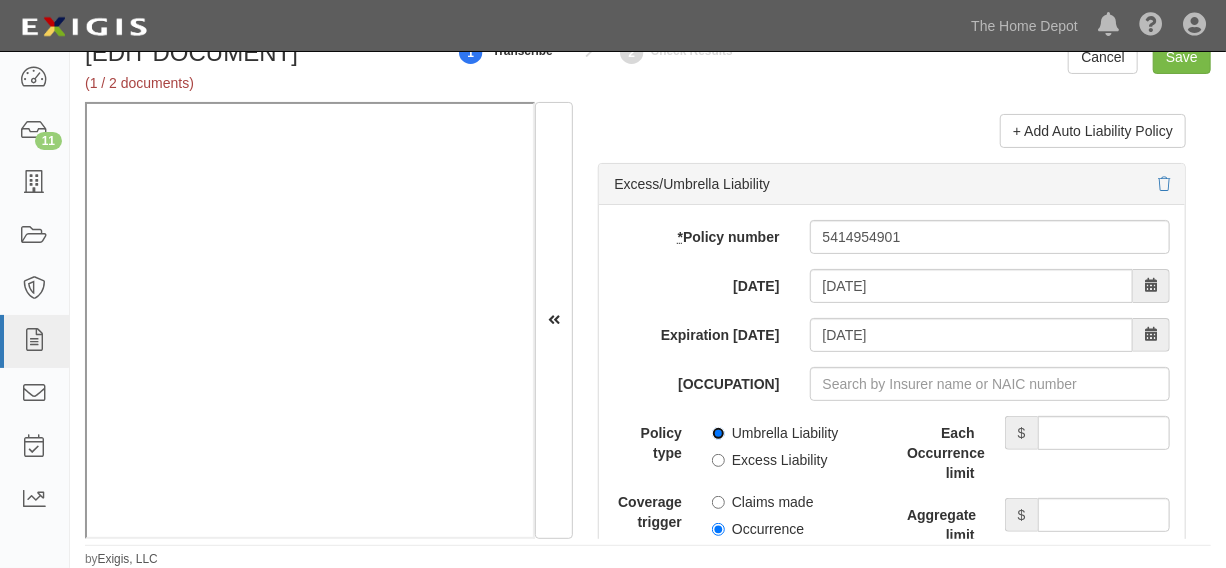 click on "Umbrella Liability" at bounding box center (718, 433) 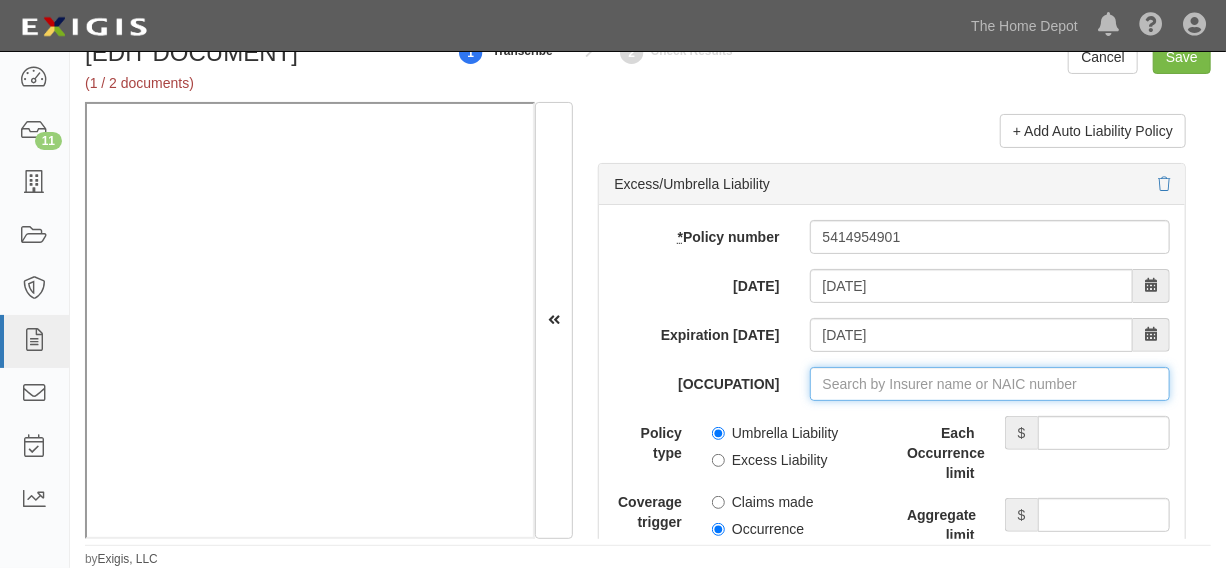 click on "Insurer" at bounding box center (990, 384) 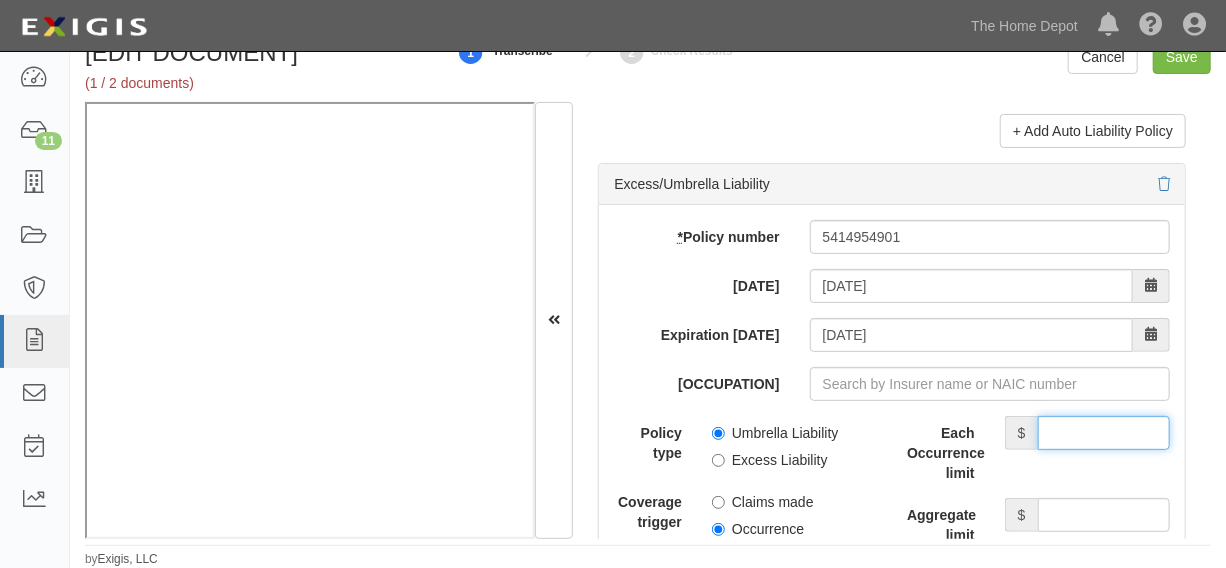 click on "Each Occurrence limit" at bounding box center (1104, 433) 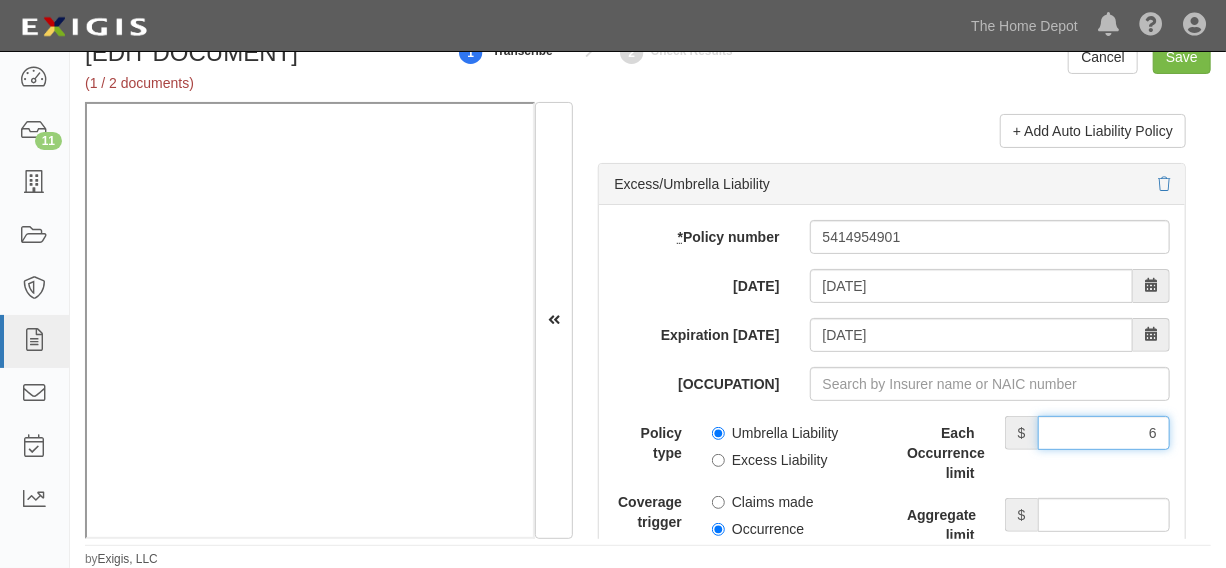 type on "6,000,000" 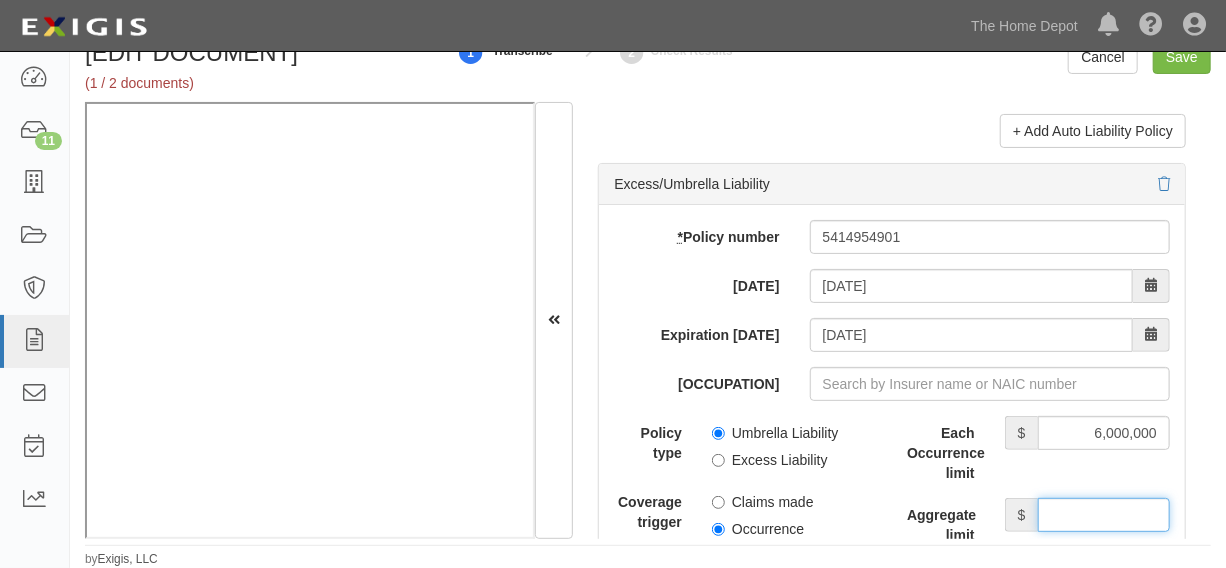 click on "Aggregate limit" at bounding box center (1104, 515) 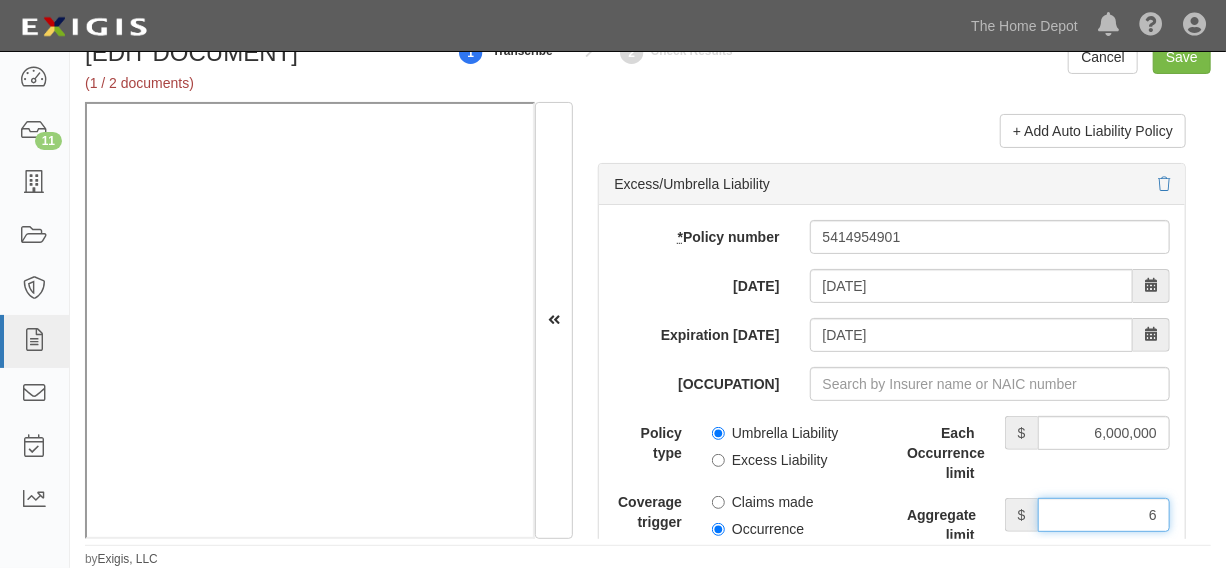 scroll, scrollTop: 4157, scrollLeft: 0, axis: vertical 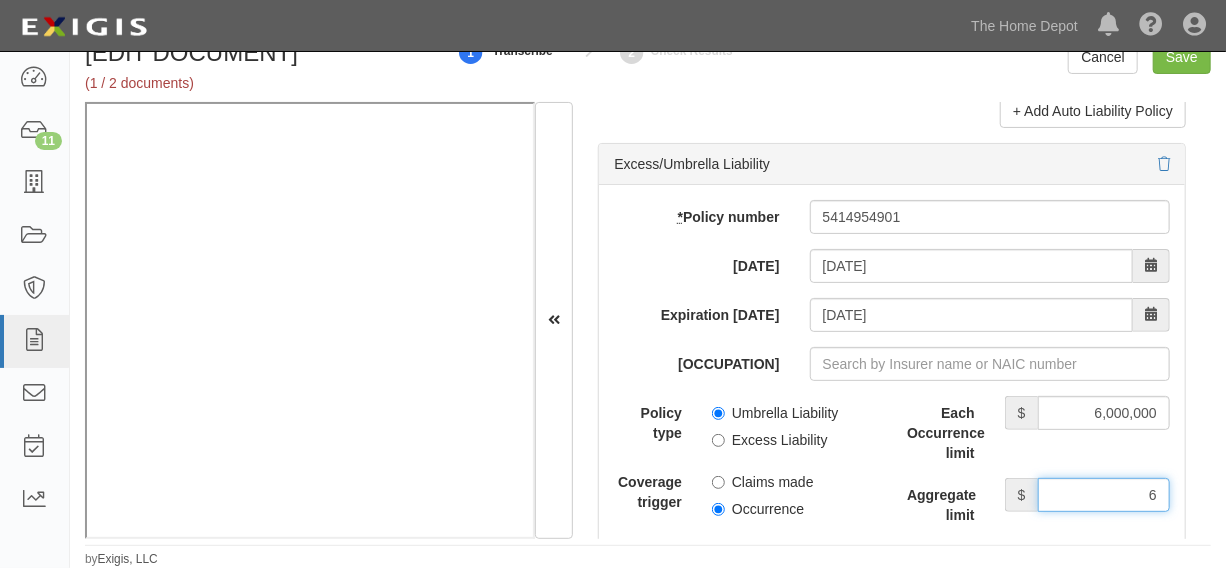 type on "6,000,000" 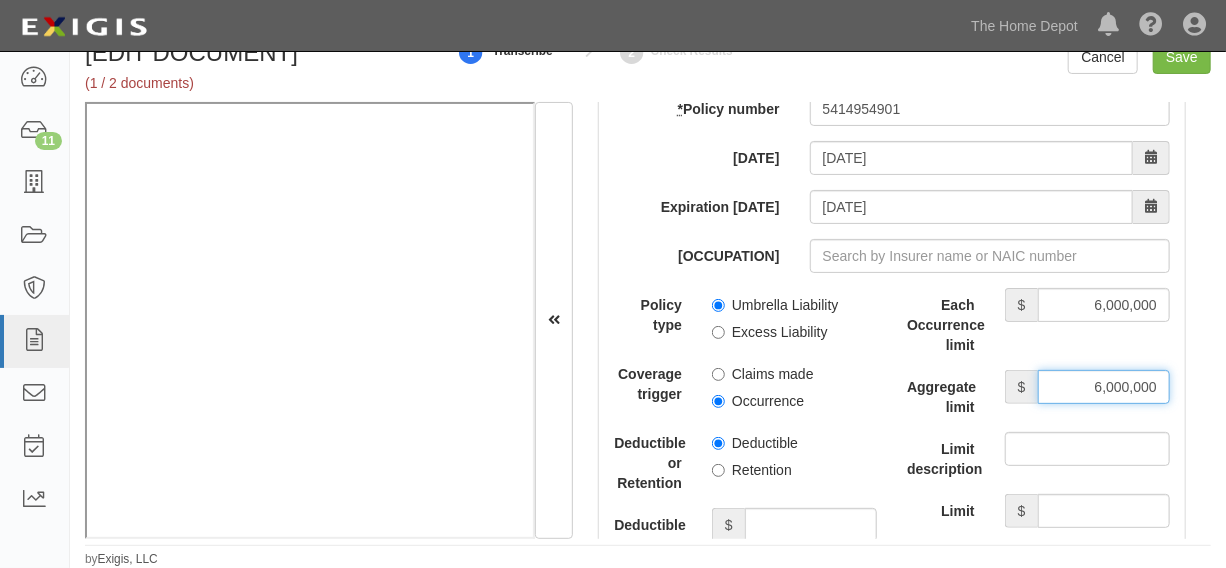 scroll, scrollTop: 4309, scrollLeft: 0, axis: vertical 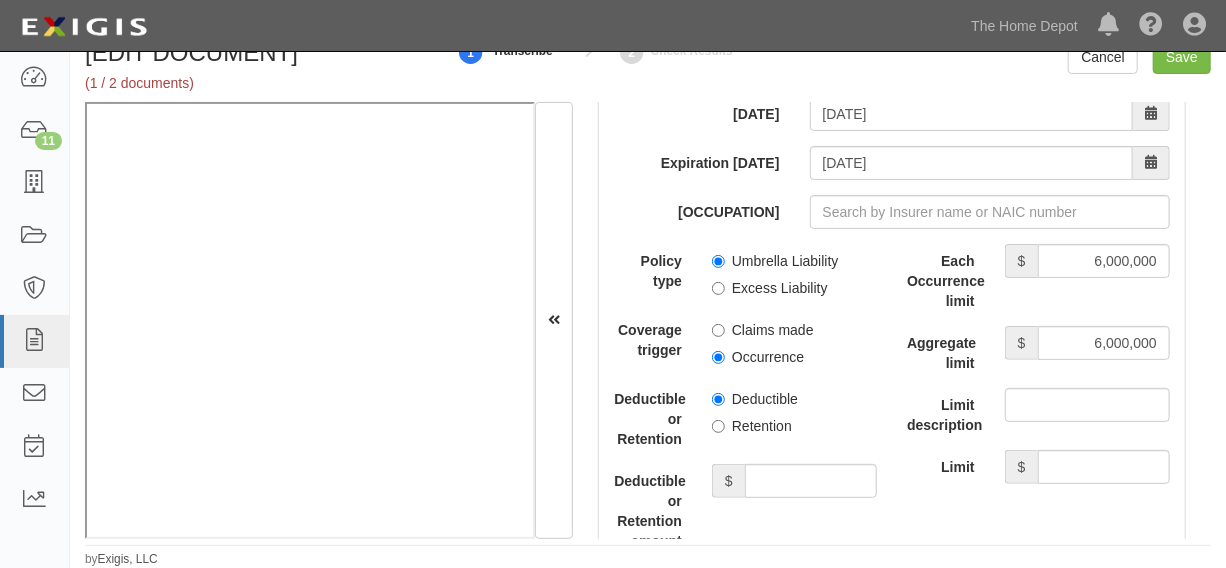 click on "Occurrence" at bounding box center [758, 357] 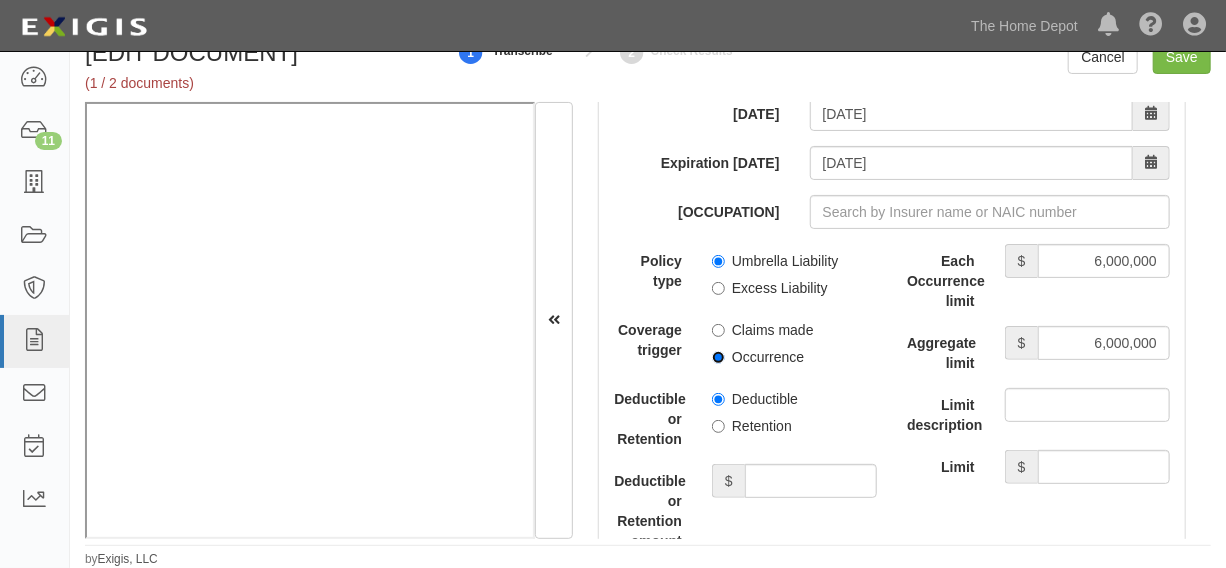 click on "Occurrence" at bounding box center (718, 357) 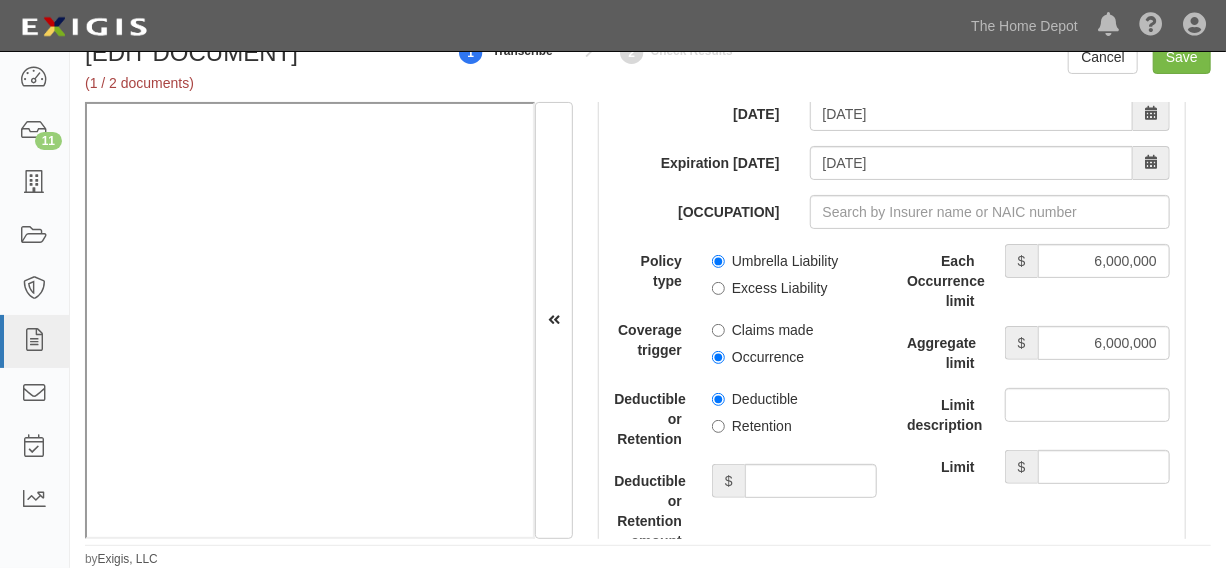 click on "Retention" at bounding box center (752, 426) 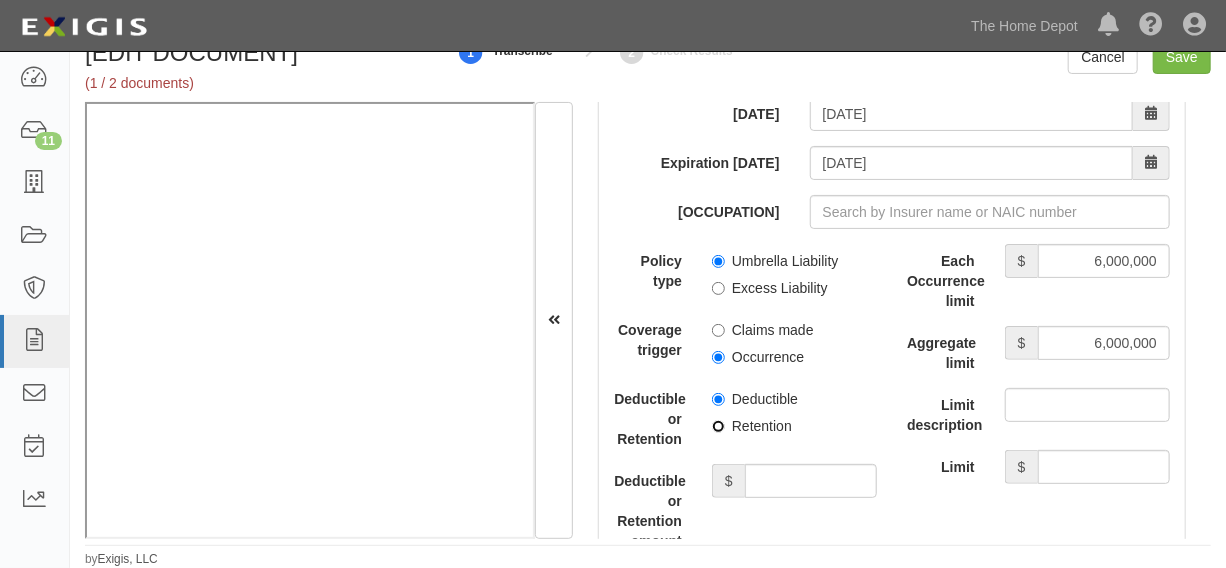 click on "Retention" at bounding box center (718, 426) 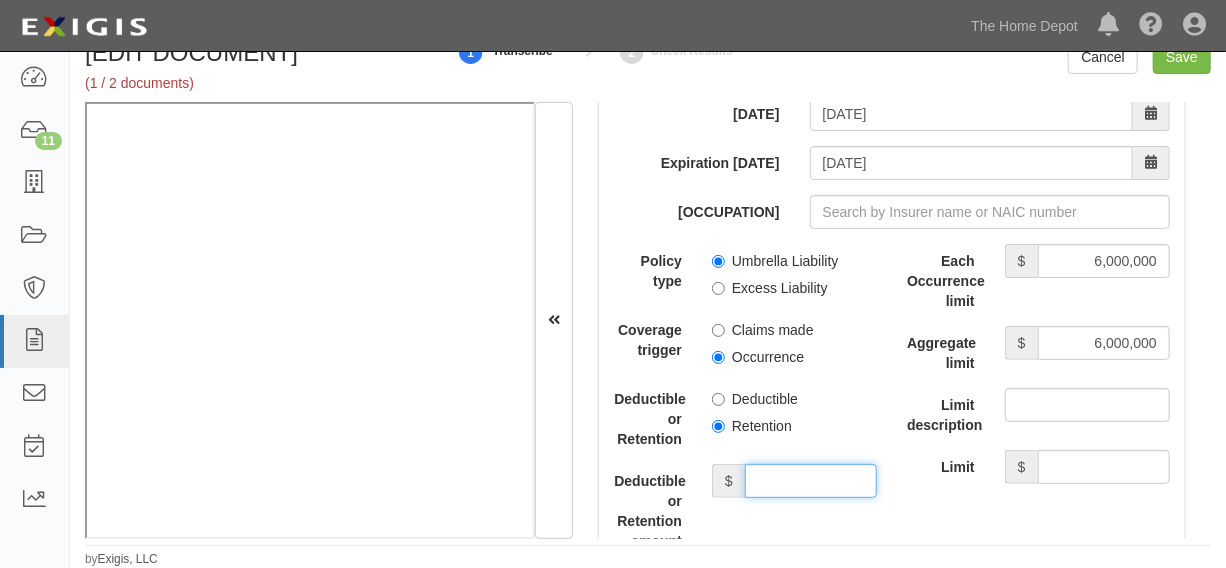 click on "Deductible or Retention amount" at bounding box center (811, 481) 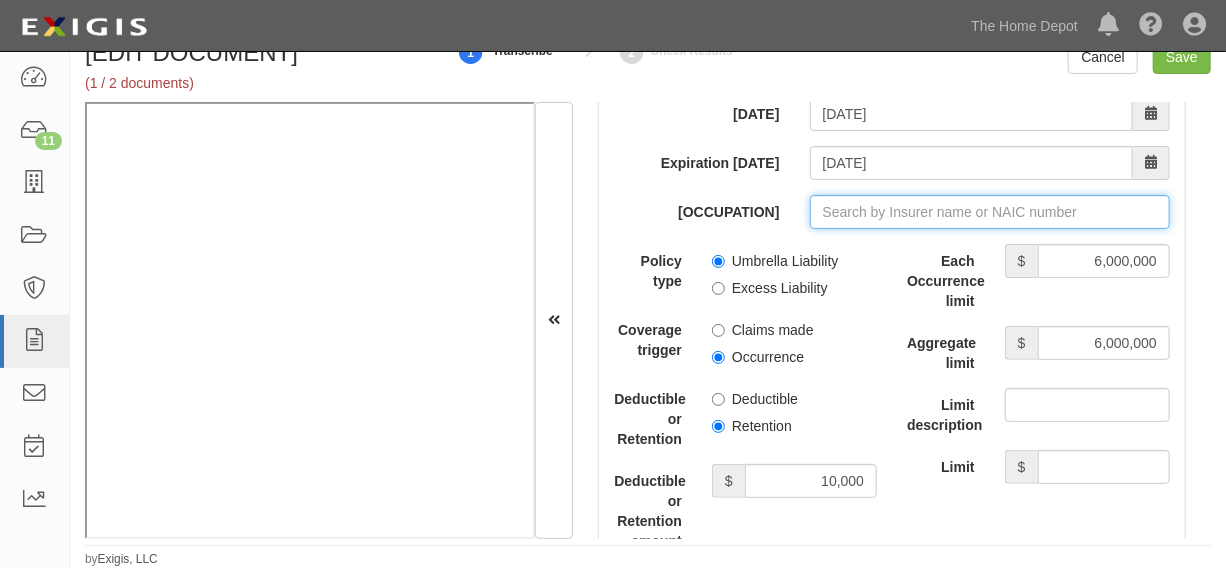 click on "Insurer" at bounding box center [990, 212] 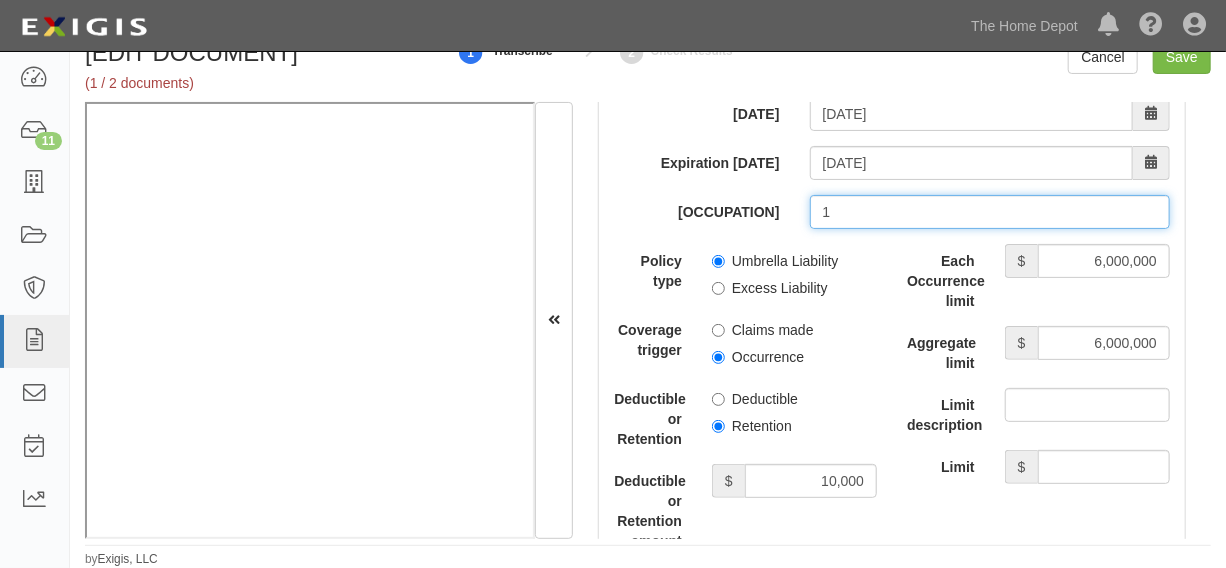 type on "180 Seguros S.A. (0) NR Rating" 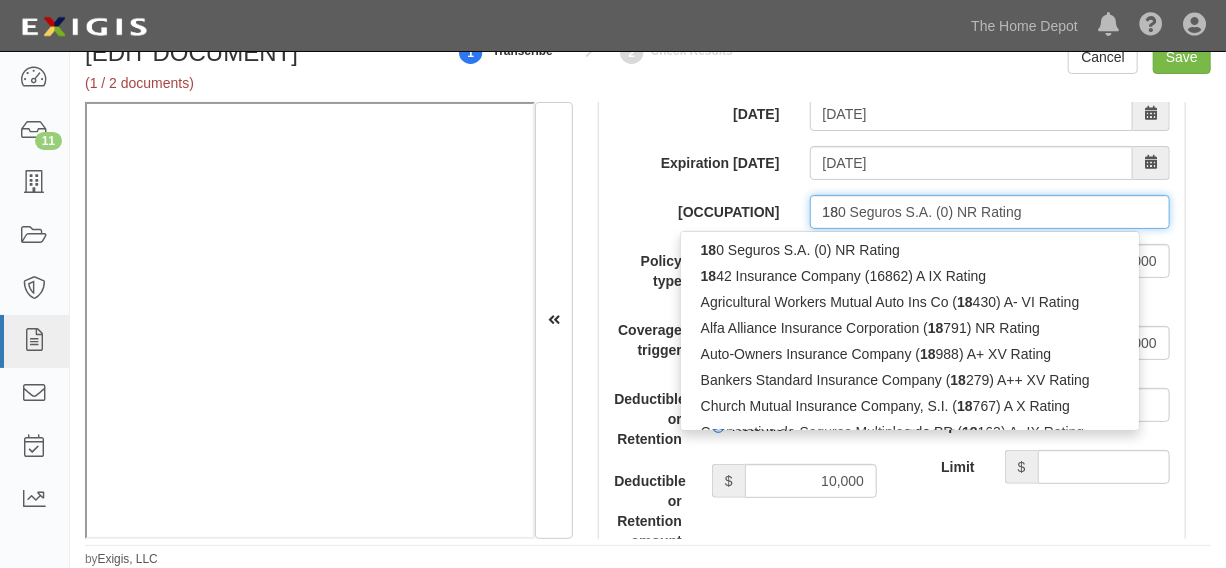 type on "189" 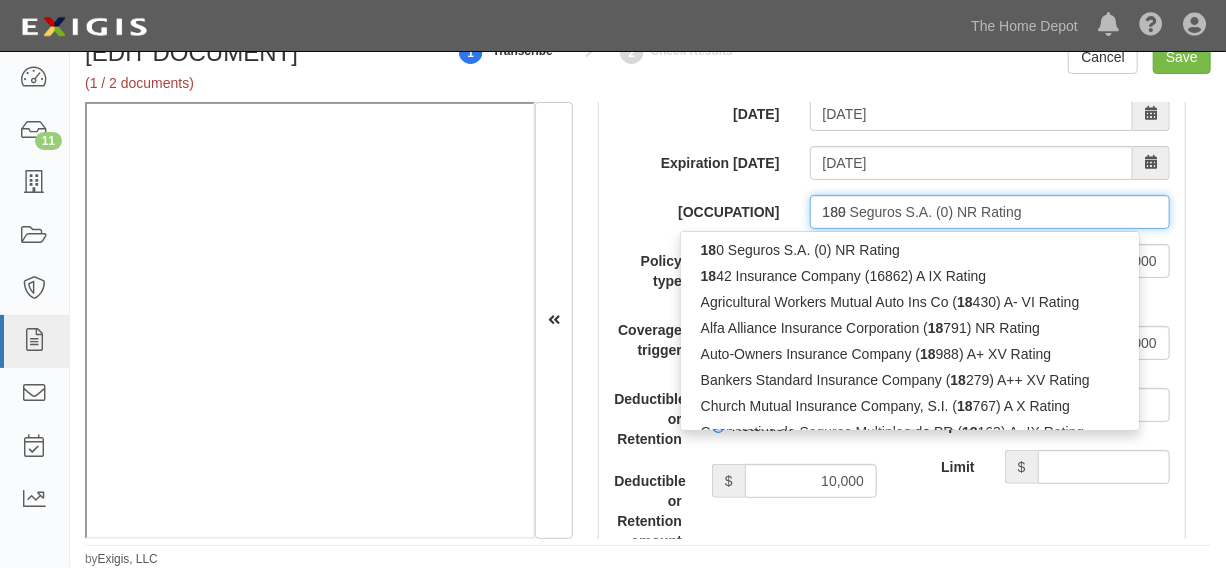 type 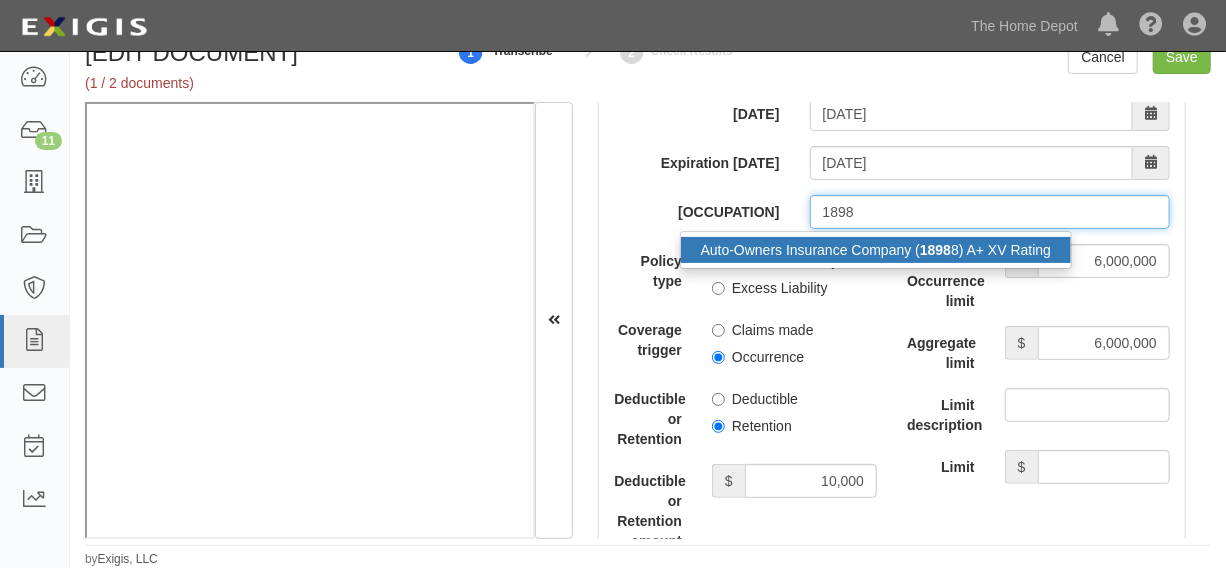 click on "Auto-Owners Insurance Company ( 1898 8) A+ XV Rating" at bounding box center (876, 250) 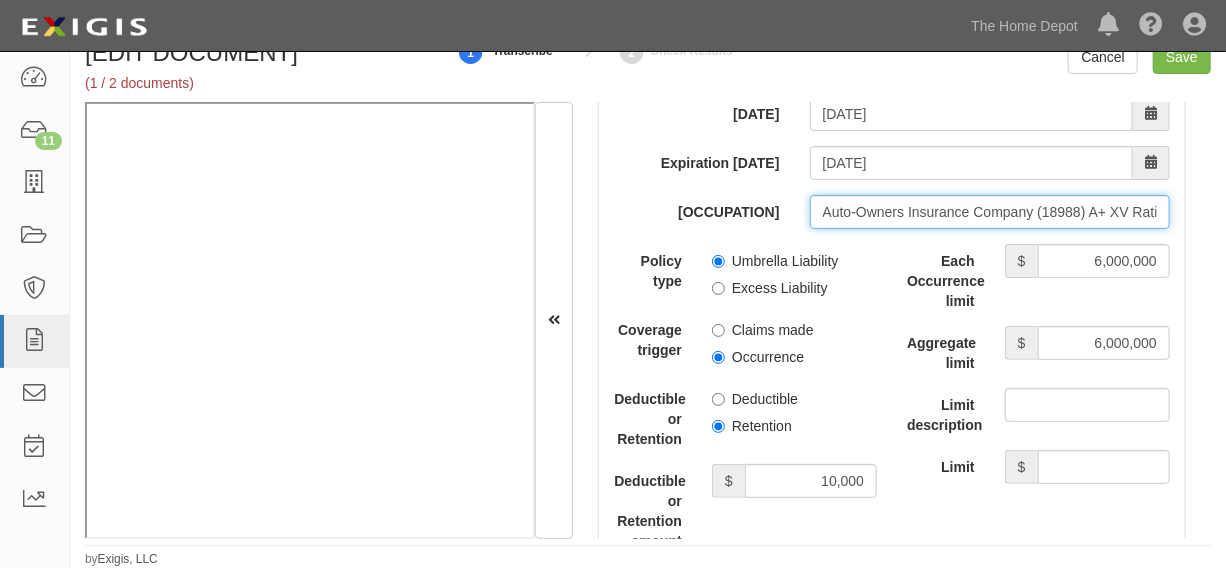 type on "Auto-Owners Insurance Company (18988) A+ XV Rating" 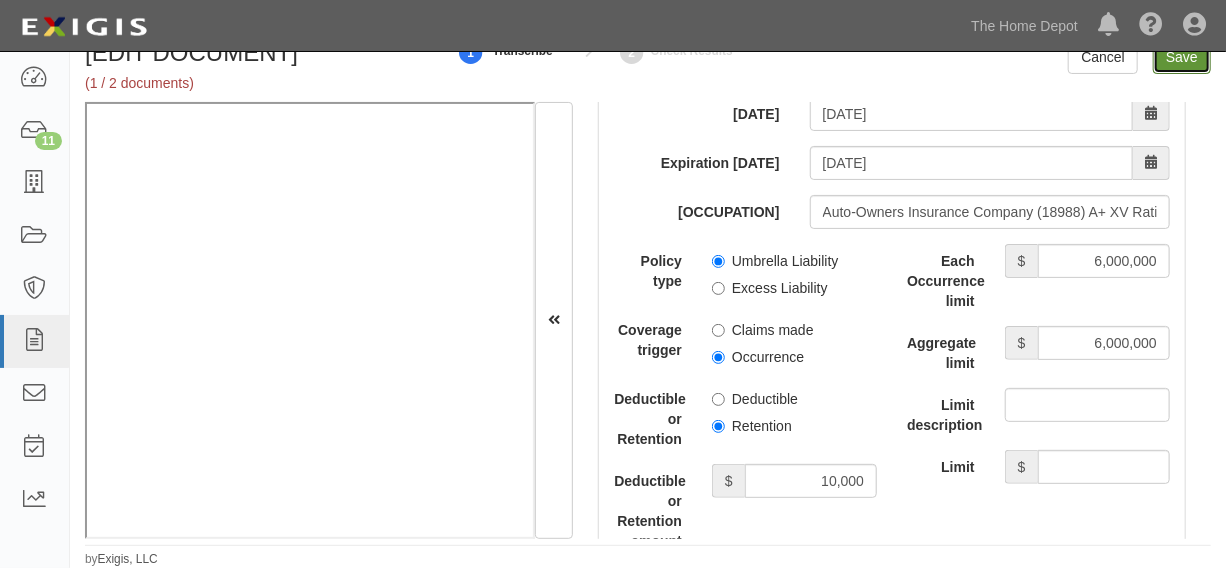 click on "Save" at bounding box center [1182, 57] 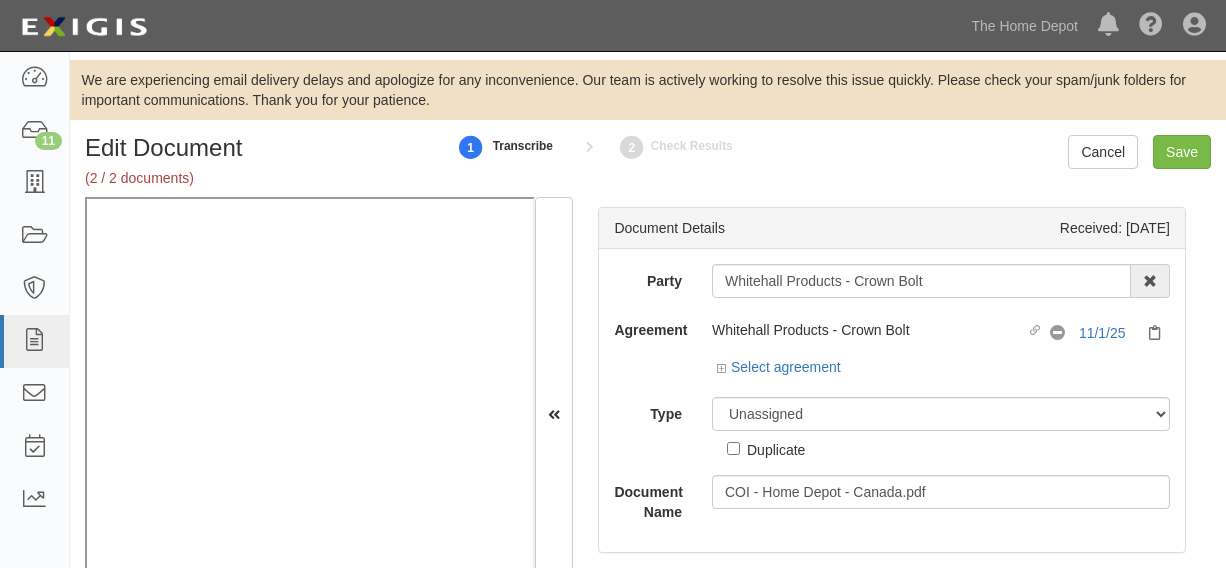 scroll, scrollTop: 0, scrollLeft: 0, axis: both 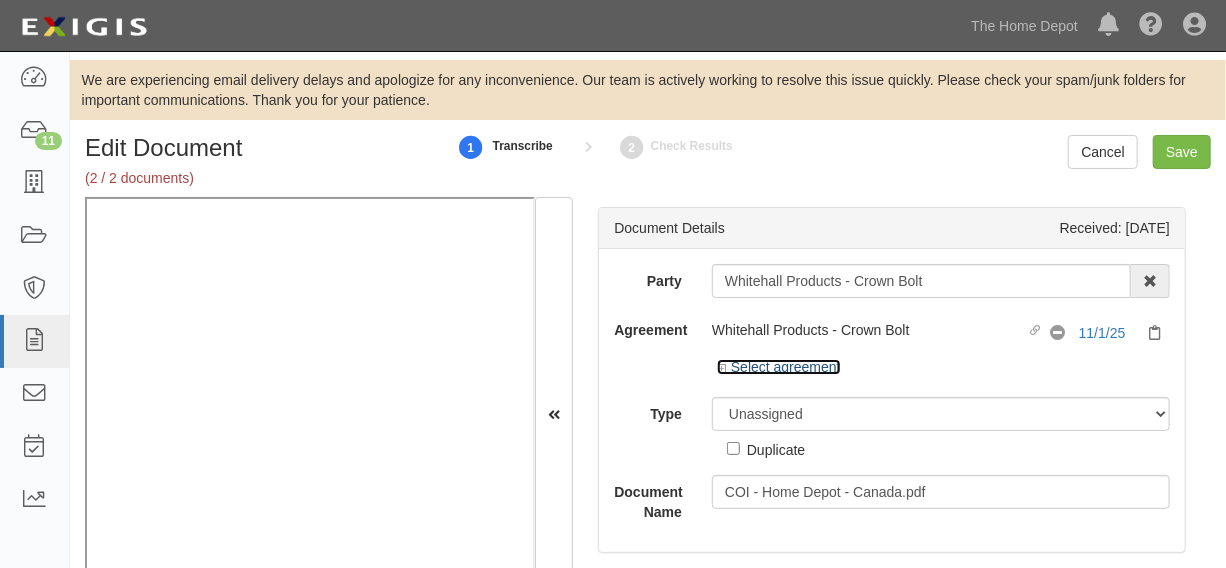 click on "Select agreement" at bounding box center (779, 367) 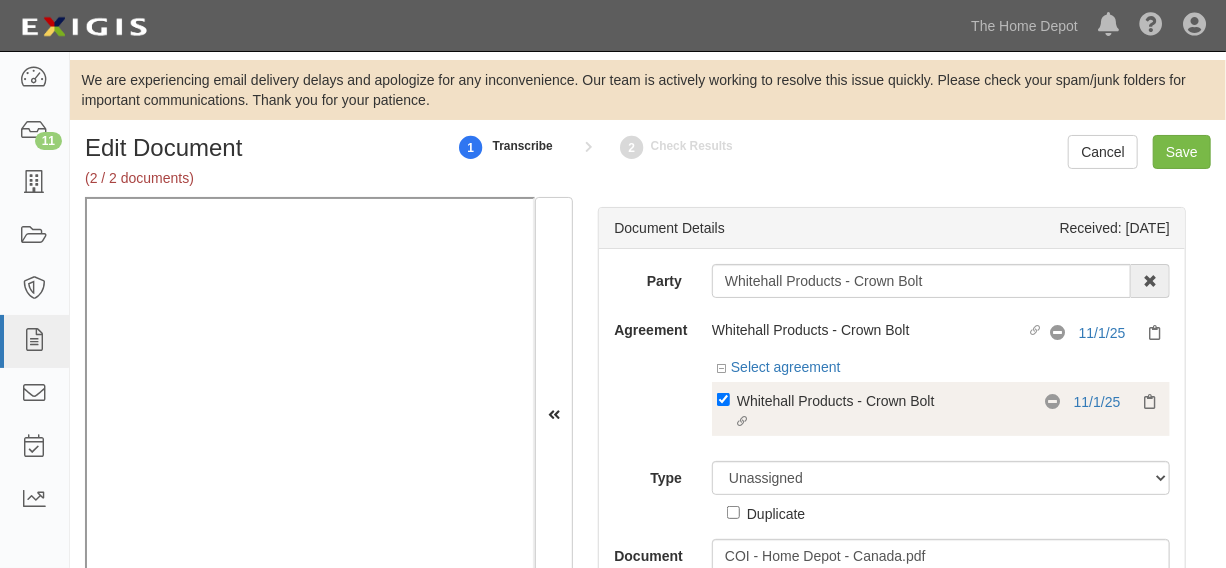 click on "Linked agreement
Whitehall Products - Crown Bolt
Linked agreement" at bounding box center (881, 412) 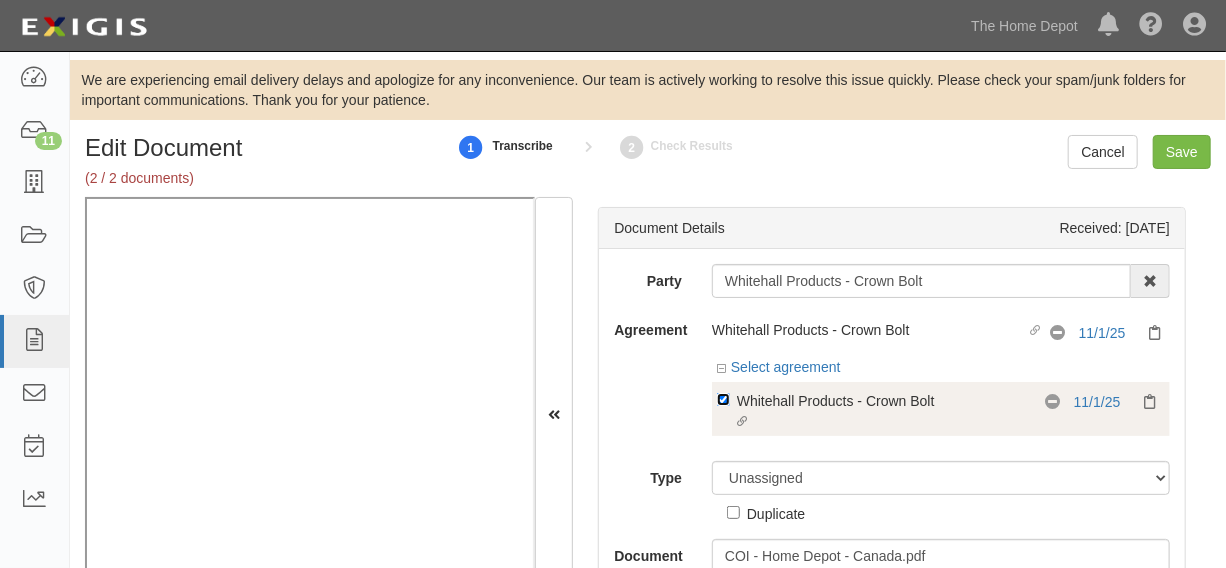 click on "Linked agreement
Whitehall Products - Crown Bolt
Linked agreement" at bounding box center [723, 399] 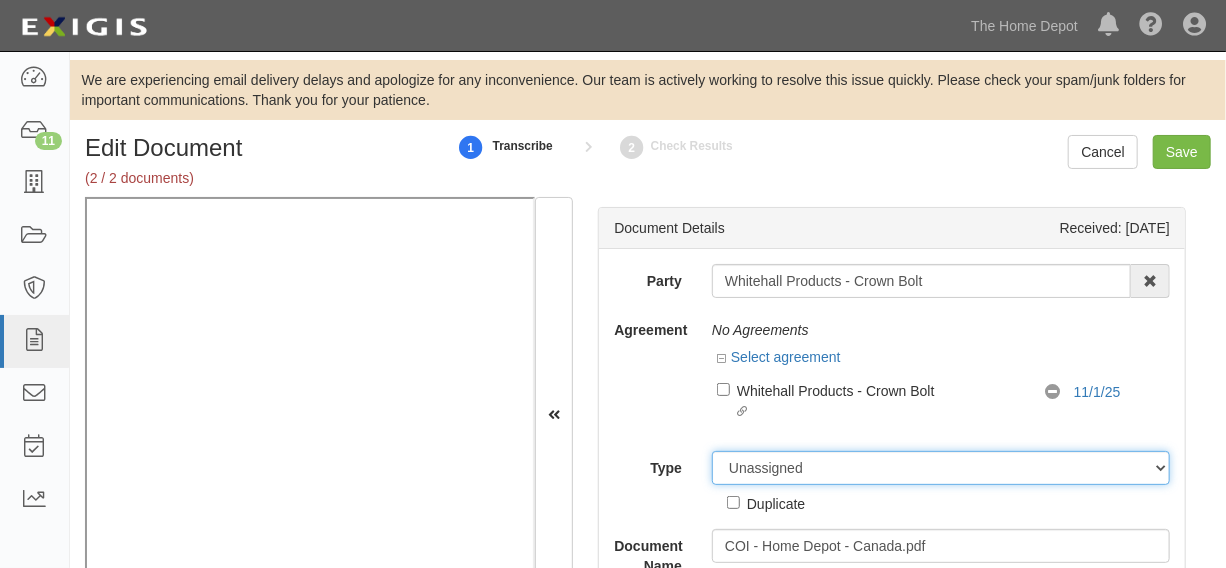 click on "Unassigned
Binder
Cancellation Notice
Certificate
Contract
Endorsement
Insurance Policy
Junk
Other Document
Policy Declarations
Reinstatement Notice
Requirements
Waiver Request" at bounding box center [941, 468] 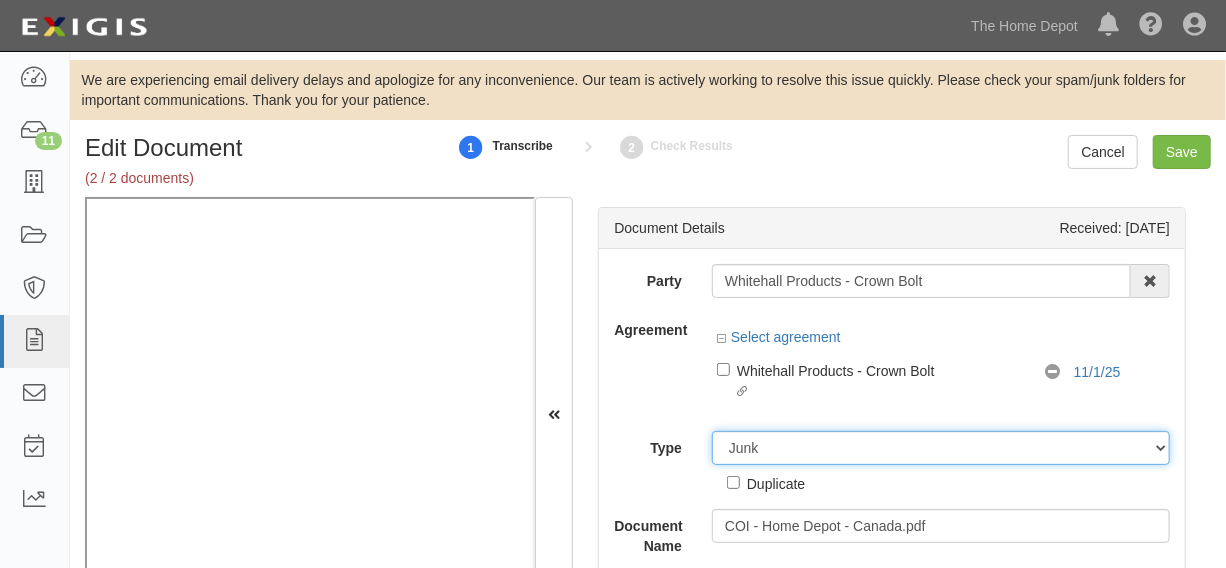 click on "Unassigned
Binder
Cancellation Notice
Certificate
Contract
Endorsement
Insurance Policy
Junk
Other Document
Policy Declarations
Reinstatement Notice
Requirements
Waiver Request" at bounding box center (941, 448) 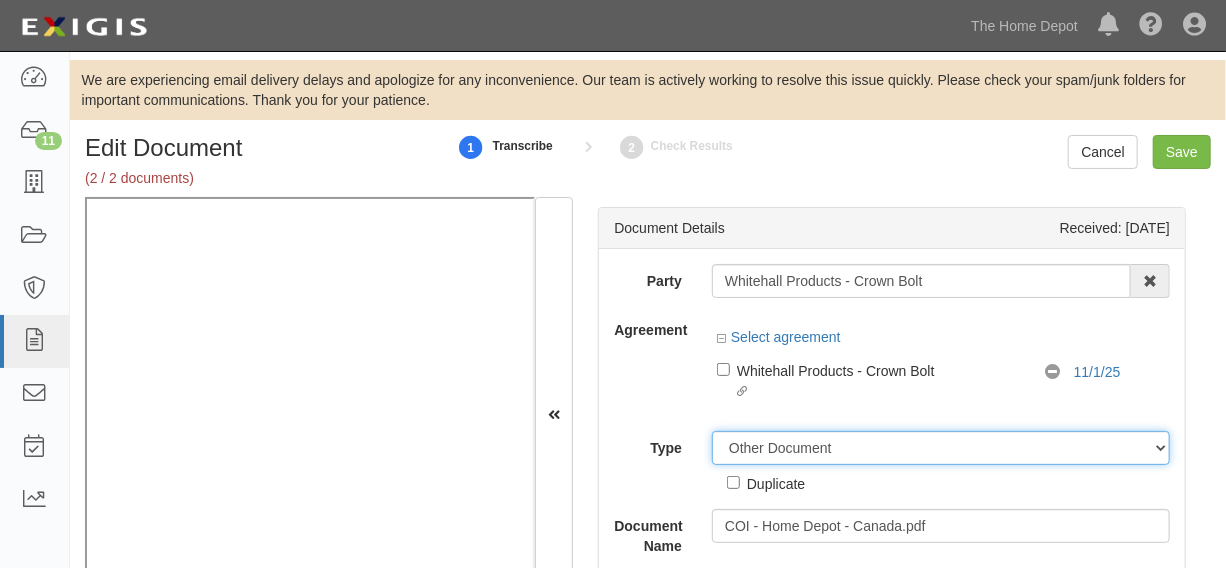 click on "Unassigned
Binder
Cancellation Notice
Certificate
Contract
Endorsement
Insurance Policy
Junk
Other Document
Policy Declarations
Reinstatement Notice
Requirements
Waiver Request" at bounding box center (941, 448) 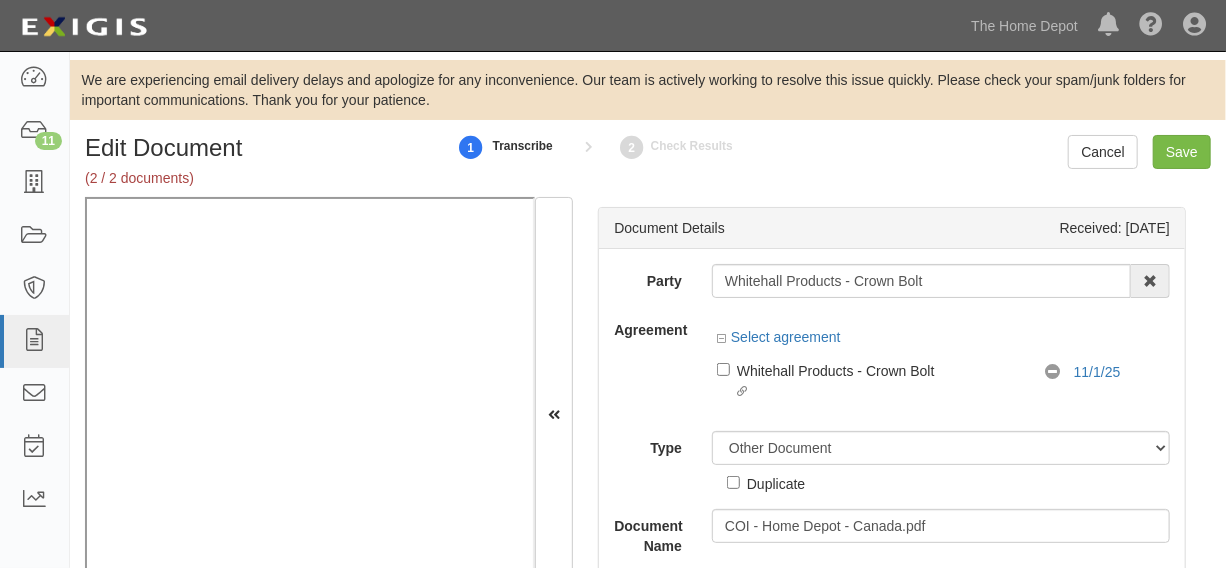click on "Duplicate" at bounding box center (776, 483) 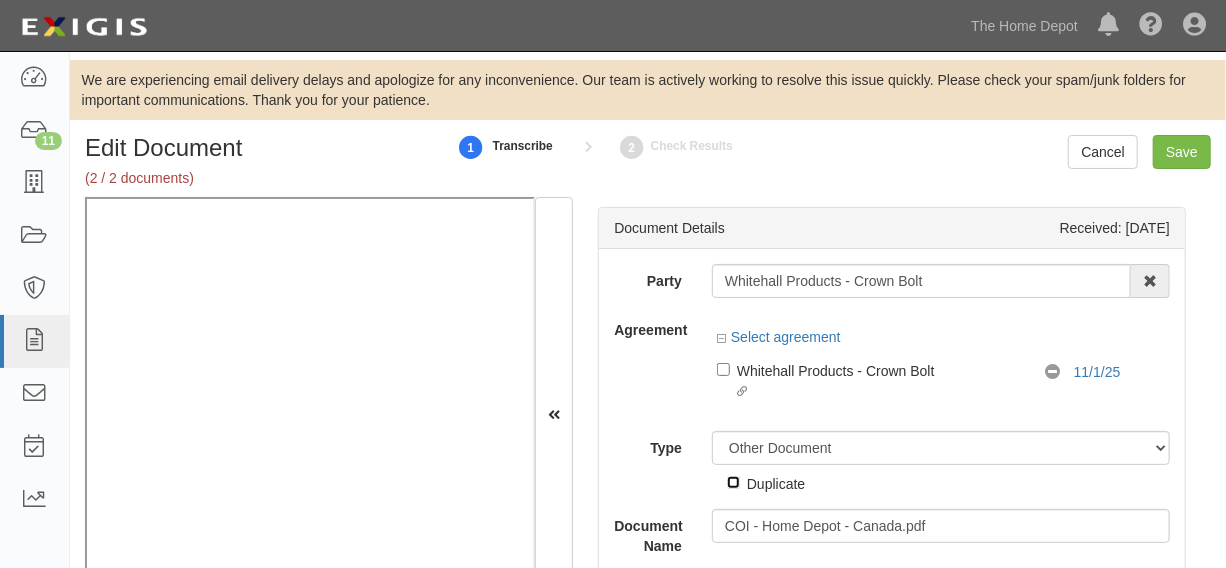 click on "Duplicate" at bounding box center [733, 482] 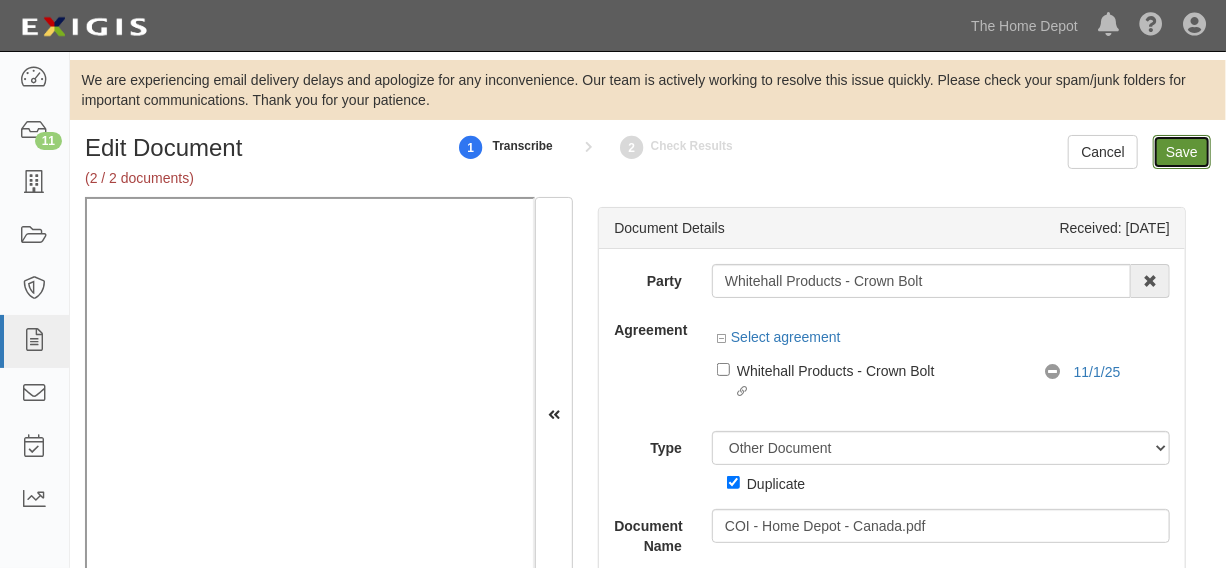 click on "Save" at bounding box center [1182, 152] 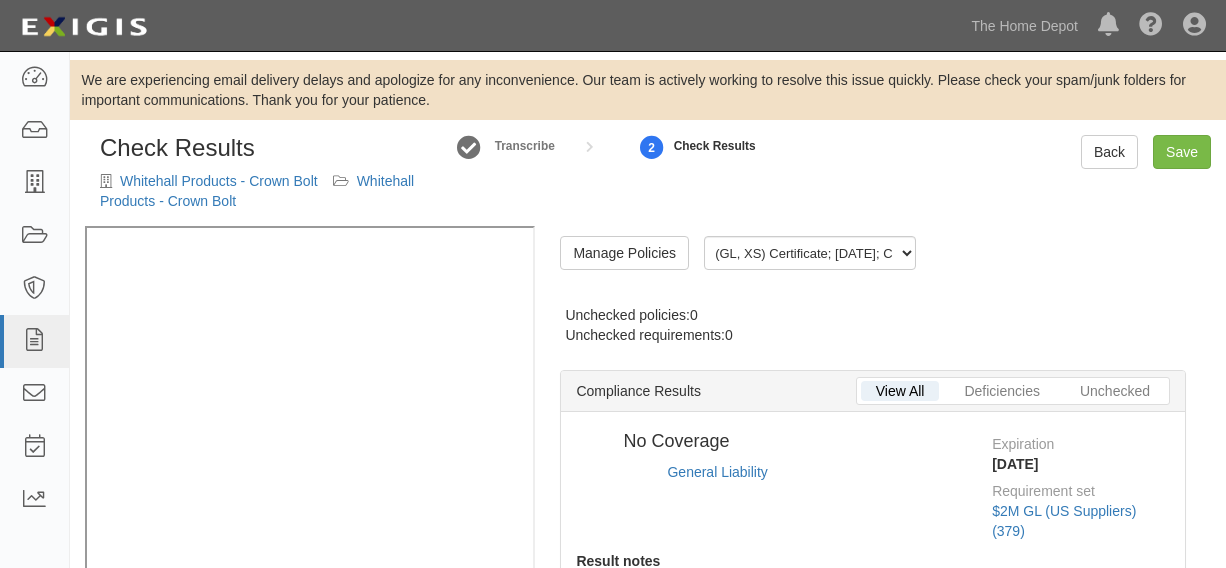 radio on "true" 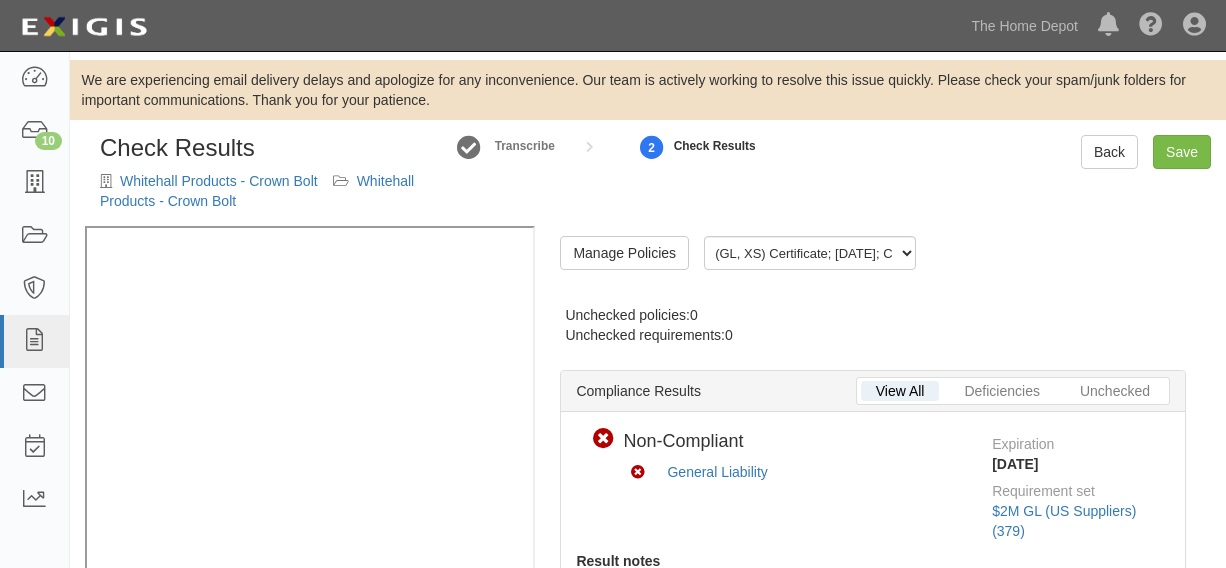 scroll, scrollTop: 0, scrollLeft: 0, axis: both 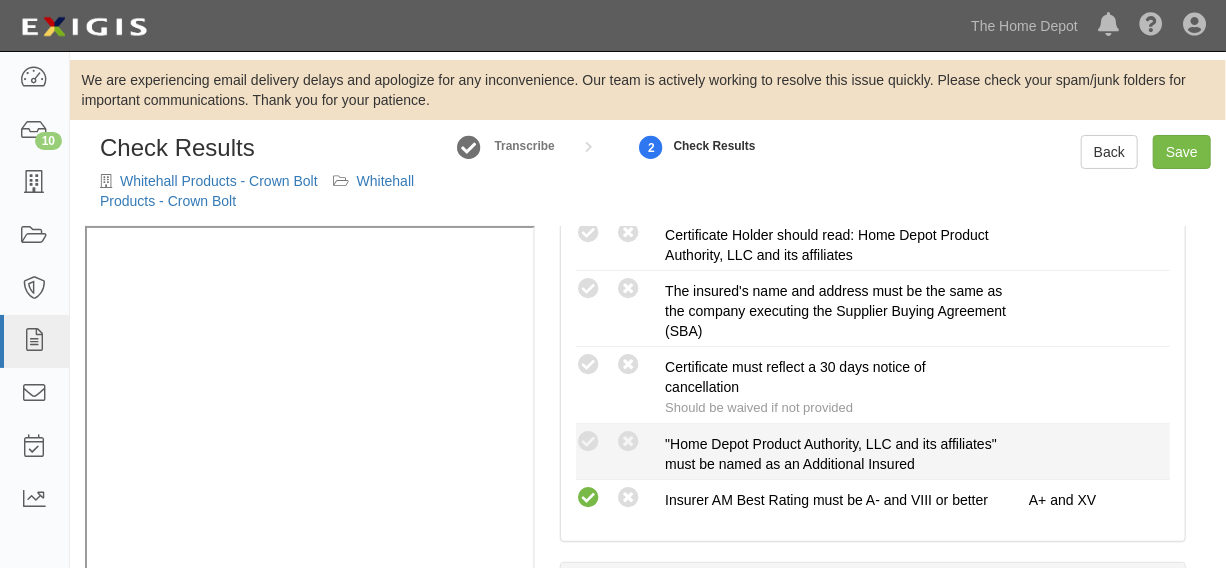 click on "Compliant Waived:  Non-Compliant "Home Depot Product Authority, LLC and its affiliates" must be named as an Additional Insured" at bounding box center [873, 451] 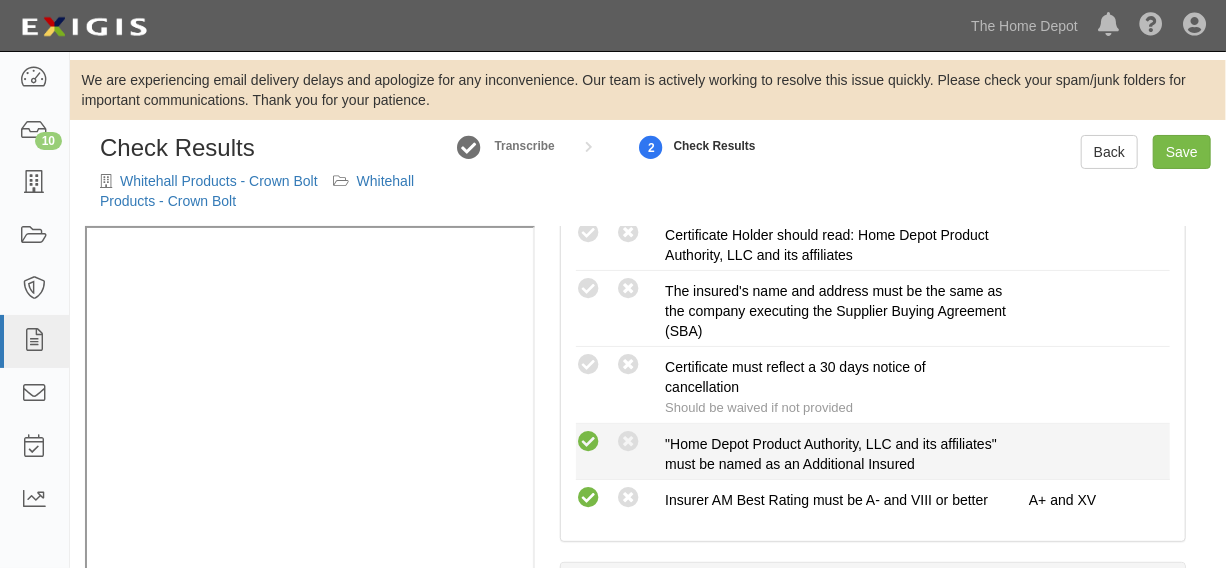 click at bounding box center [588, 442] 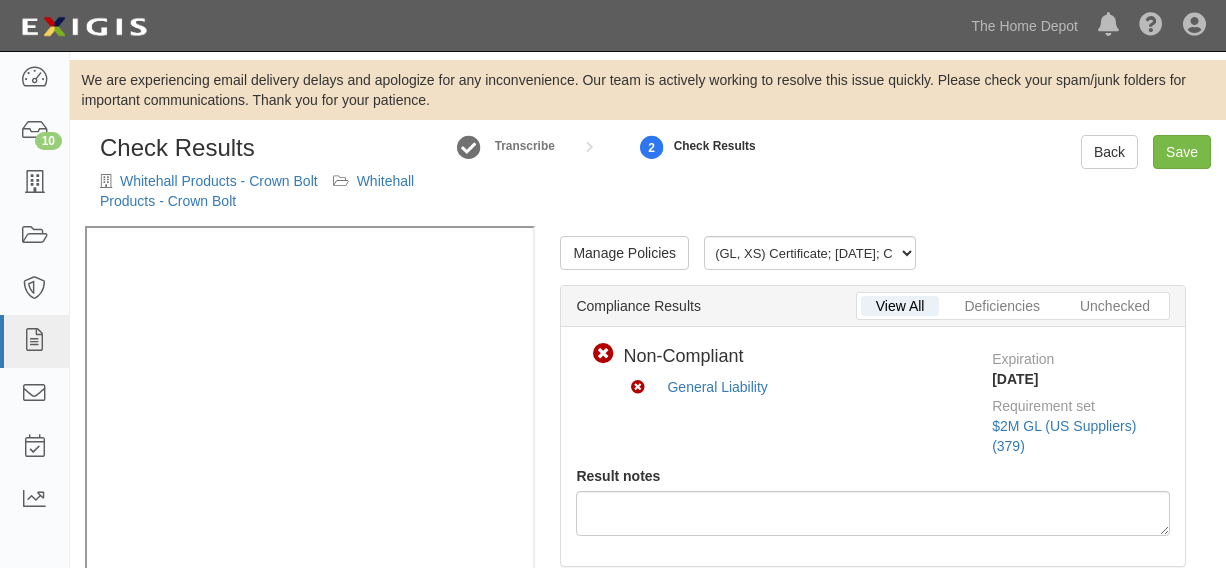 scroll, scrollTop: 0, scrollLeft: 0, axis: both 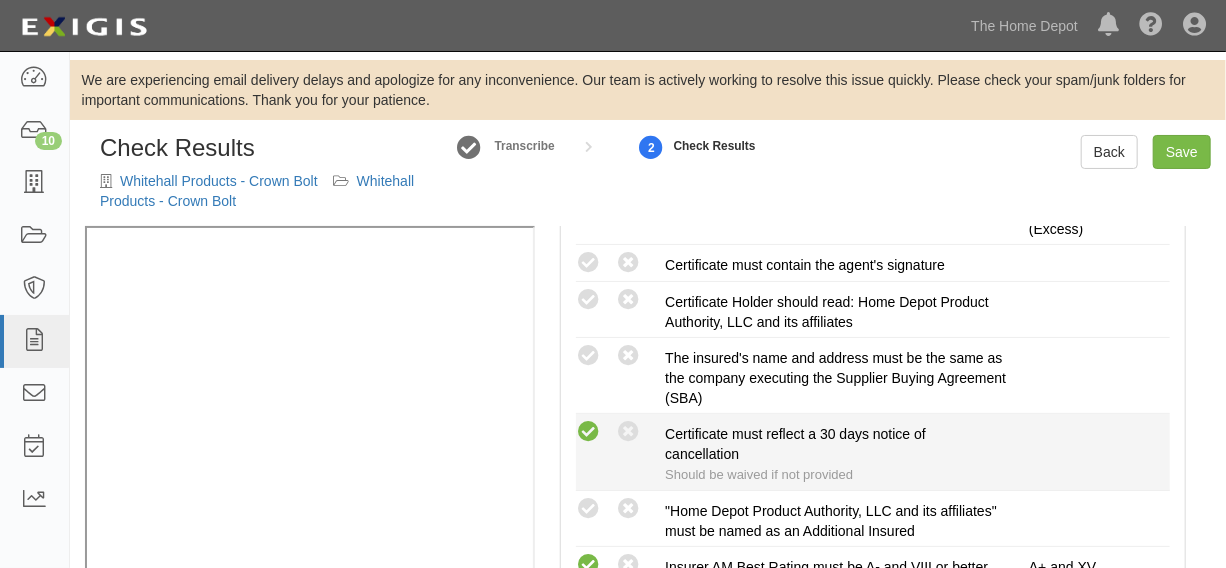 click at bounding box center [588, 432] 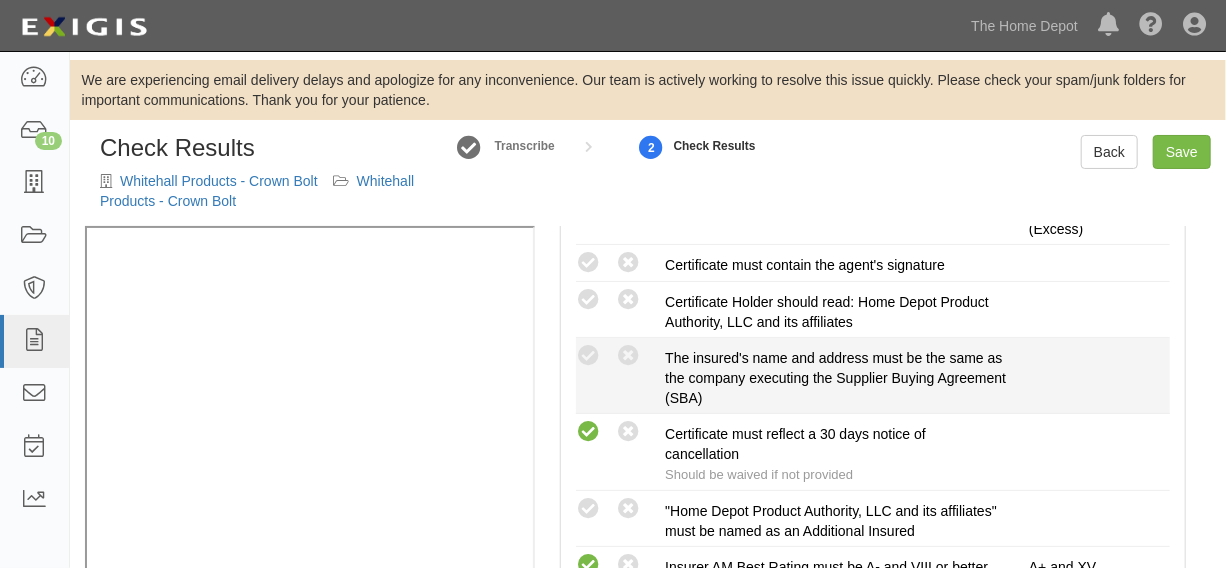 click on "Compliant Waived:  Non-Compliant" at bounding box center (613, 356) 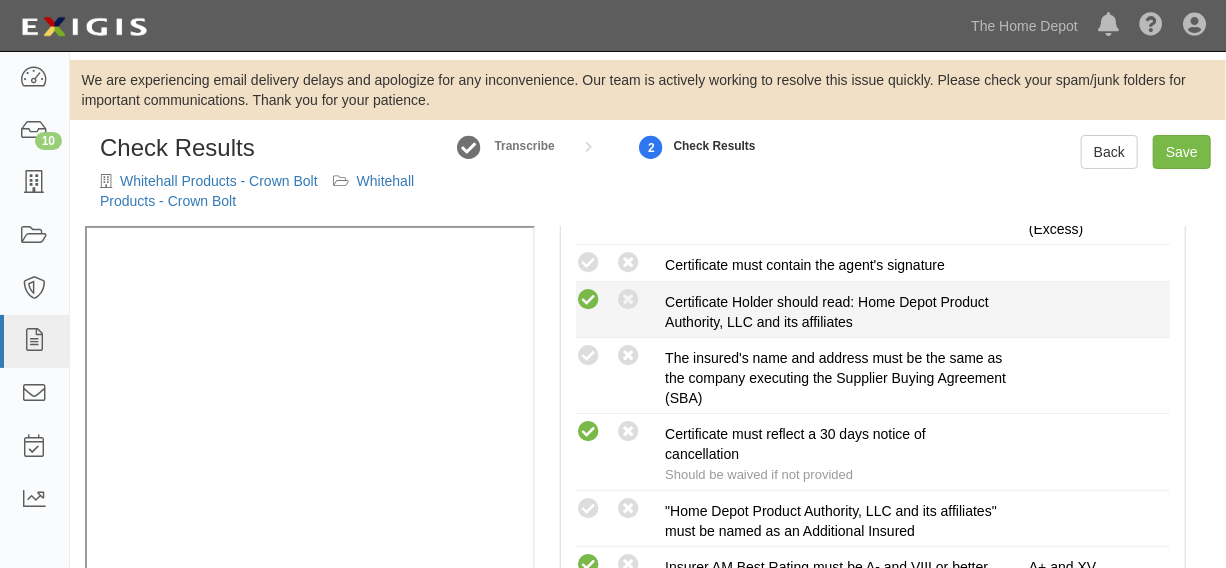 click at bounding box center (588, 300) 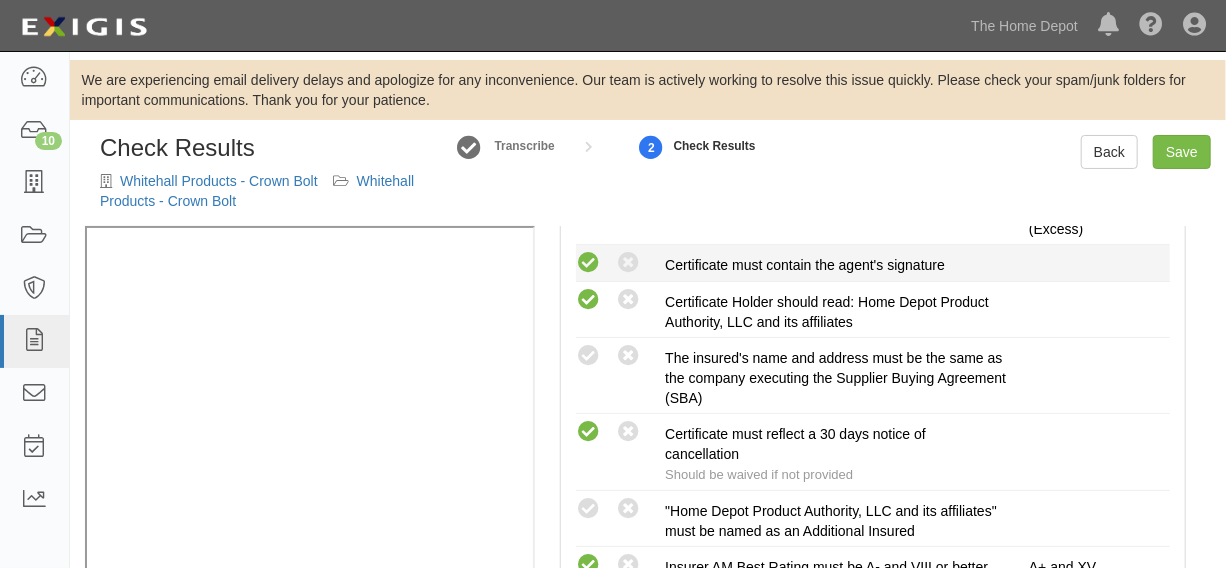click at bounding box center [588, 263] 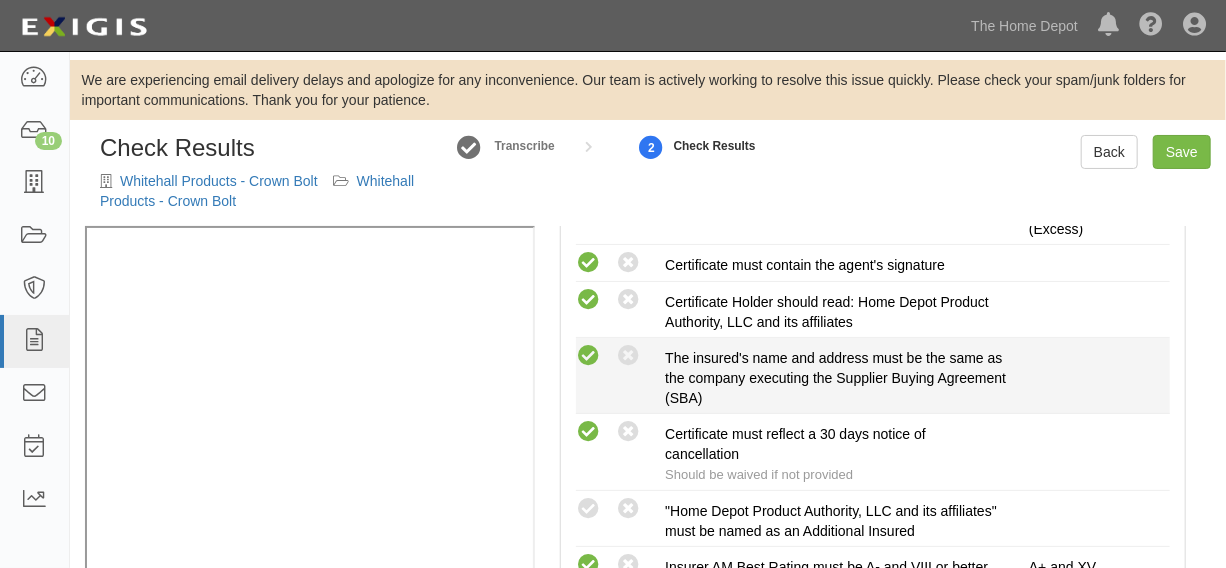 click at bounding box center [588, 356] 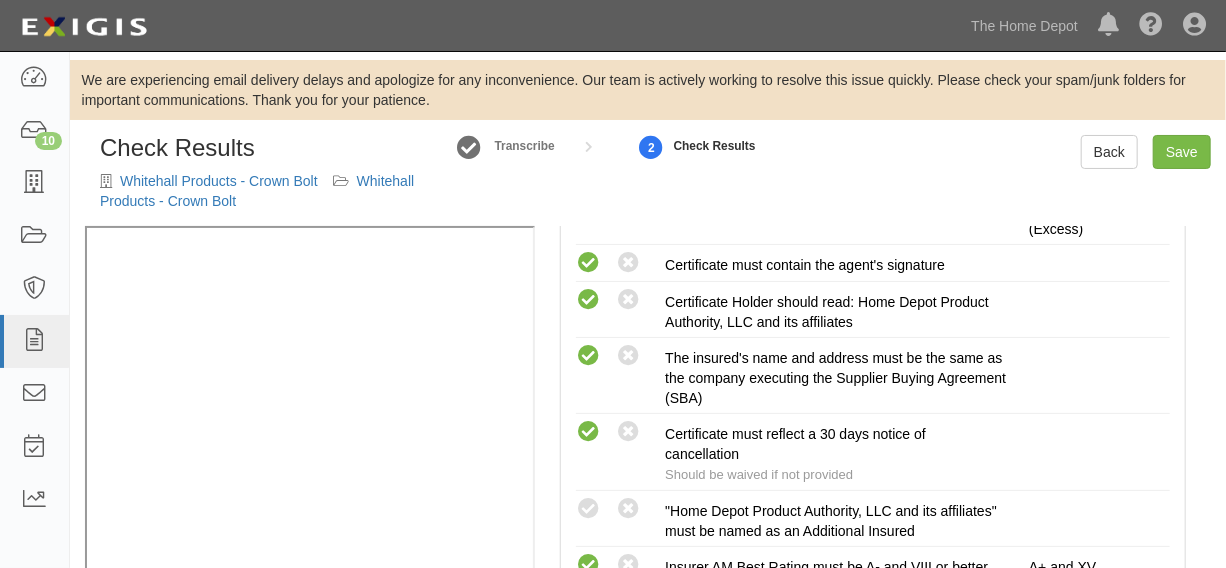 drag, startPoint x: 585, startPoint y: 504, endPoint x: 549, endPoint y: 498, distance: 36.496574 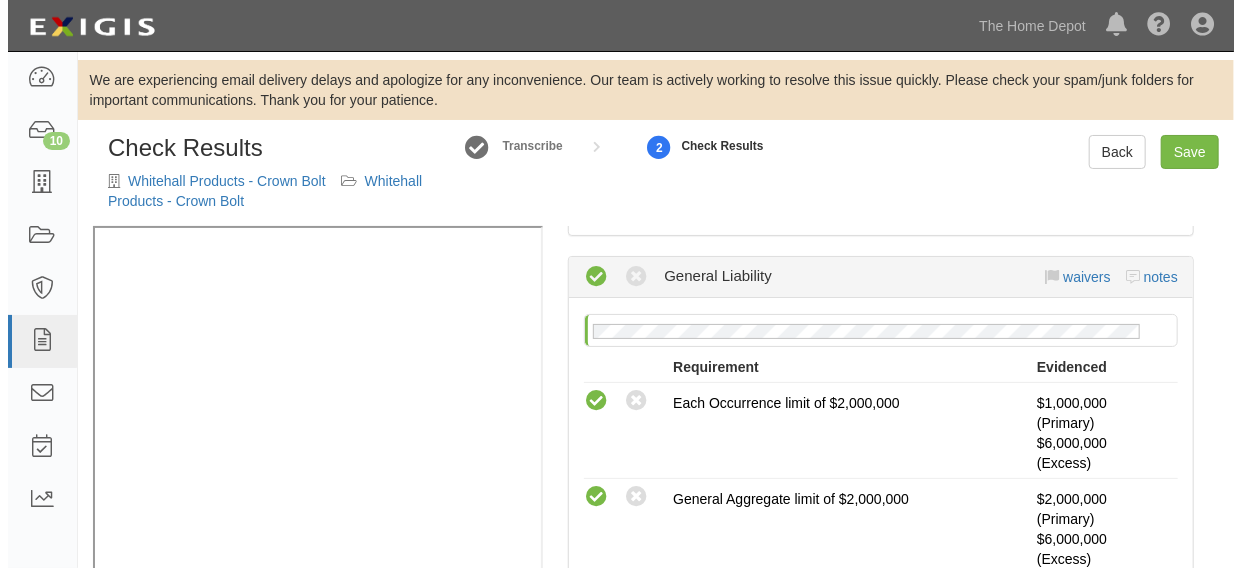 scroll, scrollTop: 0, scrollLeft: 0, axis: both 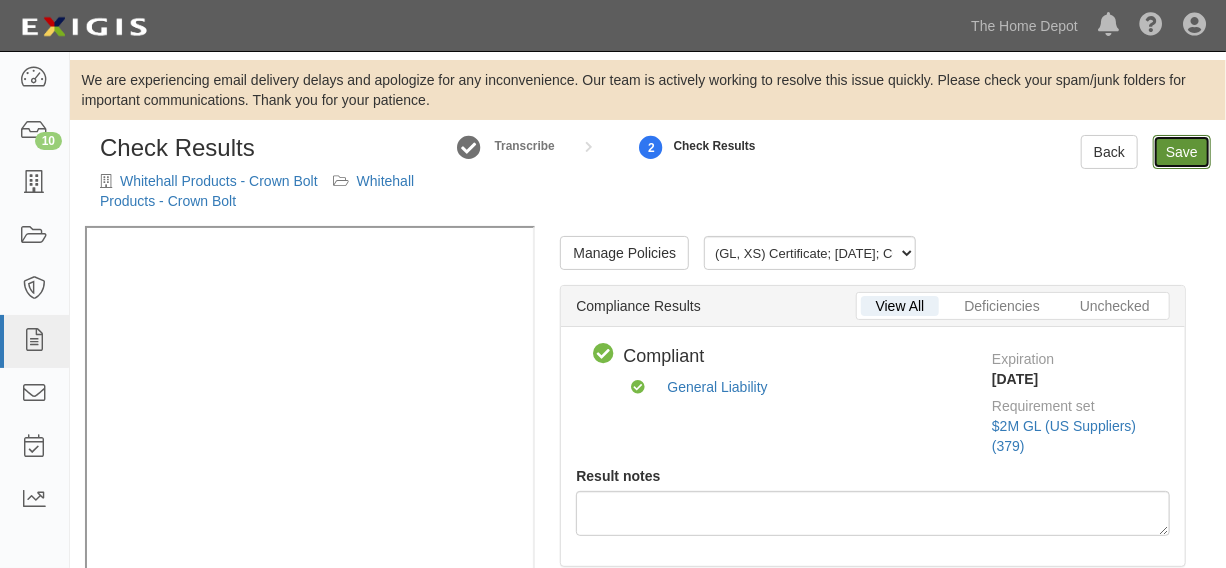 click on "Save" at bounding box center [1182, 152] 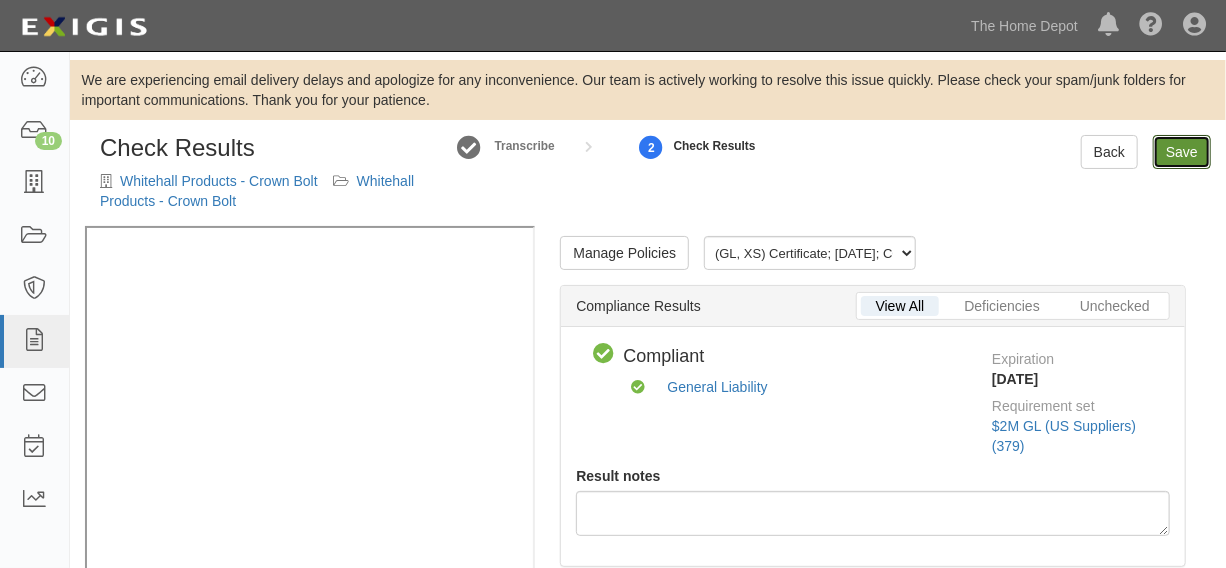 radio on "true" 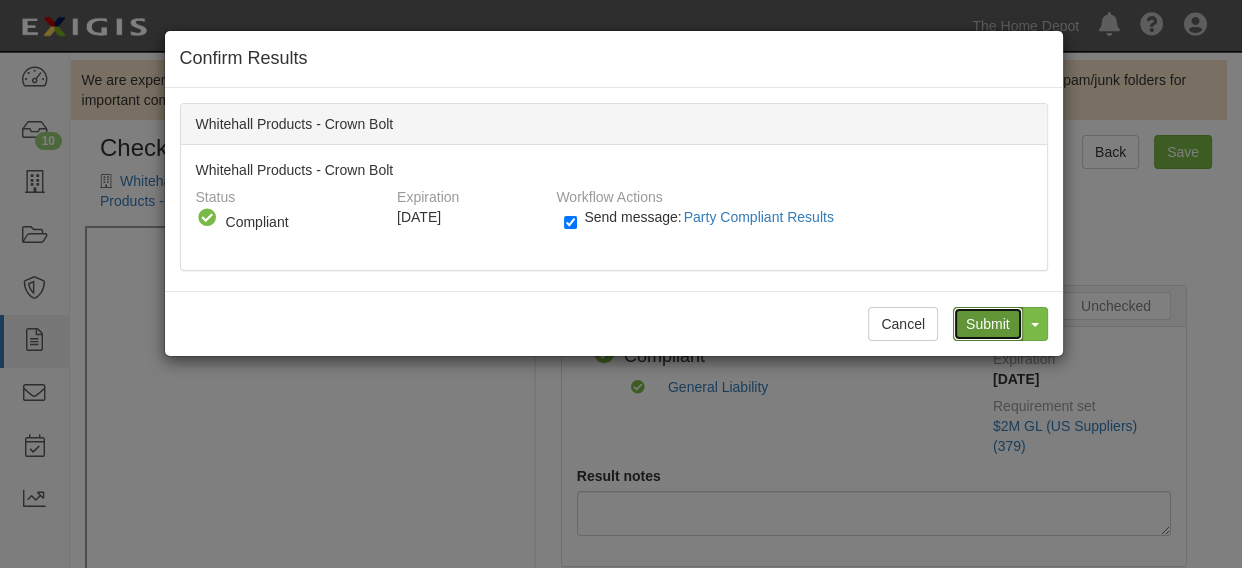 click on "Submit" at bounding box center [988, 324] 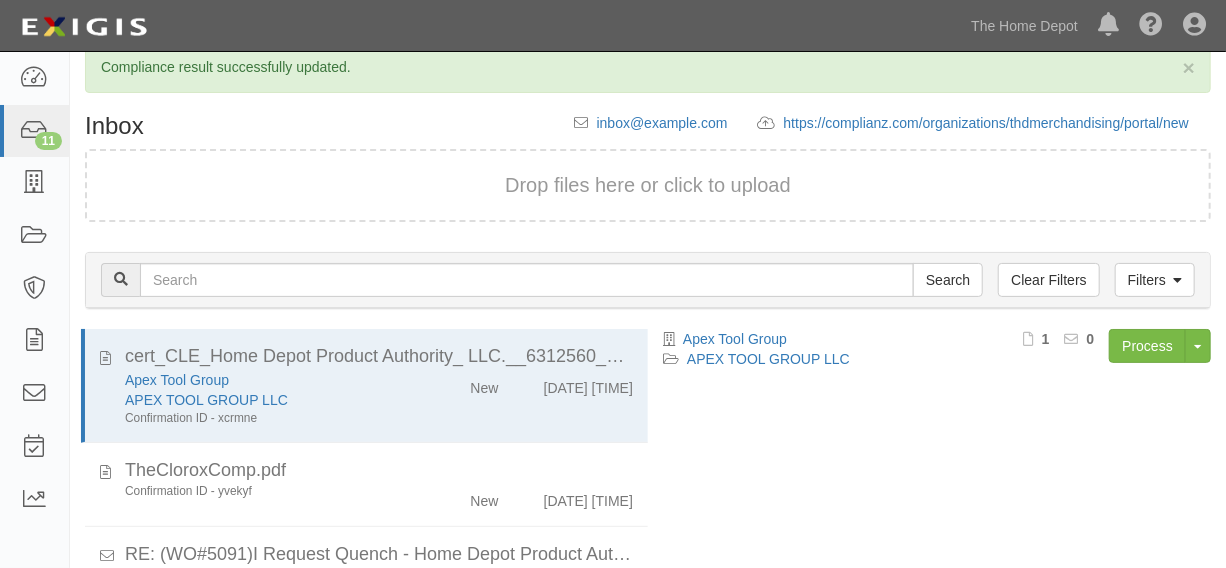 scroll, scrollTop: 216, scrollLeft: 0, axis: vertical 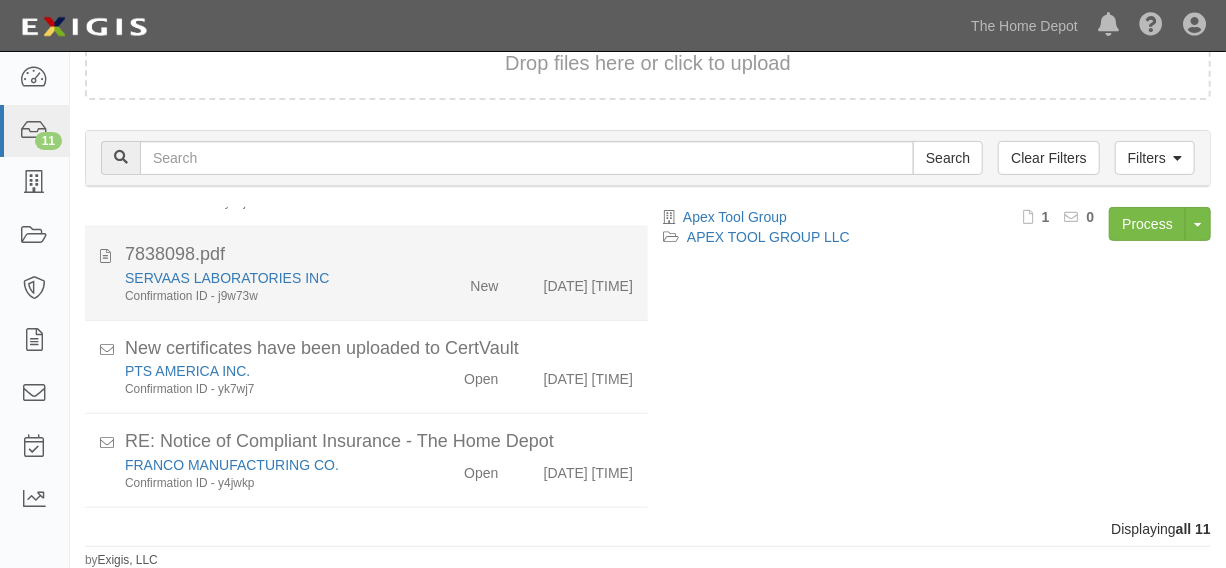 click on "SERVAAS LABORATORIES INC
Confirmation ID - [ID]
New
[DATE] [TIME]" 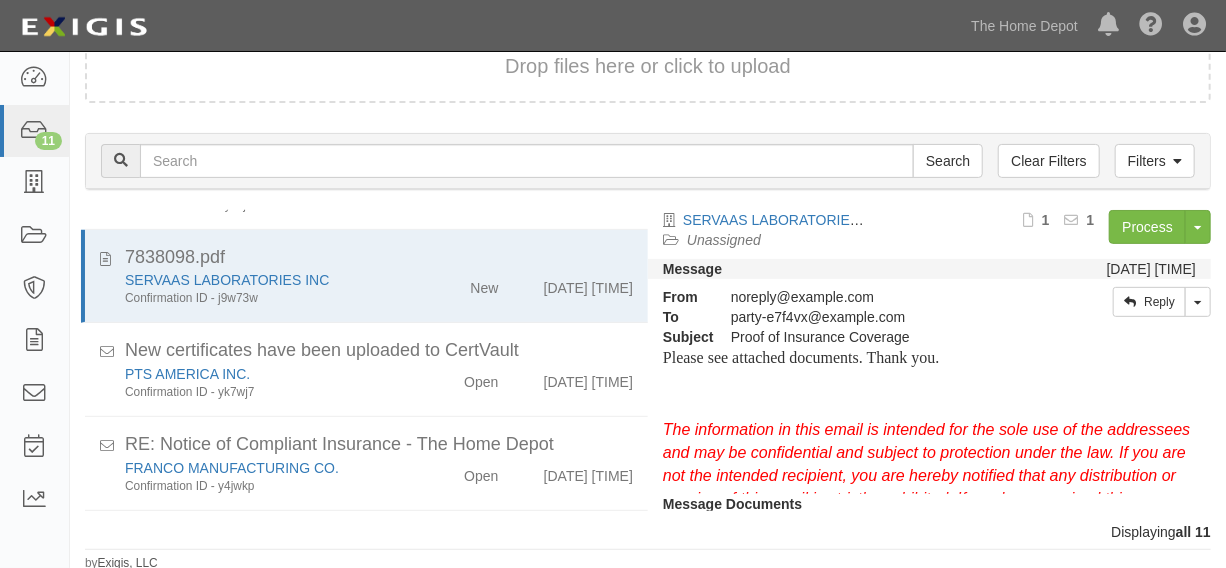 scroll, scrollTop: 219, scrollLeft: 0, axis: vertical 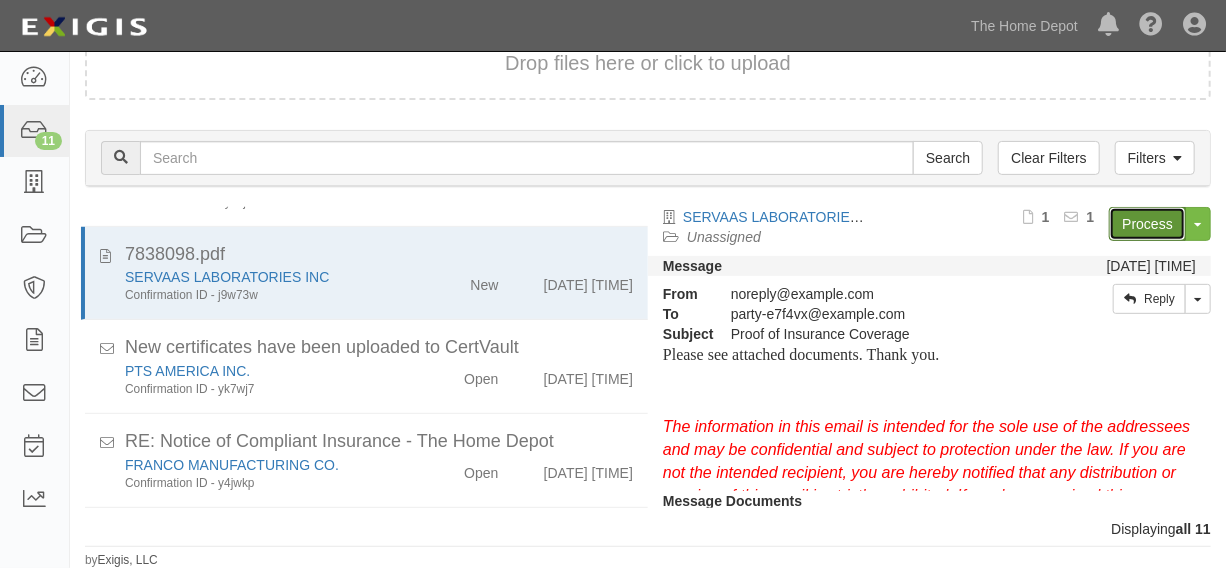 click on "Process" at bounding box center (1147, 224) 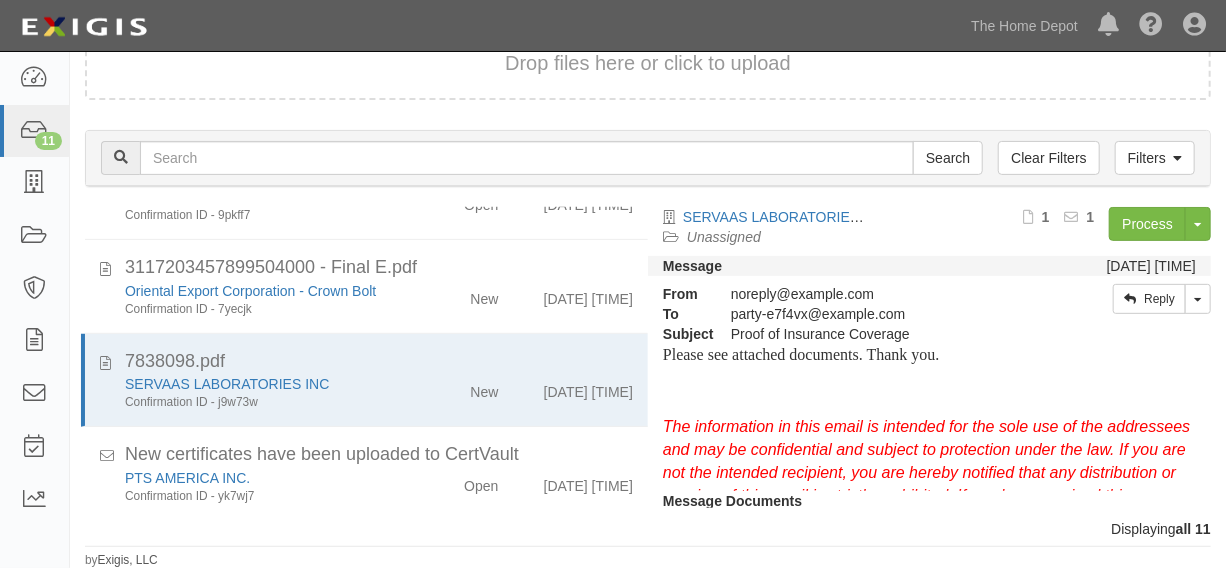 scroll, scrollTop: 496, scrollLeft: 0, axis: vertical 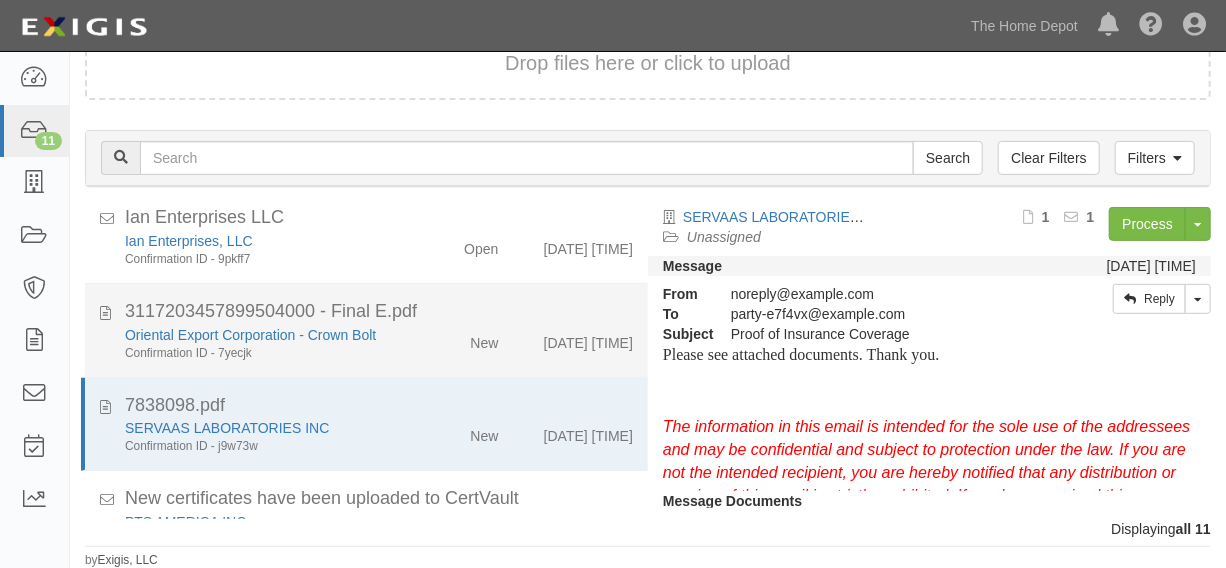 click on "Oriental Export Corporation - Crown Bolt
Confirmation ID - [ID]
New
[DATE] [TIME]" 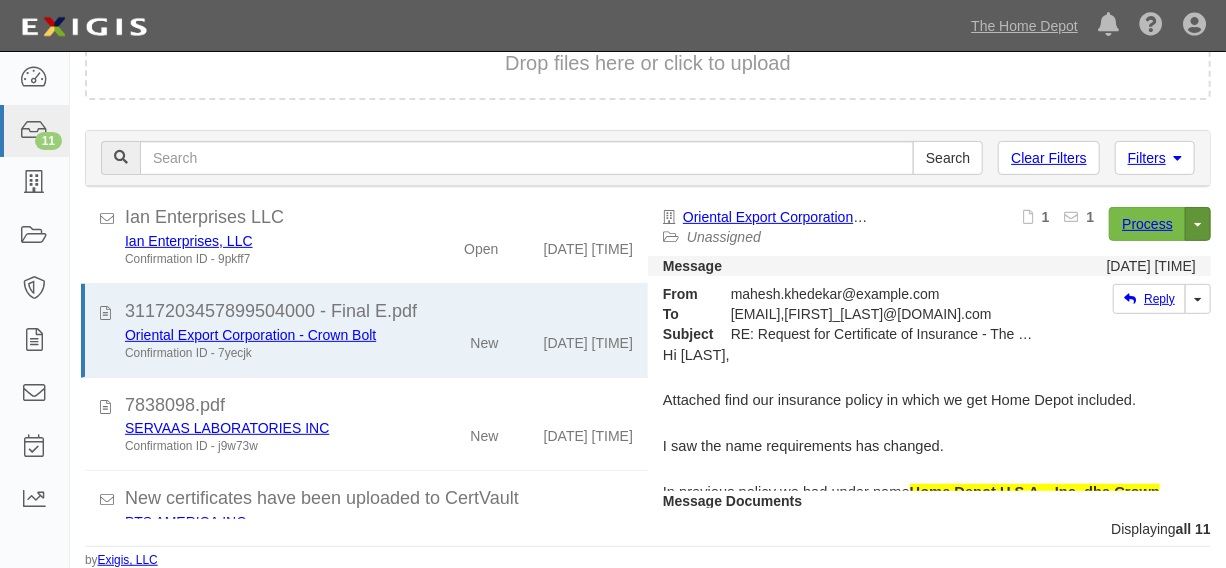 click on "Toggle Document Dropdown" at bounding box center [1198, 224] 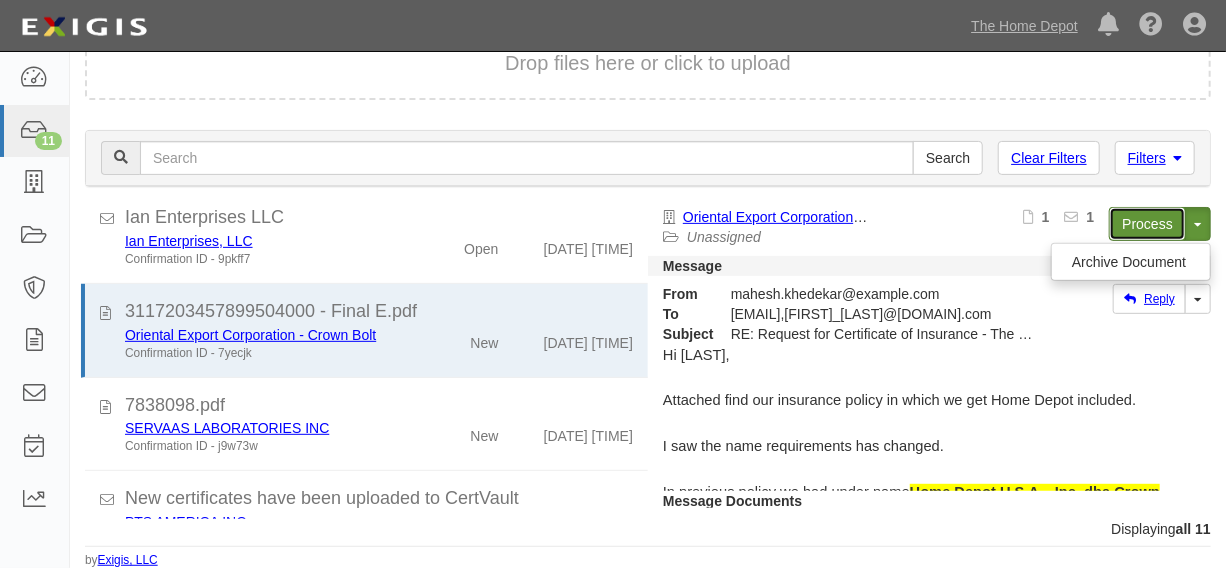 click on "Process" at bounding box center (1147, 224) 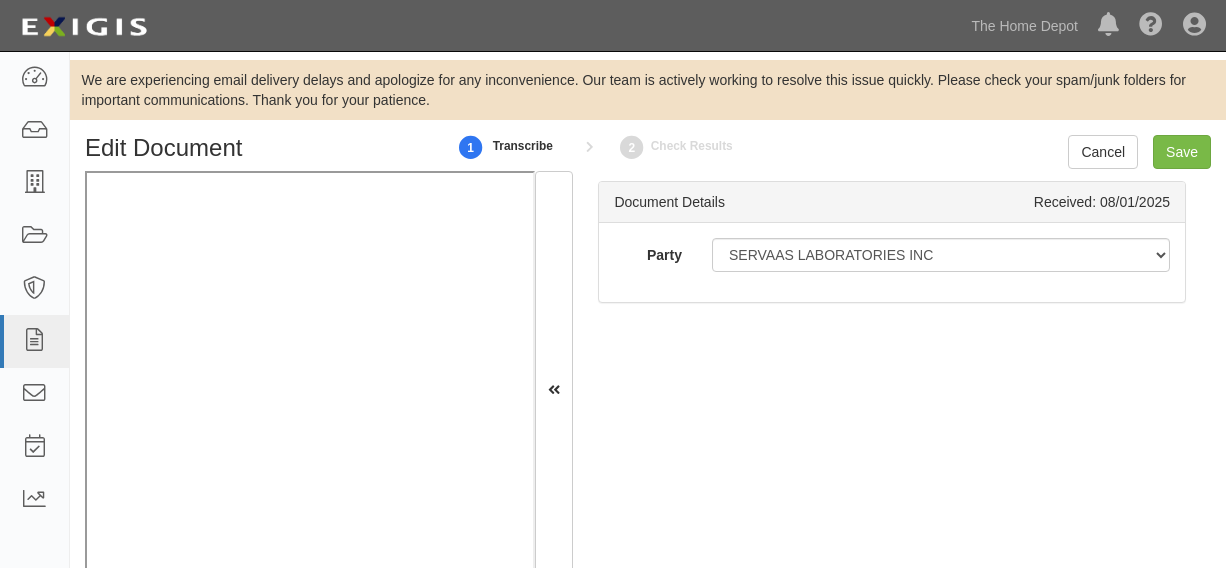 scroll, scrollTop: 0, scrollLeft: 0, axis: both 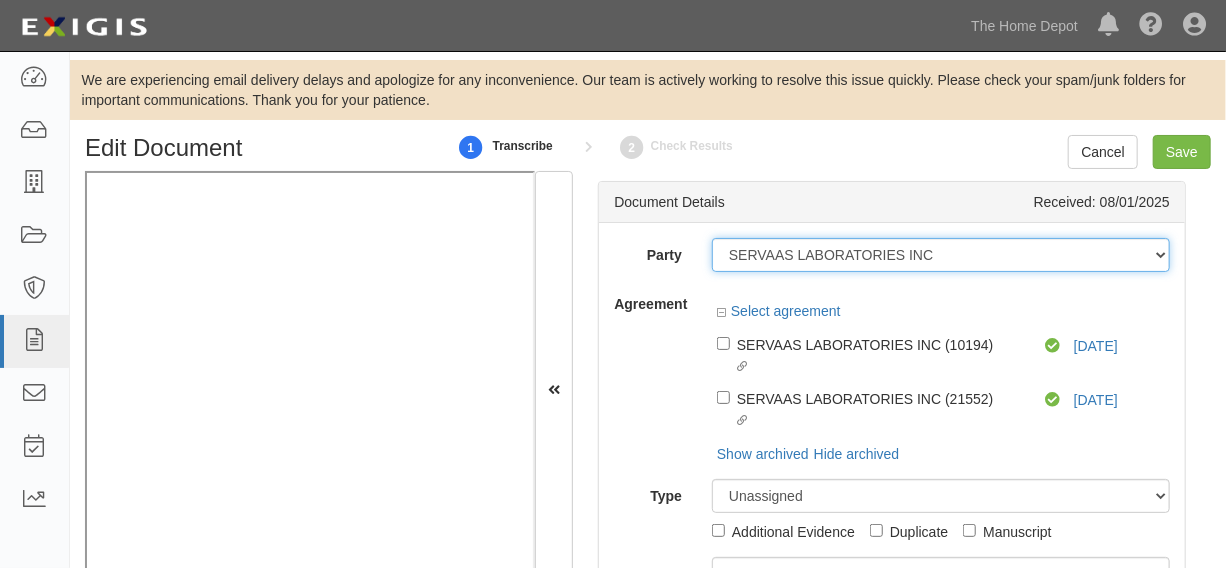 click on "1000576868 Ontario Inc.
10 STRAWBERRY STREET
115282 CANADA LTEE
11947907 Canada Inc. (MOD LIGHTING)
1200144519218
1234BUY.COM INC
1291 FURNITURES INC
16 GAUGE SINKS
1729897 ONTARIO INC. O/A
1791 Outdoor Lifestyle Group LLC
1837, LLC.
1888 MILLS LLC
1896424 ONTARIO INC
1JAY CAPITAL INC
1PERFECTCHOICE INC
1ST CHOICE FERTILIZER, I
2033784 ONTARIO INC.
21 ROCKS CORPORATION DBA
2614072 ONTARIO INC. (O/
2964-3277 QUEBEC INC
2B Poultry, LLC
2FUNGUYS
34 DECOR LLC
360 ELECTRICAL LLC
3B INTERNATIONAL LLC
3B TECH, INC.
3DROSE LLC
3H TWINKLELEAF INC
3I PRODUCTS, INC.
3M
3M
3M COMPANY
3Wood Wholesale, LLC
4077814 DELAWARE INC
4D CONCEPTS, INC
4dock LLC.
4KEEPS ROSES INC.
4 LIFE OUTDOOR INC
4MODERNHOME.COM LLC
4Q BRANDS LLC
5 HORIZONS GROUP LLC" at bounding box center [941, 255] 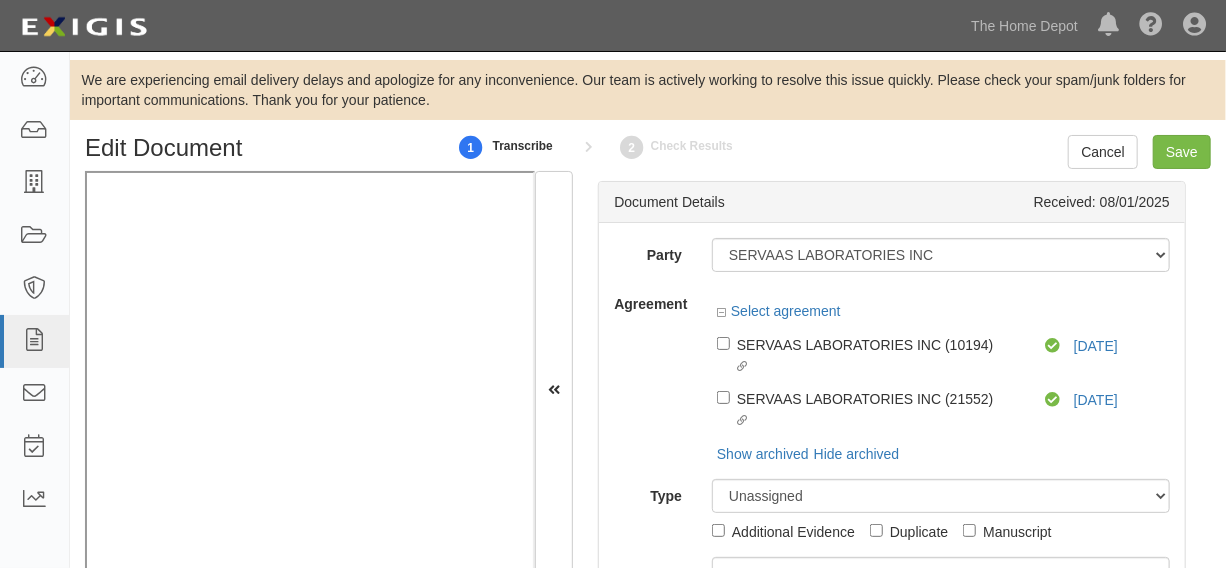 click on "Agreement" at bounding box center (648, 300) 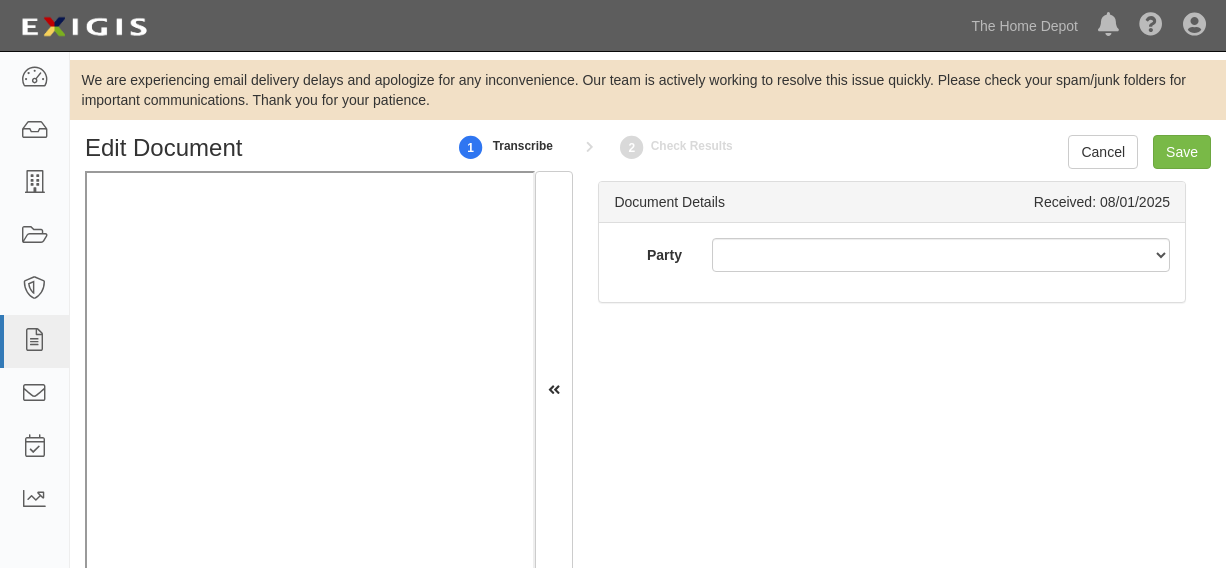 scroll, scrollTop: 0, scrollLeft: 0, axis: both 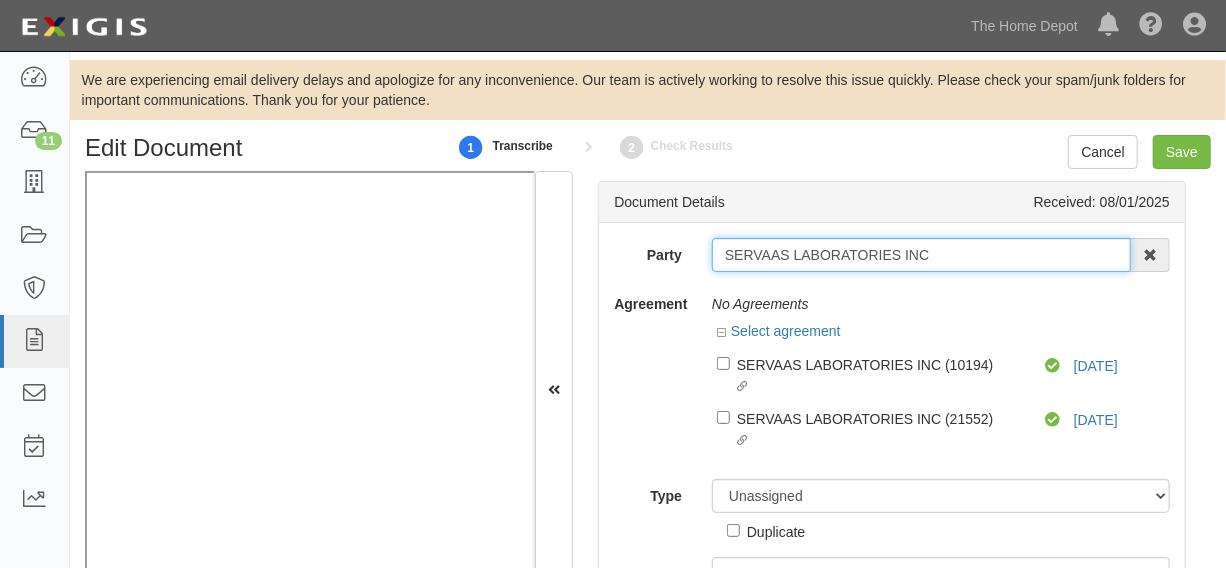 drag, startPoint x: 714, startPoint y: 255, endPoint x: 989, endPoint y: 258, distance: 275.01636 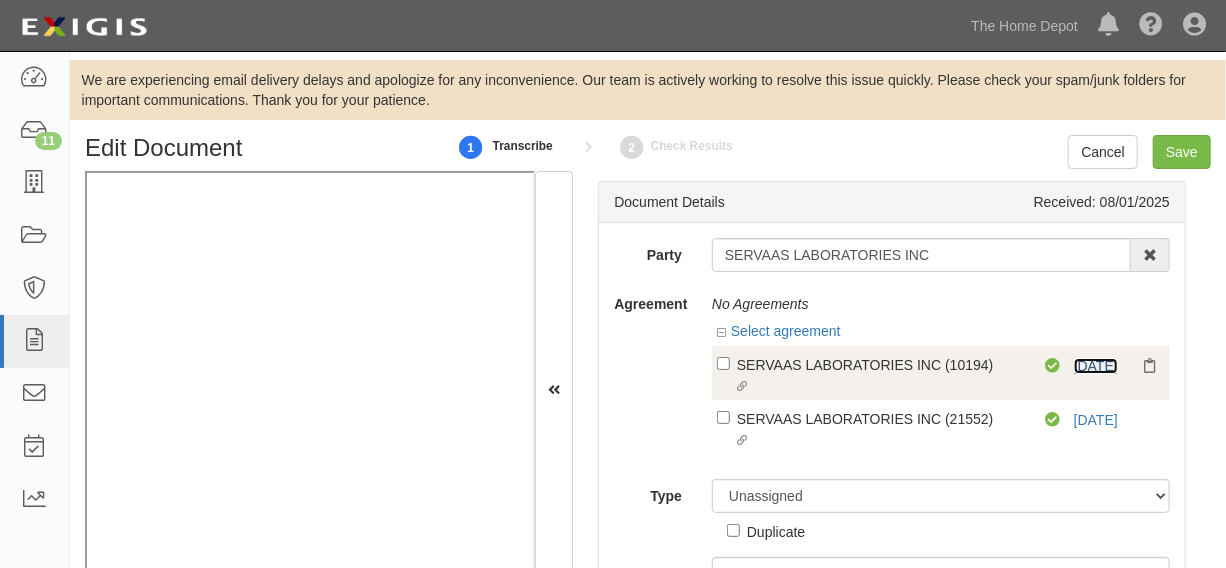 click on "1/1/26" at bounding box center [1096, 366] 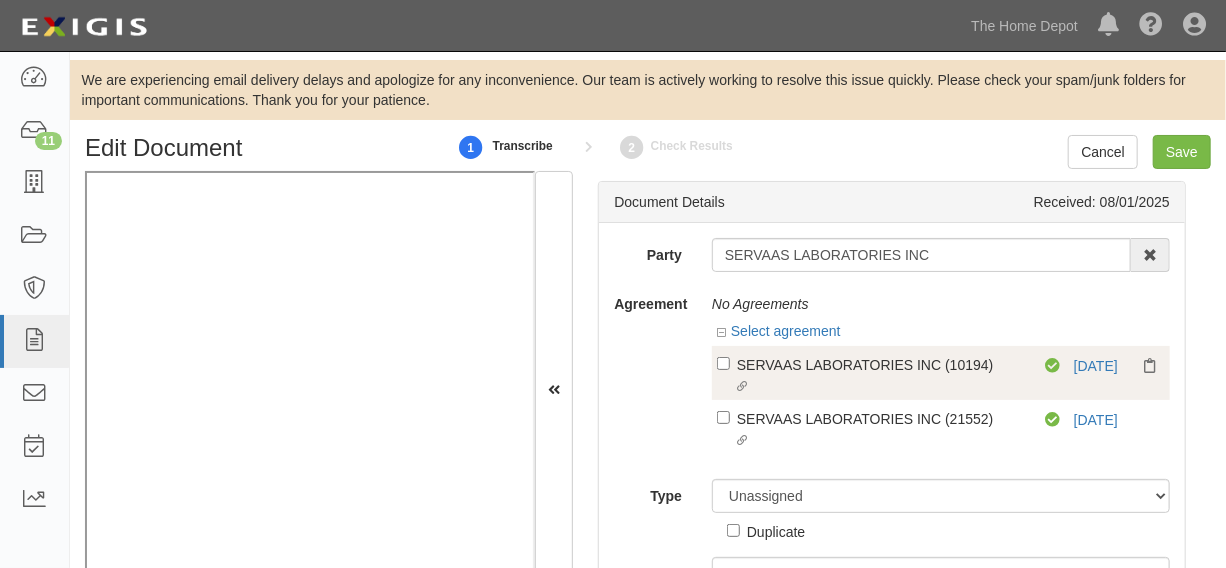 click on "SERVAAS LABORATORIES INC (10194)" at bounding box center [880, 364] 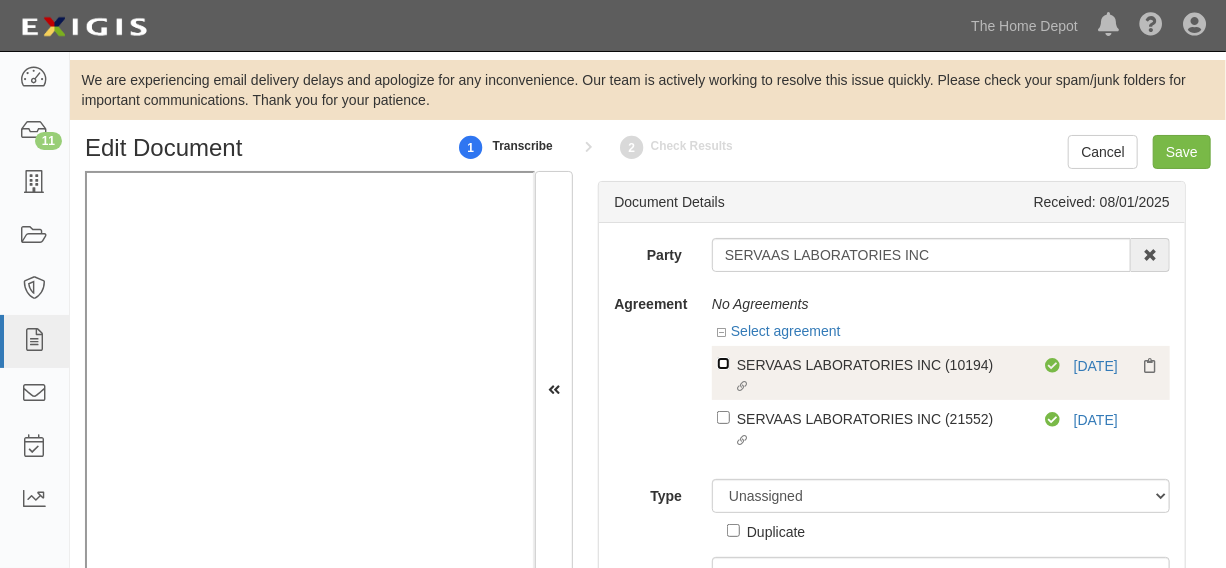 click on "Linked agreement
SERVAAS LABORATORIES INC (10194)
Linked agreement" at bounding box center [723, 363] 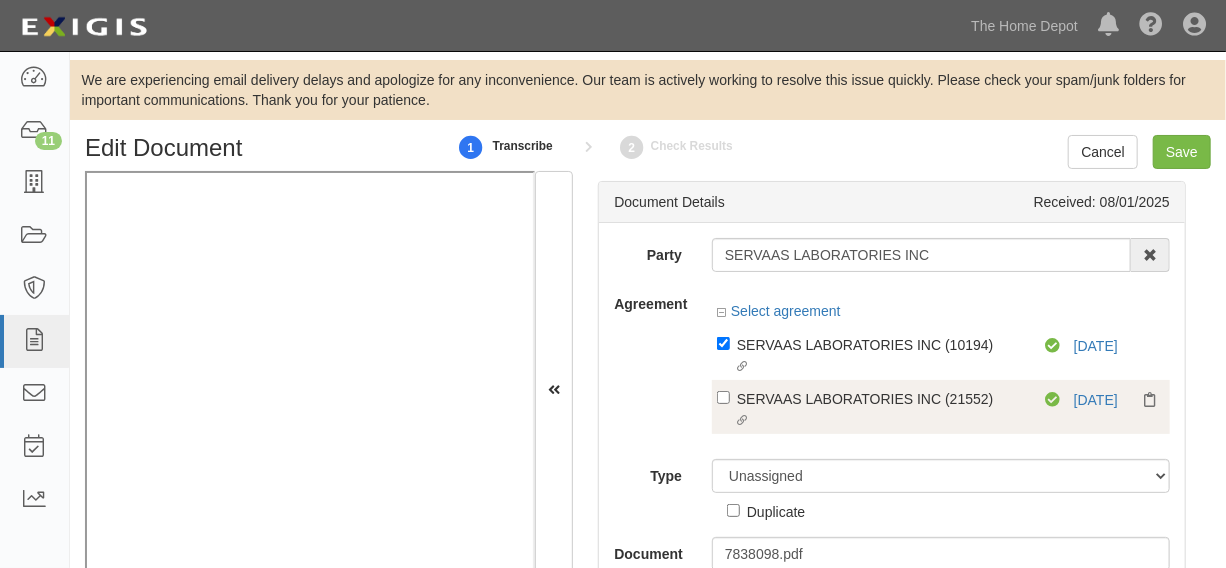 click on "SERVAAS LABORATORIES INC (21552)" at bounding box center [880, 344] 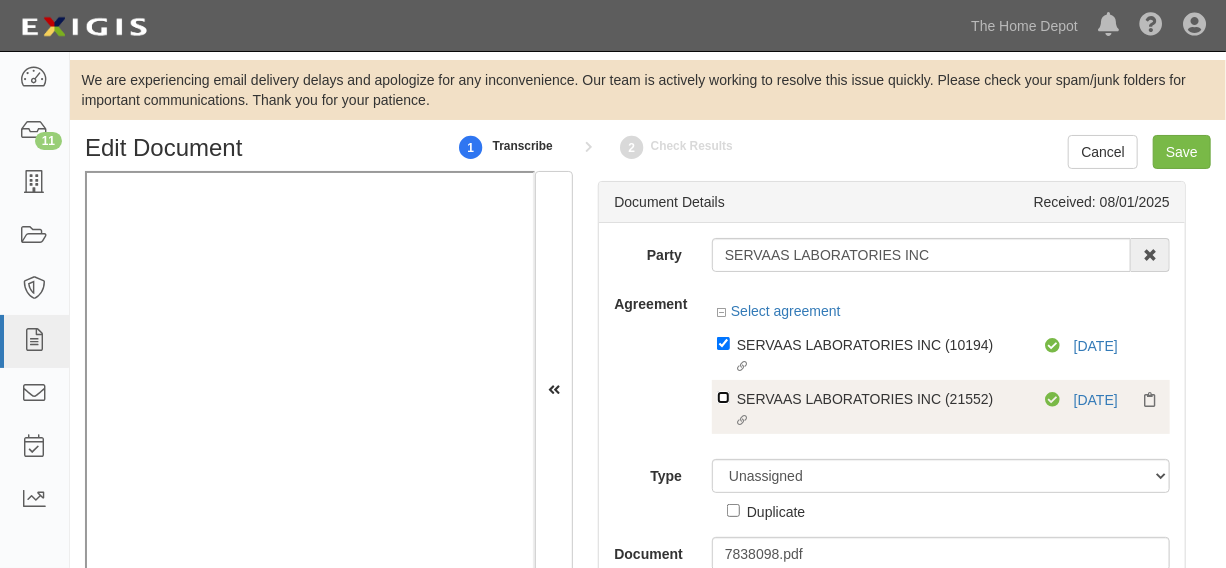 click on "Linked agreement
SERVAAS LABORATORIES INC (21552)
Linked agreement" at bounding box center (723, 343) 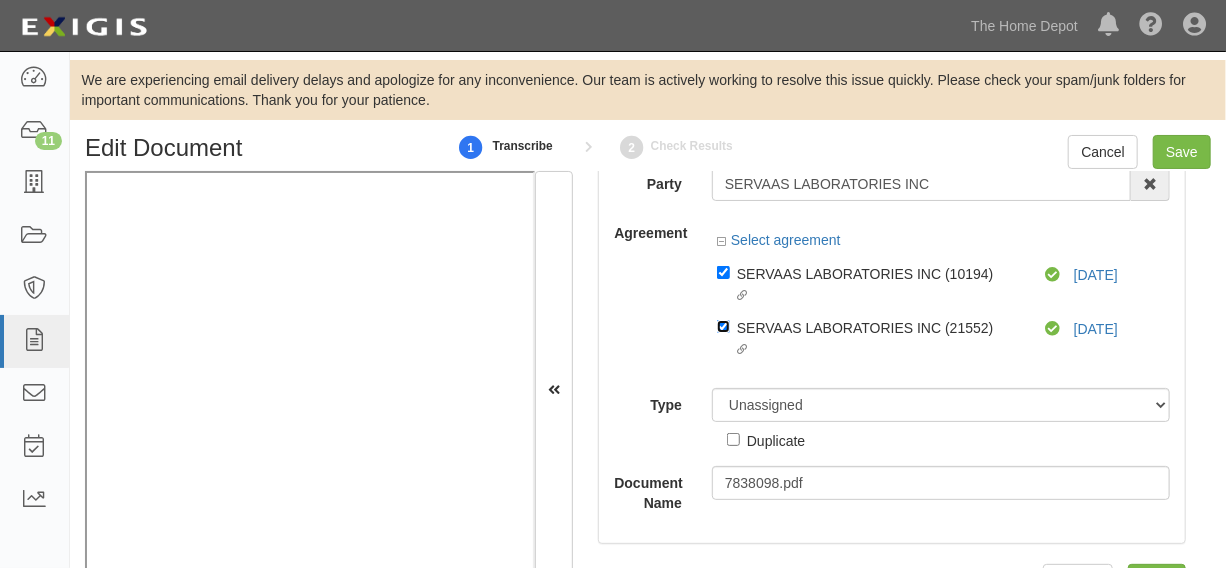 scroll, scrollTop: 70, scrollLeft: 0, axis: vertical 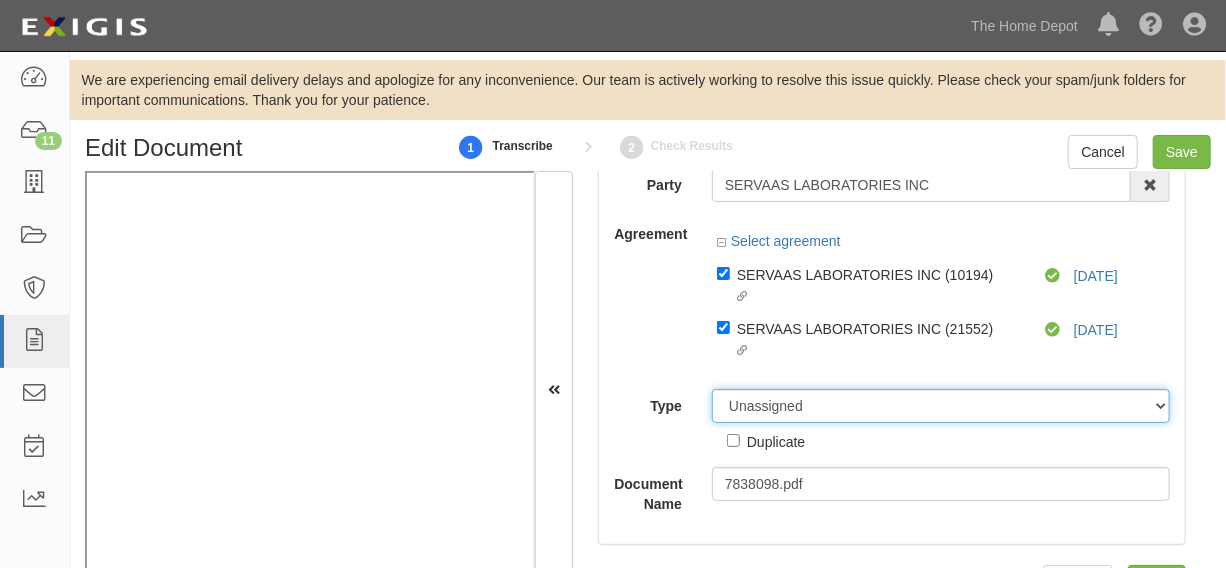 drag, startPoint x: 839, startPoint y: 406, endPoint x: 820, endPoint y: 390, distance: 24.839485 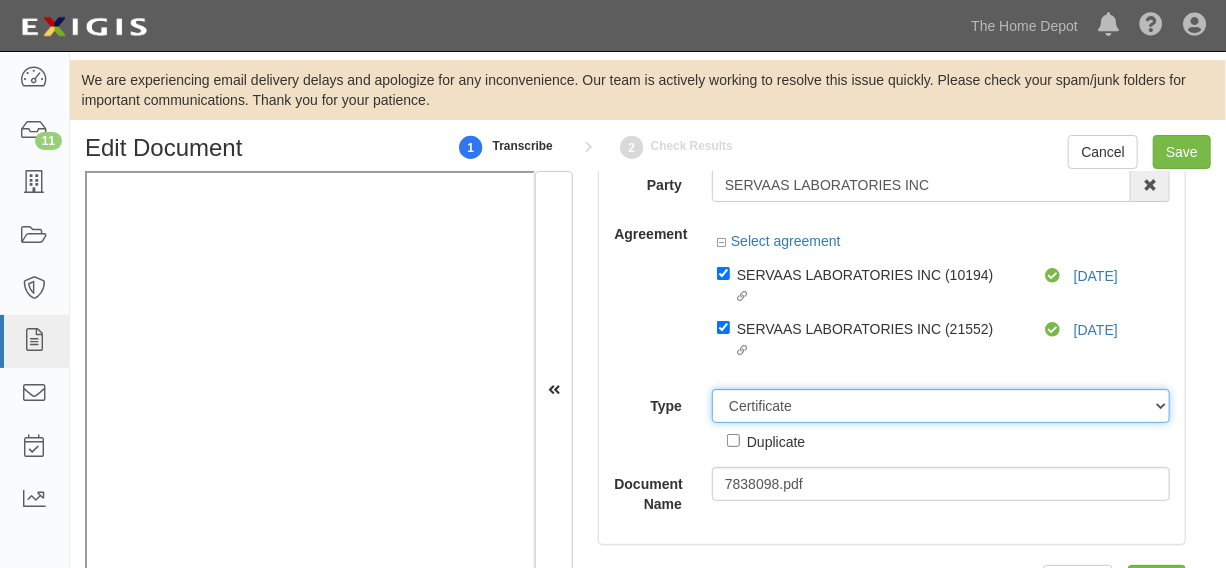 click on "Unassigned
Binder
Cancellation Notice
Certificate
Contract
Endorsement
Insurance Policy
Junk
Other Document
Policy Declarations
Reinstatement Notice
Requirements
Waiver Request" at bounding box center (941, 406) 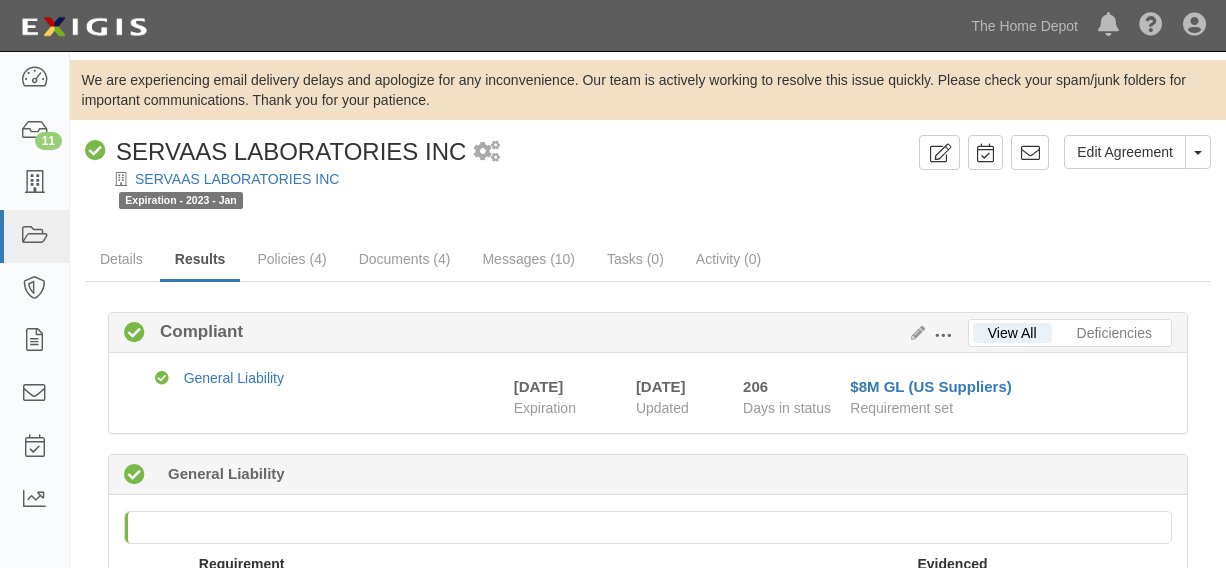 scroll, scrollTop: 0, scrollLeft: 0, axis: both 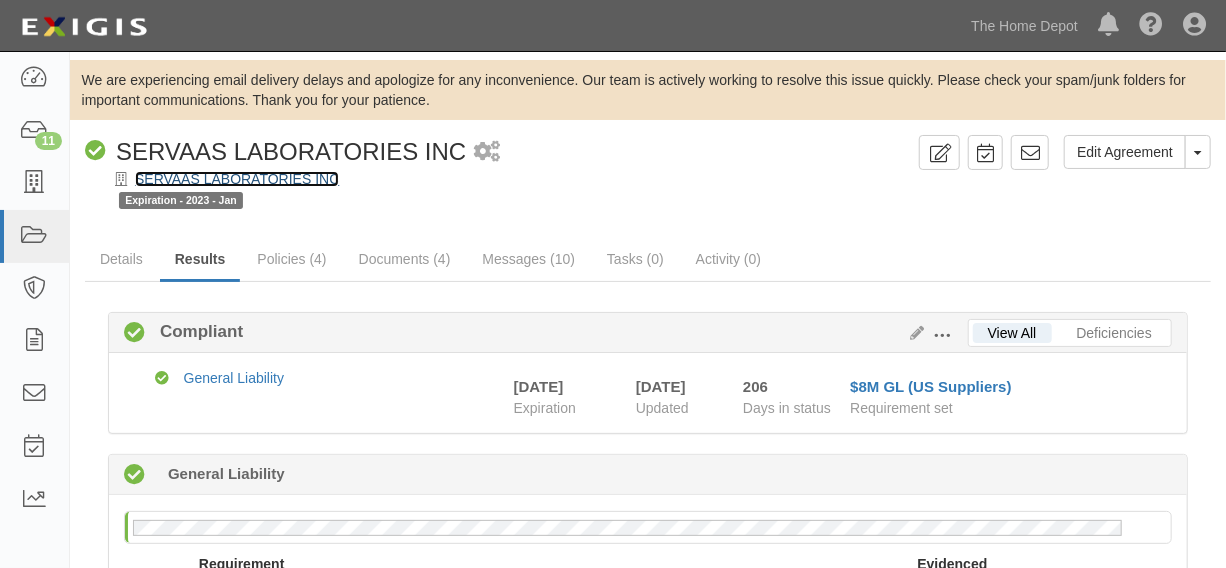 click on "SERVAAS LABORATORIES INC" at bounding box center [237, 179] 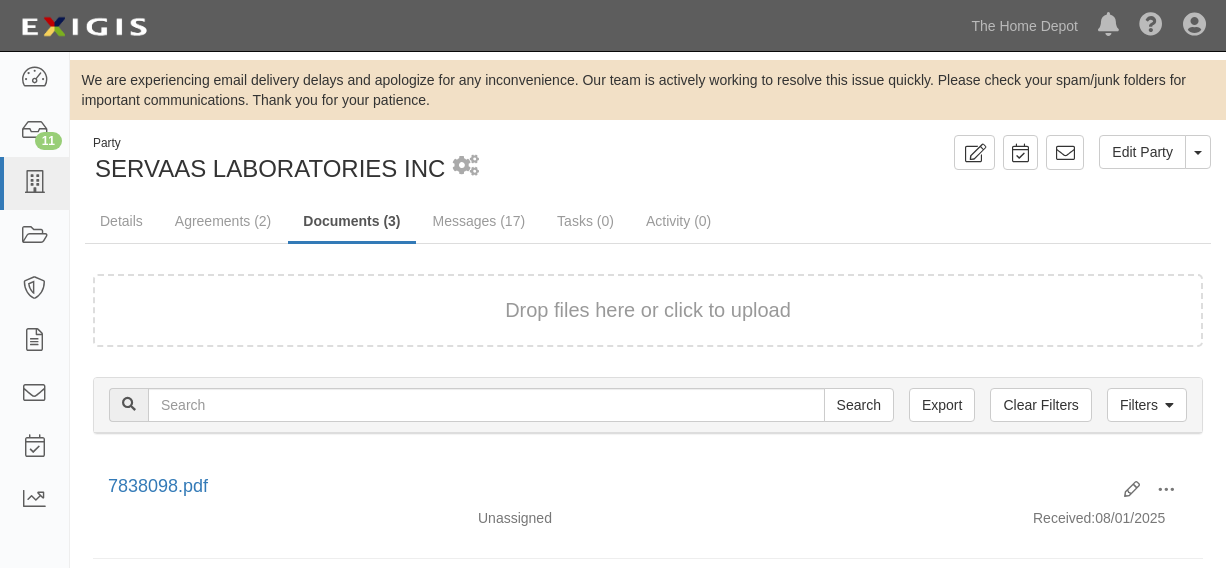 scroll, scrollTop: 151, scrollLeft: 0, axis: vertical 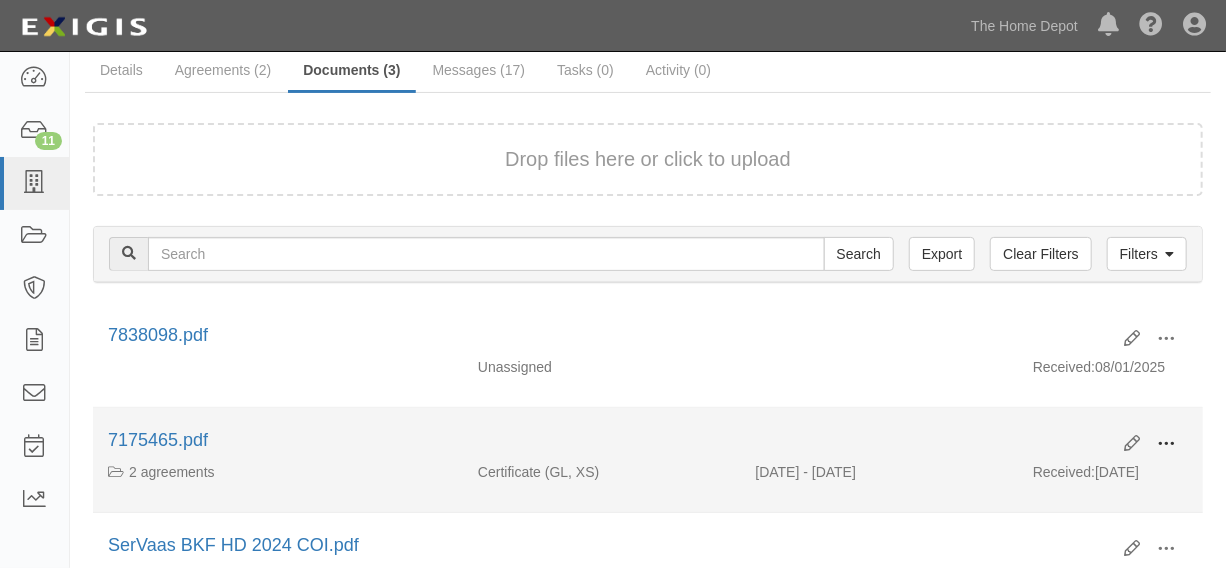 click at bounding box center (1166, 444) 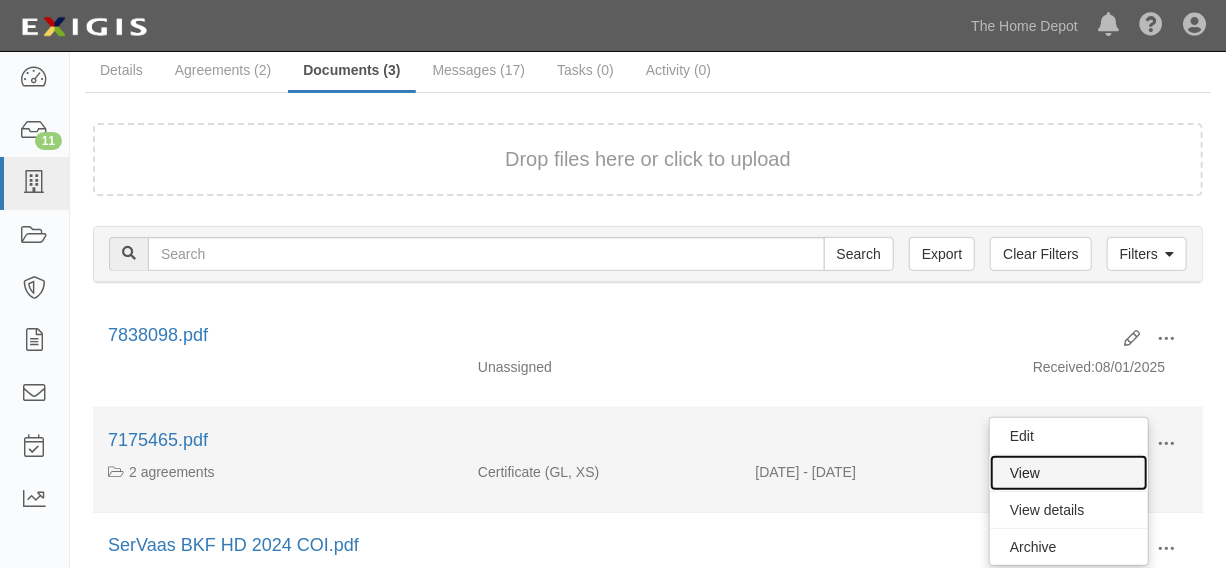 click on "View" at bounding box center [1069, 473] 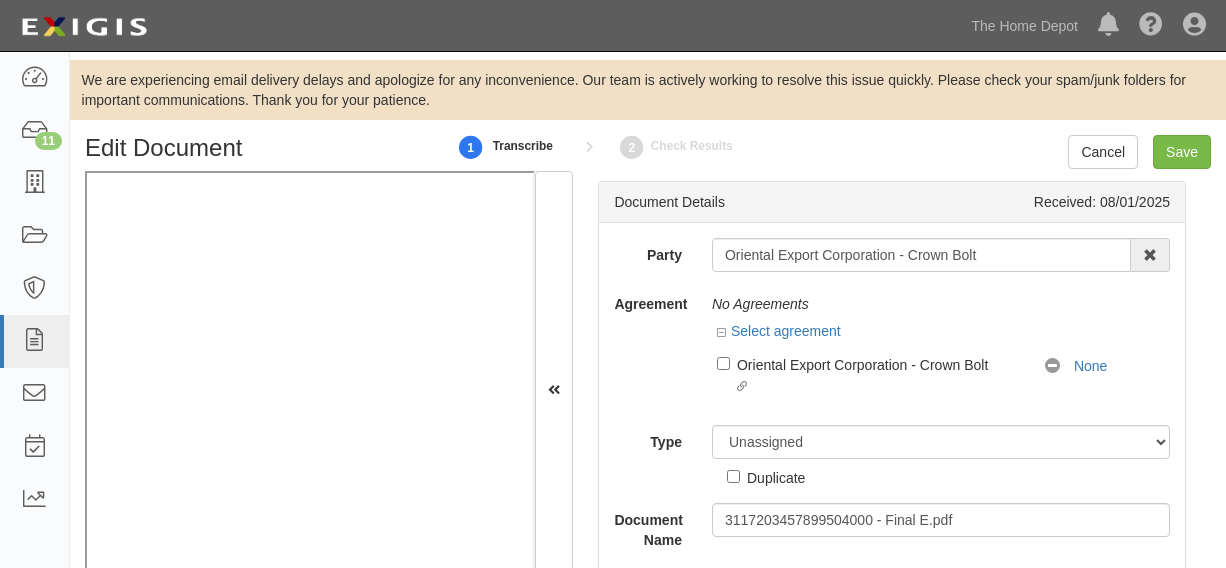 scroll, scrollTop: 0, scrollLeft: 0, axis: both 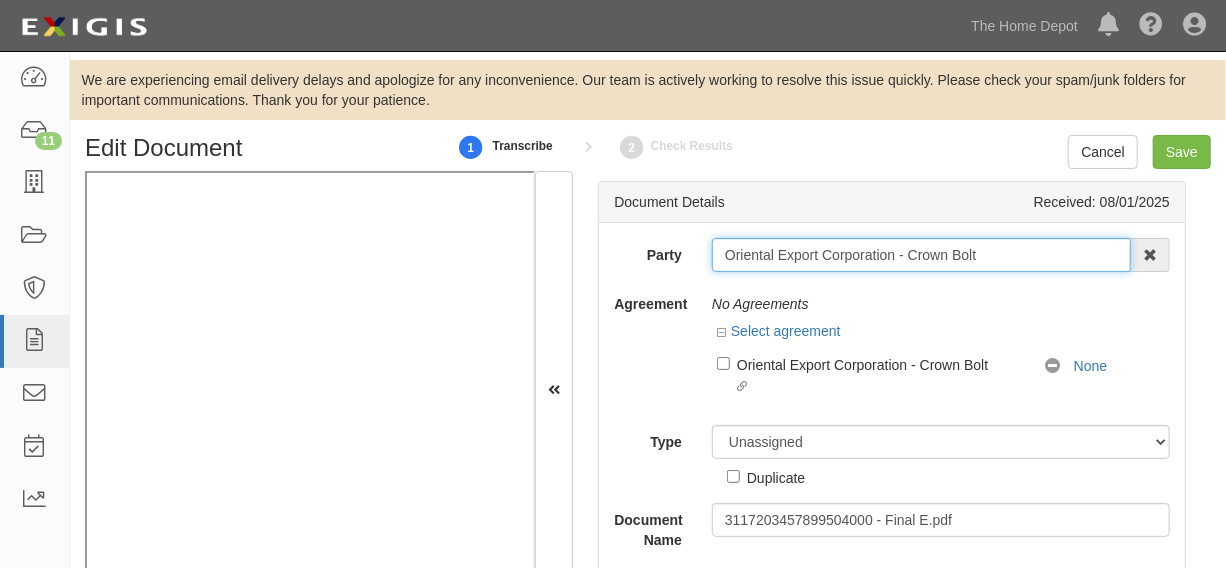 drag, startPoint x: 716, startPoint y: 259, endPoint x: 1032, endPoint y: 266, distance: 316.0775 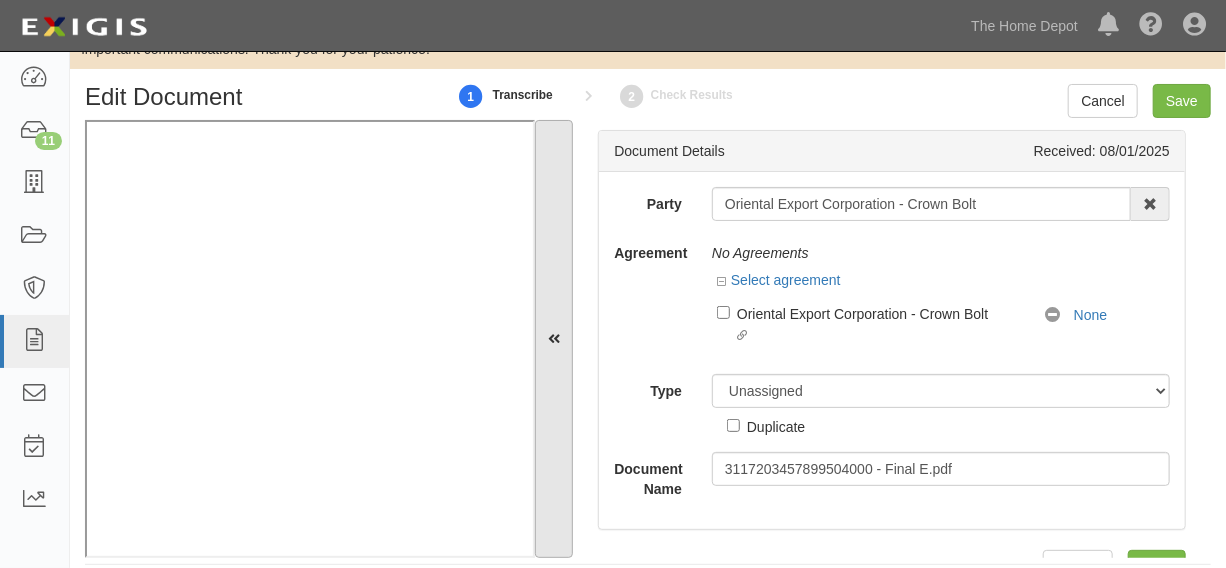 scroll, scrollTop: 70, scrollLeft: 0, axis: vertical 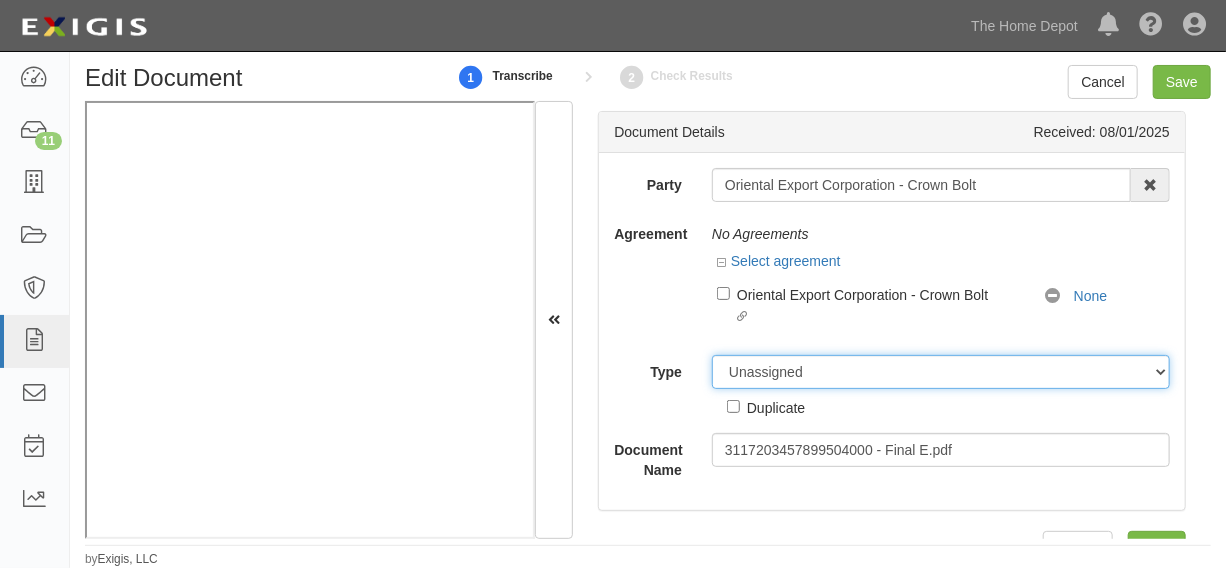 click on "Unassigned
Binder
Cancellation Notice
Certificate
Contract
Endorsement
Insurance Policy
Junk
Other Document
Policy Declarations
Reinstatement Notice
Requirements
Waiver Request" at bounding box center (941, 372) 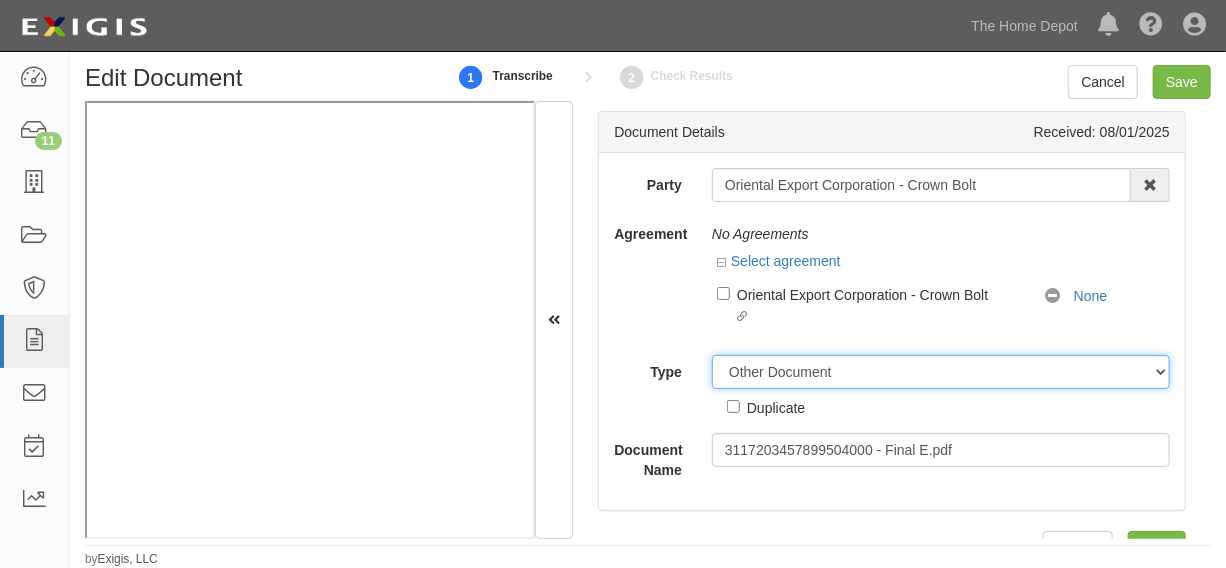 click on "Unassigned
Binder
Cancellation Notice
Certificate
Contract
Endorsement
Insurance Policy
Junk
Other Document
Policy Declarations
Reinstatement Notice
Requirements
Waiver Request" at bounding box center (941, 372) 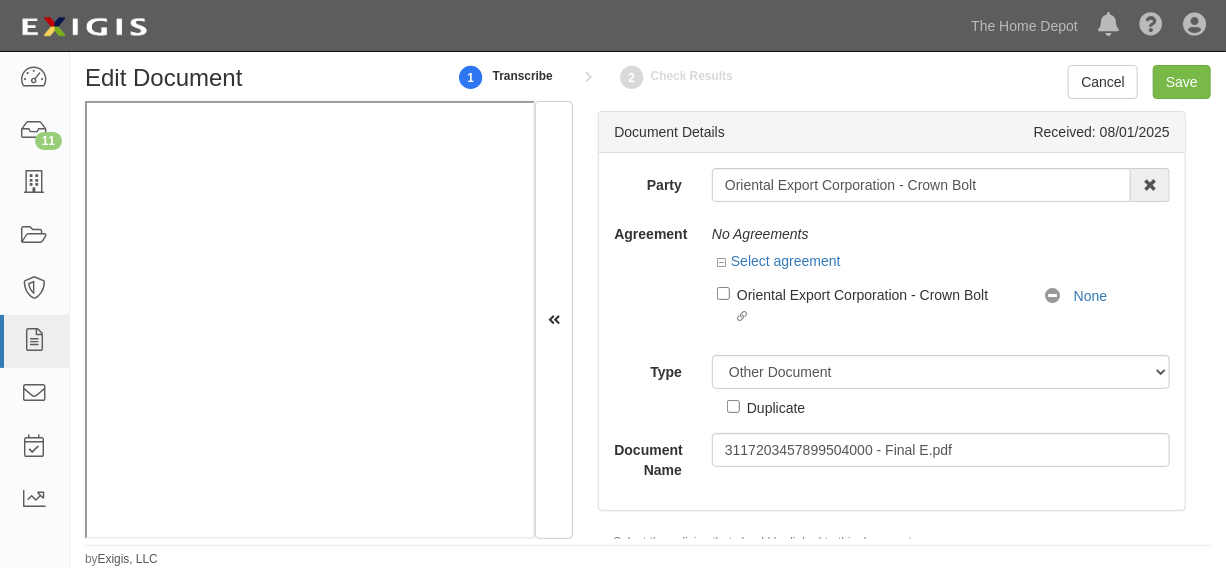 click on "Document Details Received: 08/01/2025 Party
Oriental Export Corporation - Crown Bolt
1000576868 Ontario Inc.
10 STRAWBERRY STREET
115282 CANADA LTEE
11947907 Canada Inc. (MOD LIGHTING)
1200144519218
1234BUY.COM INC
1291 FURNITURES INC
16 GAUGE SINKS
1729897 ONTARIO INC. O/A
1791 Outdoor Lifestyle Group LLC
1837, LLC.
1888 MILLS LLC
1896424 ONTARIO INC
1JAY CAPITAL INC
1PERFECTCHOICE INC
1ST CHOICE FERTILIZER, I
2033784 ONTARIO INC.
21 ROCKS CORPORATION DBA
2614072 ONTARIO INC. (O/
2964-3277 QUEBEC INC
2B Poultry, LLC
2FUNGUYS
34 DECOR LLC
360 ELECTRICAL LLC
3B INTERNATIONAL LLC
3B TECH, INC.
3DROSE LLC
3H TWINKLELEAF INC
3I PRODUCTS, INC.
3M
3M
3M COMPANY
3Wood Wholesale, LLC" at bounding box center [892, 319] 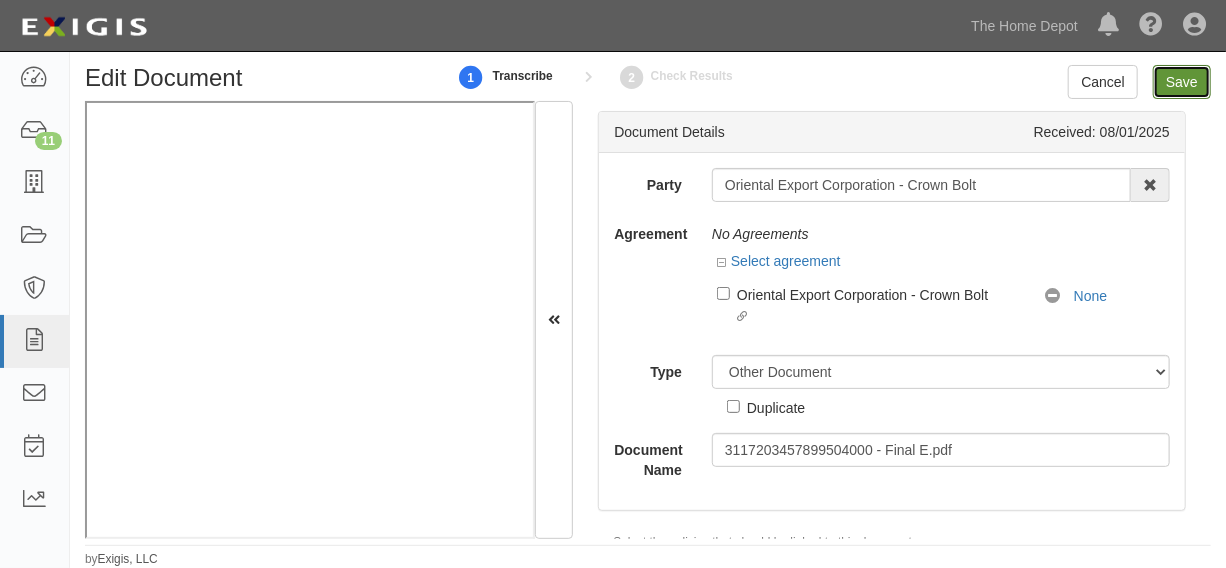 click on "Save" at bounding box center (1182, 82) 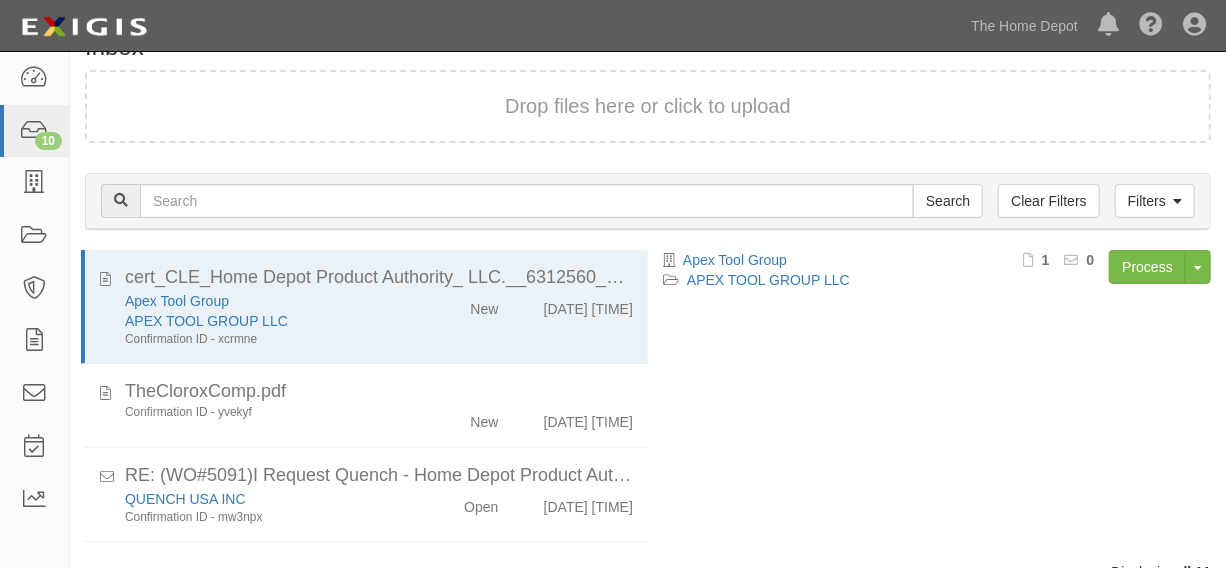 scroll, scrollTop: 144, scrollLeft: 0, axis: vertical 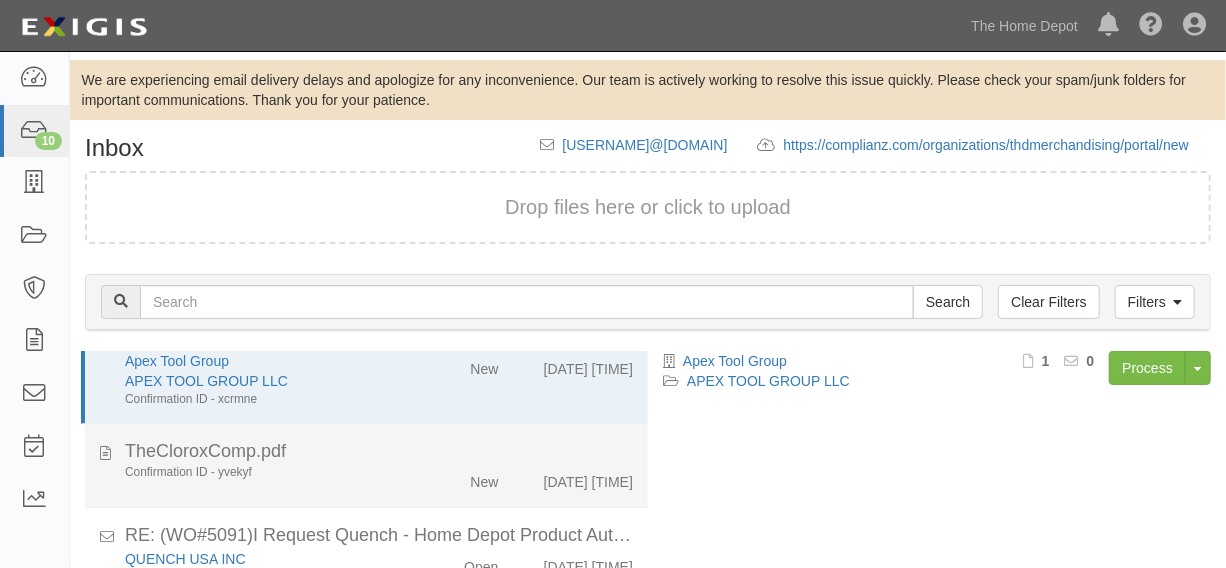 click on "TheCloroxComp.pdf" 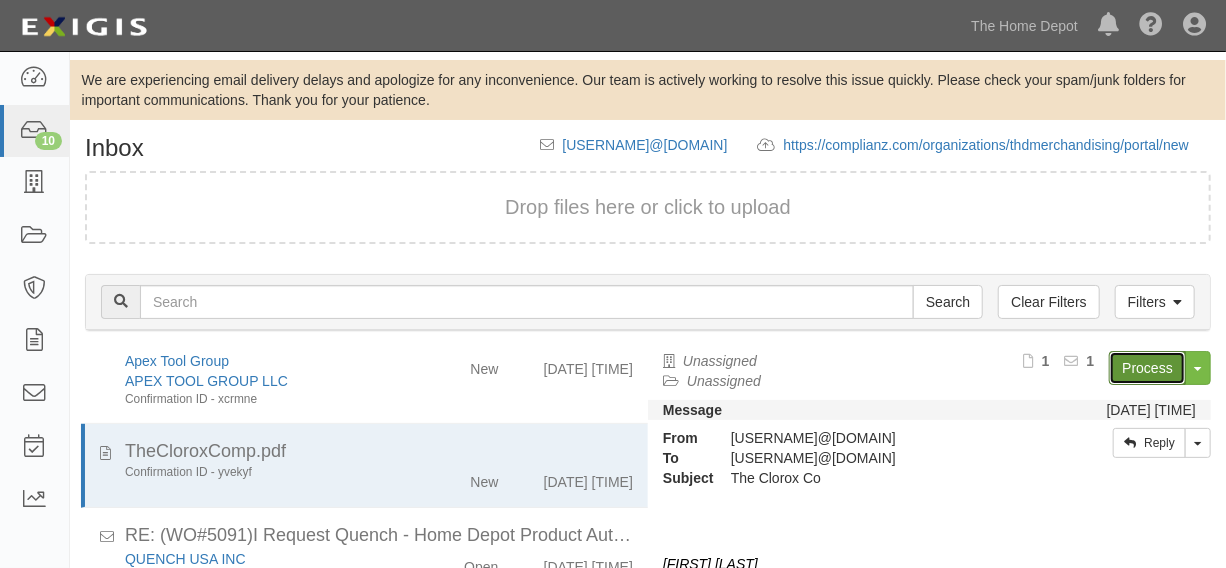 click on "Process" at bounding box center (1147, 368) 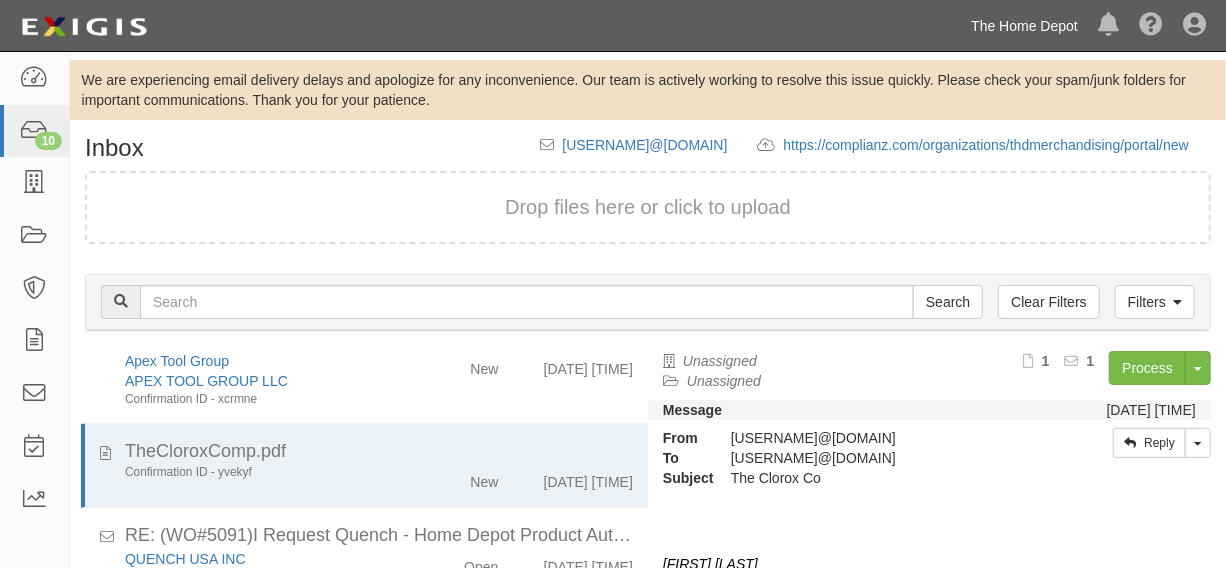 click on "The Home Depot" at bounding box center [1024, 26] 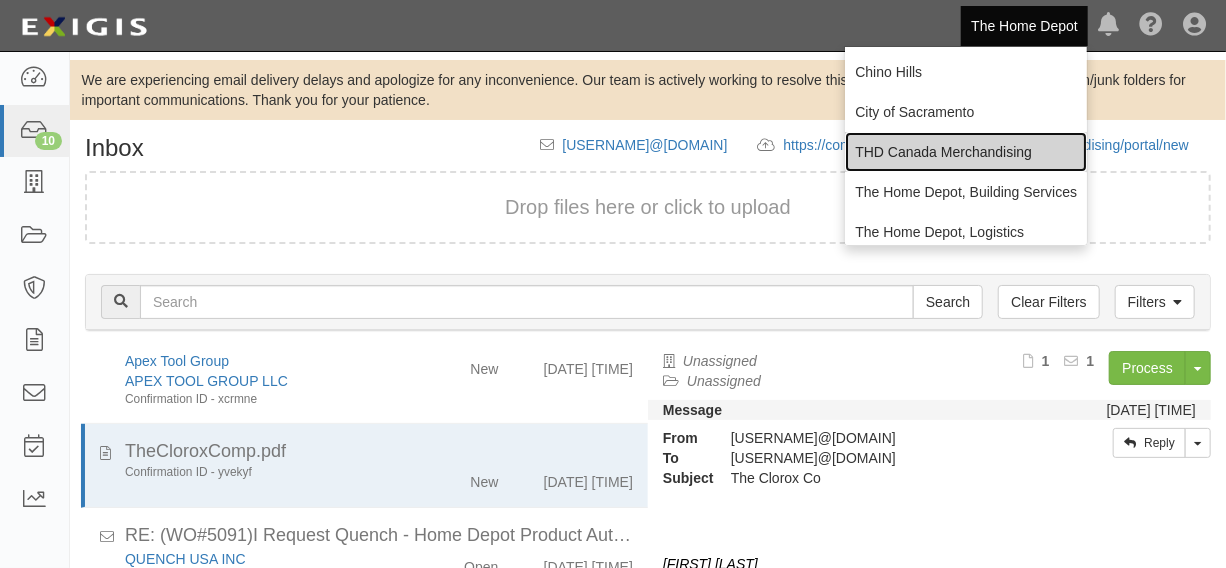 click on "THD Canada Merchandising" at bounding box center [966, 152] 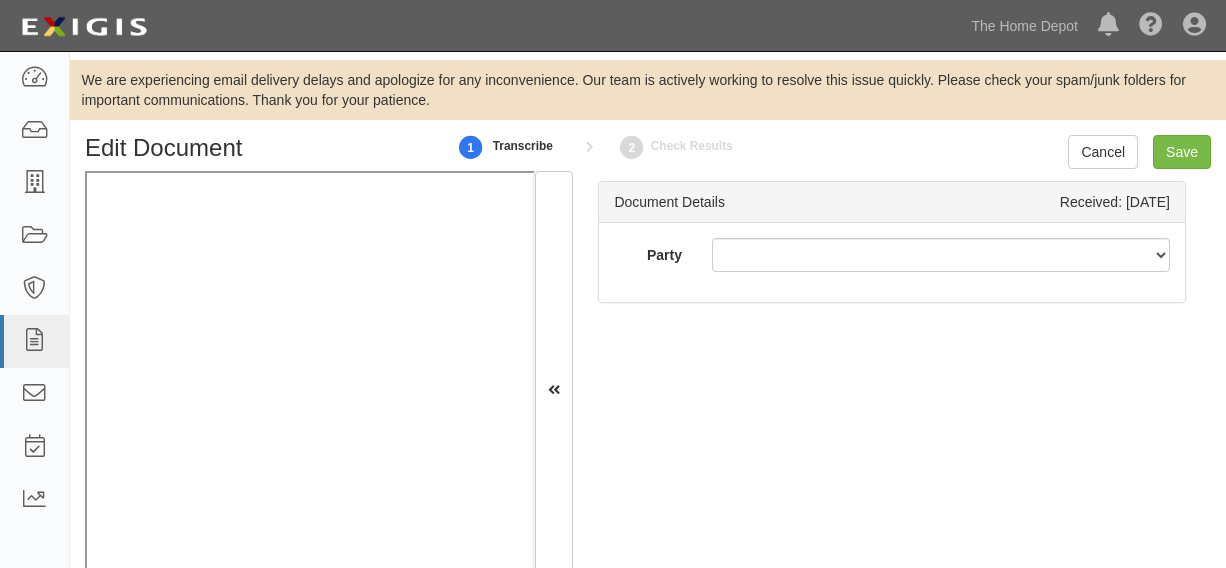scroll, scrollTop: 0, scrollLeft: 0, axis: both 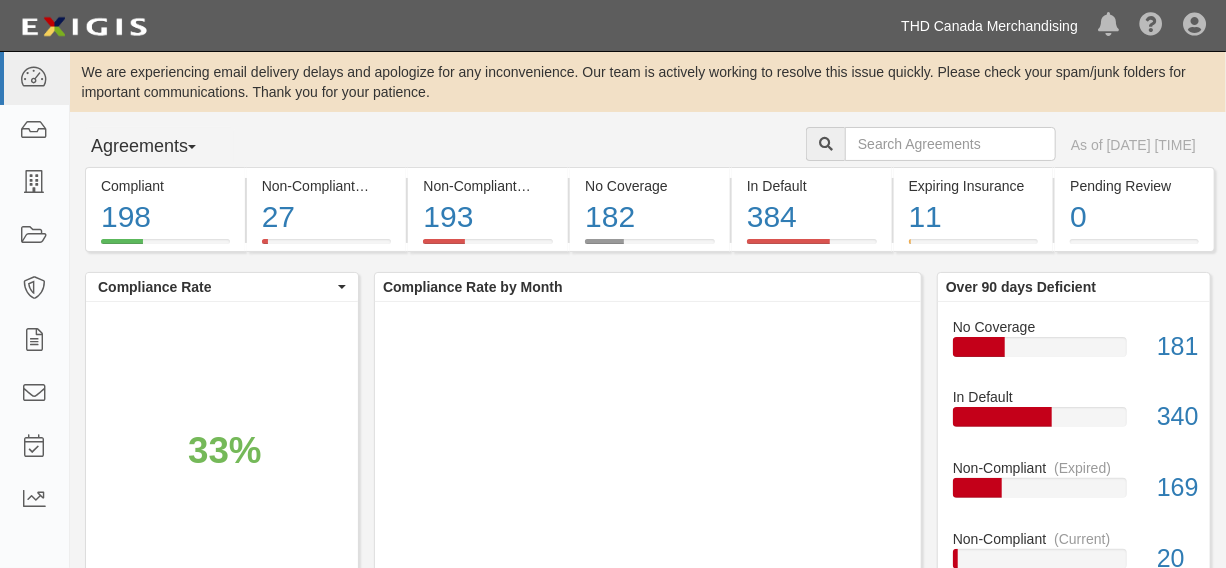 click on "THD Canada Merchandising" at bounding box center [989, 26] 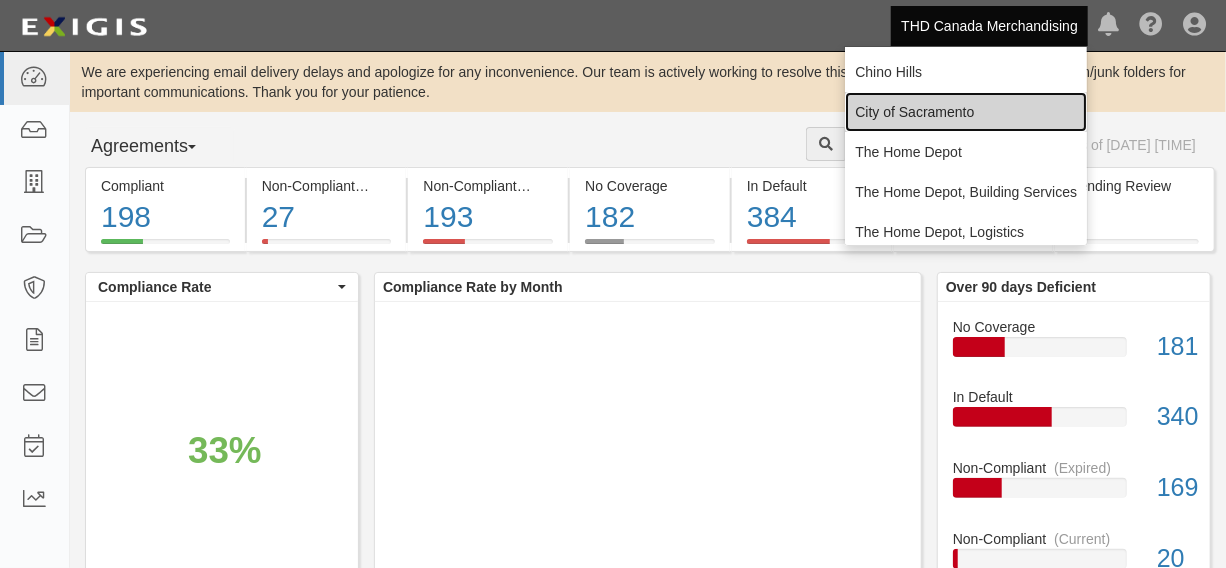 click on "City of Sacramento" at bounding box center [966, 112] 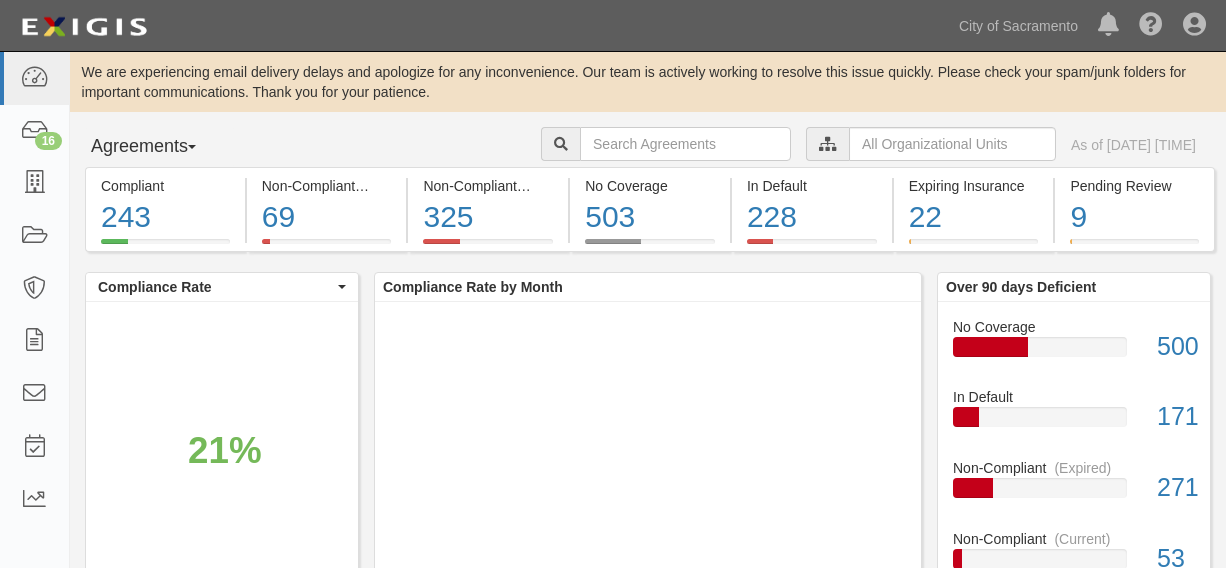 scroll, scrollTop: 0, scrollLeft: 0, axis: both 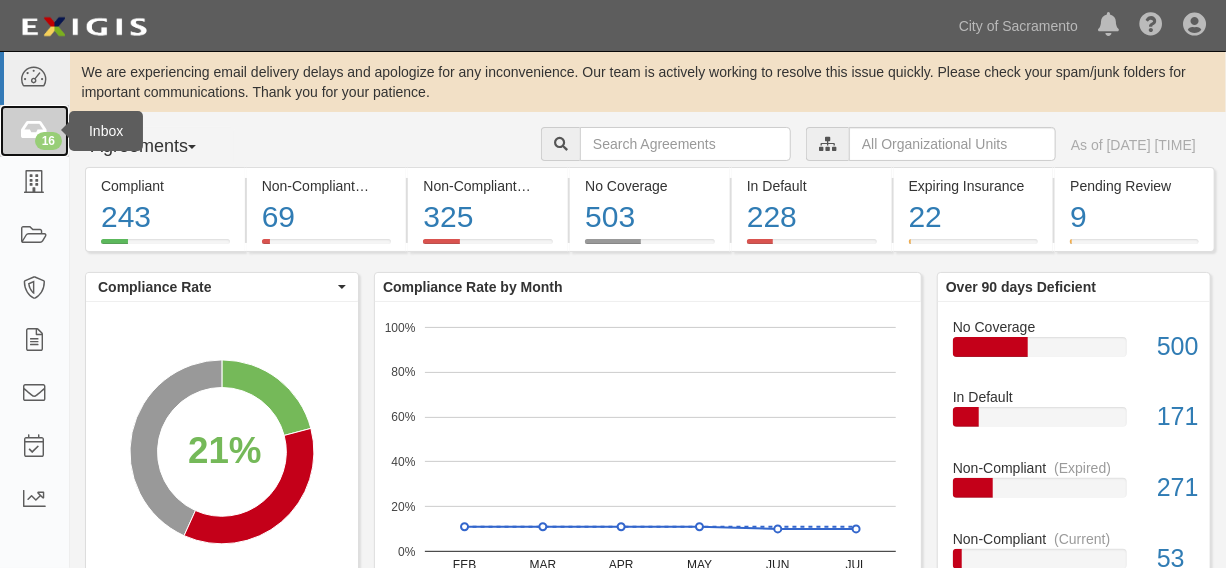 click at bounding box center (34, 131) 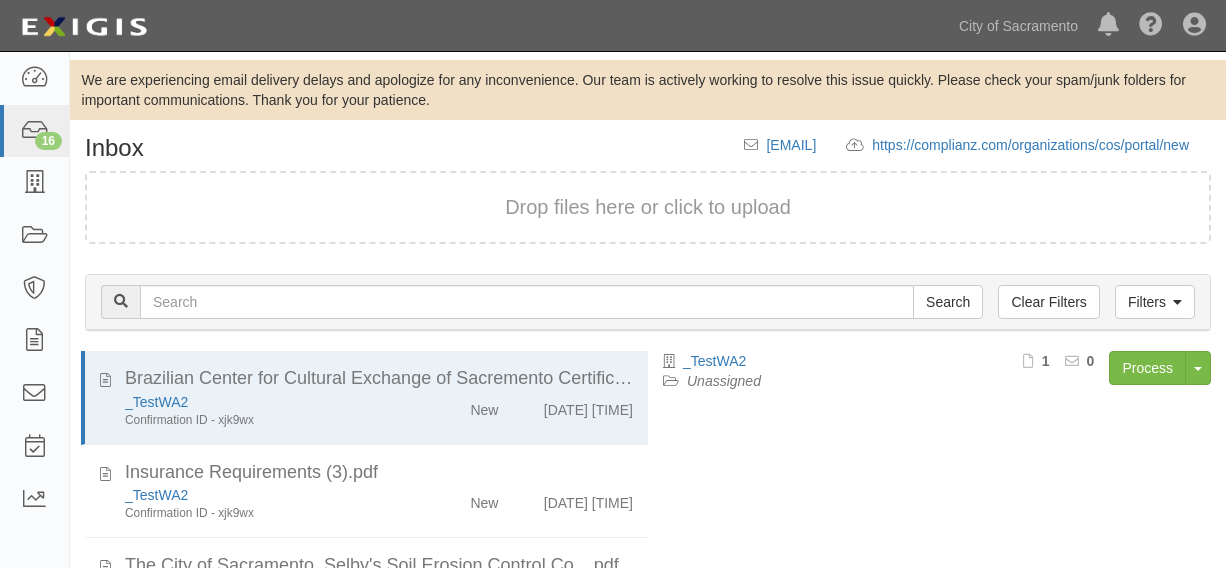 scroll, scrollTop: 144, scrollLeft: 0, axis: vertical 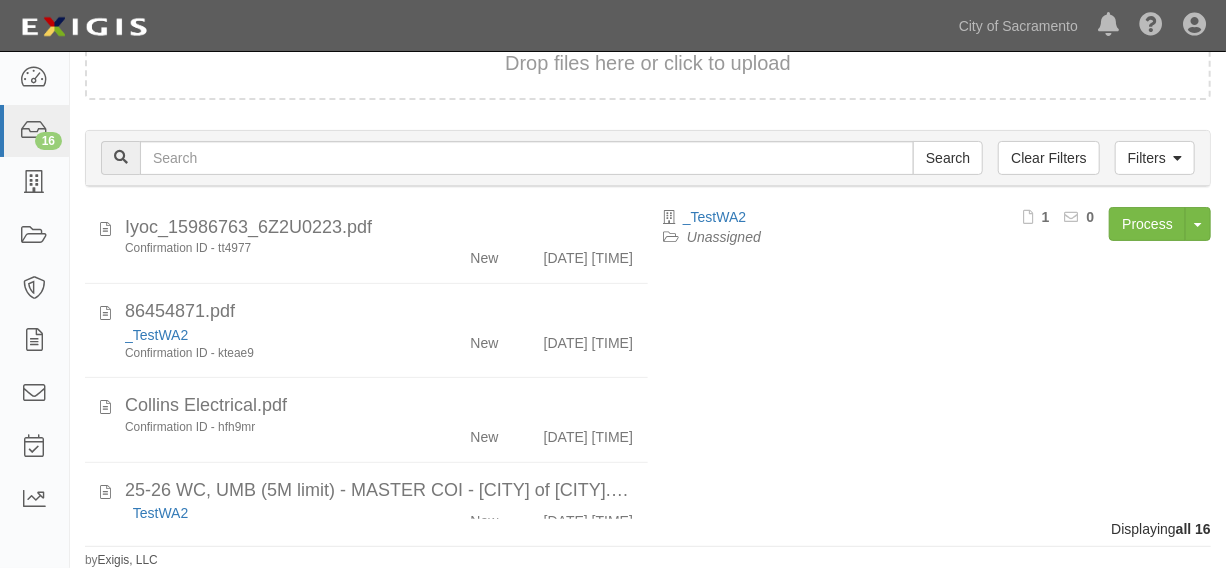 click on "[CONFIRMATION] - tt4977
New
[DATE] [TIME]" at bounding box center (379, 521) 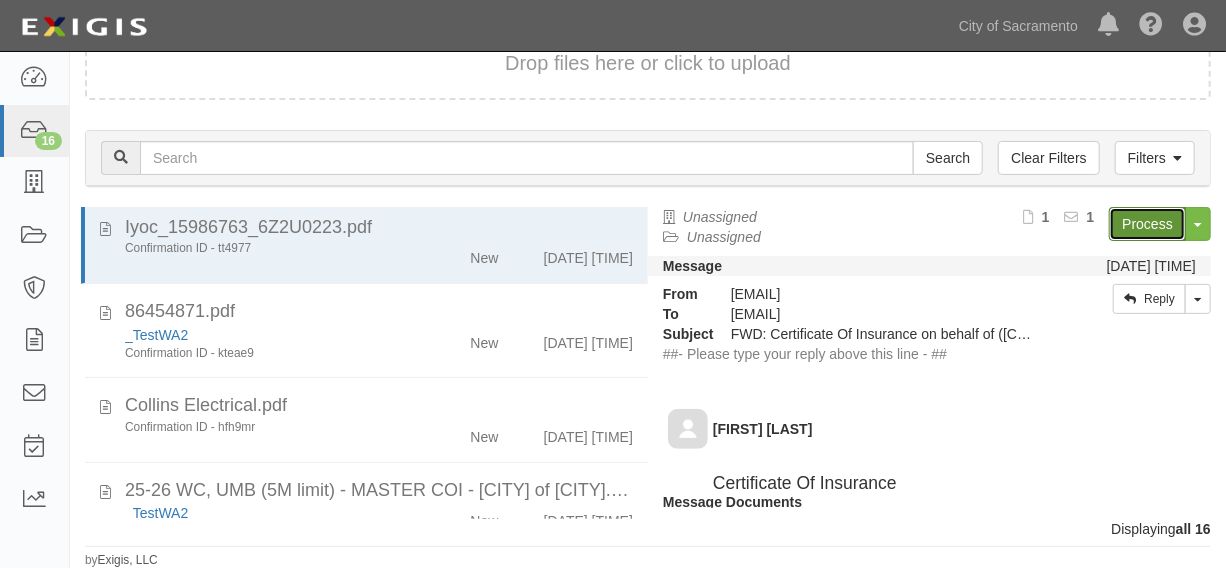 click on "Process" at bounding box center (1147, 224) 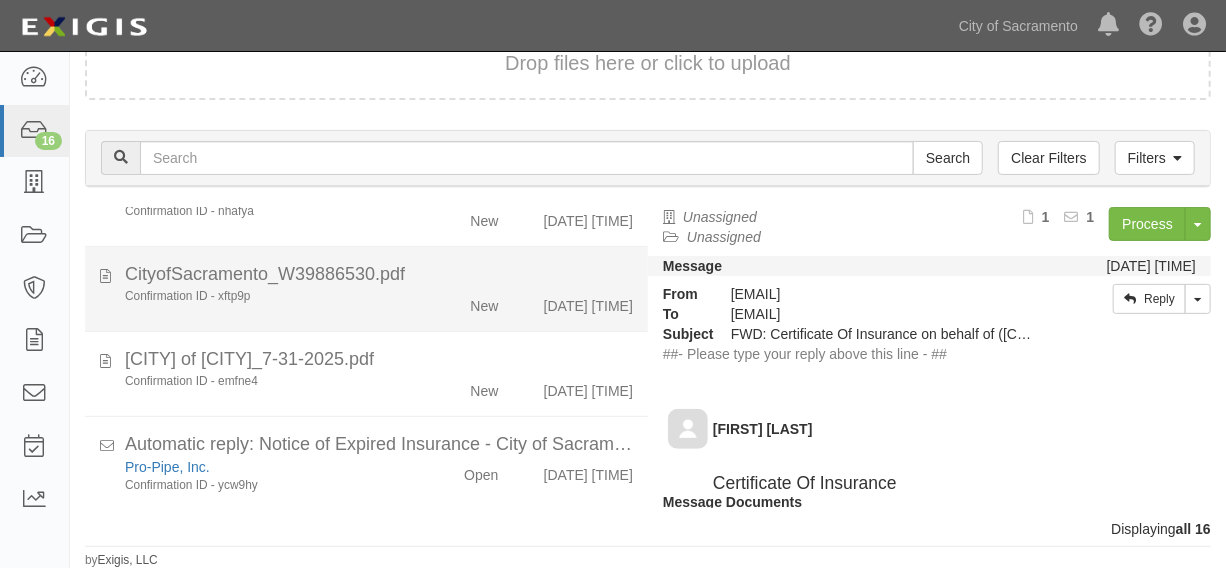 scroll, scrollTop: 1359, scrollLeft: 0, axis: vertical 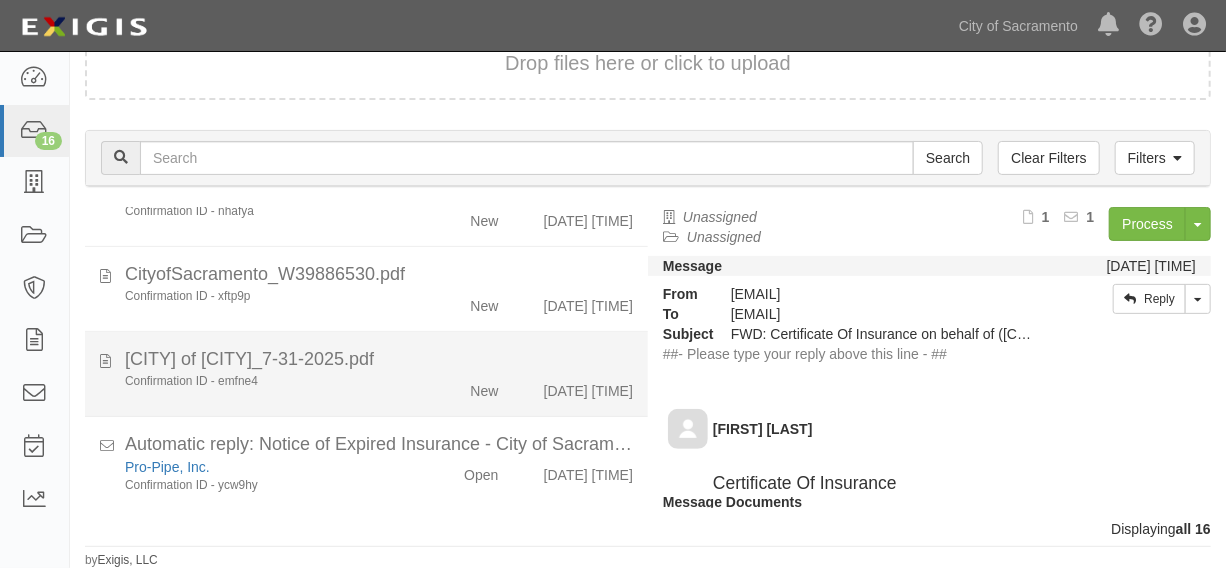 click on "[CONFIRMATION] - emfne4
New
[DATE] [TIME]" 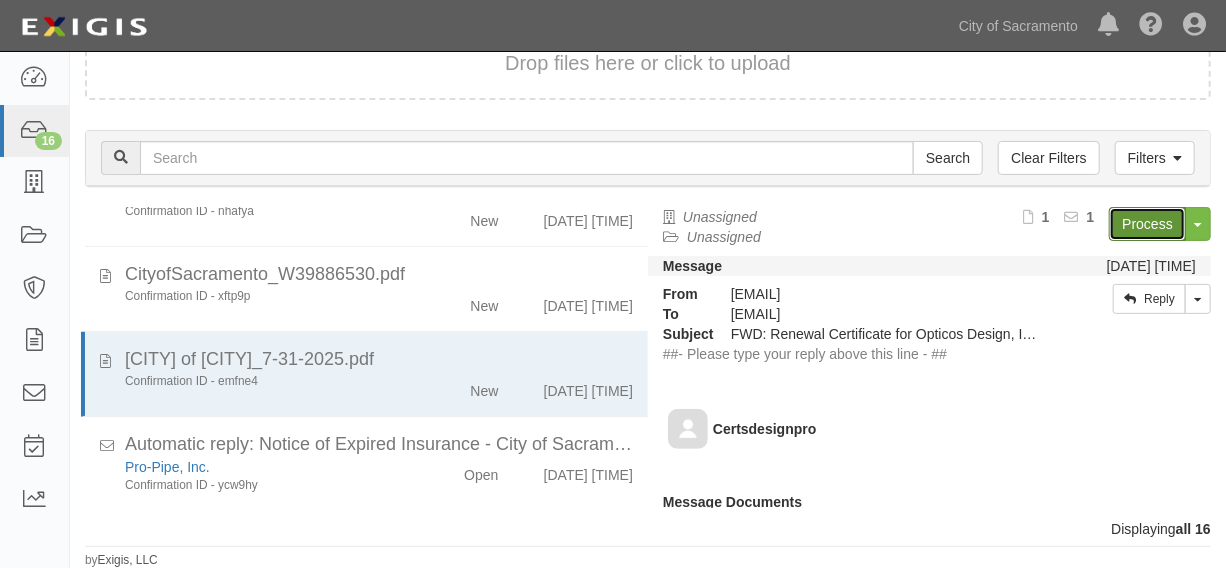 click on "Process" at bounding box center [1147, 224] 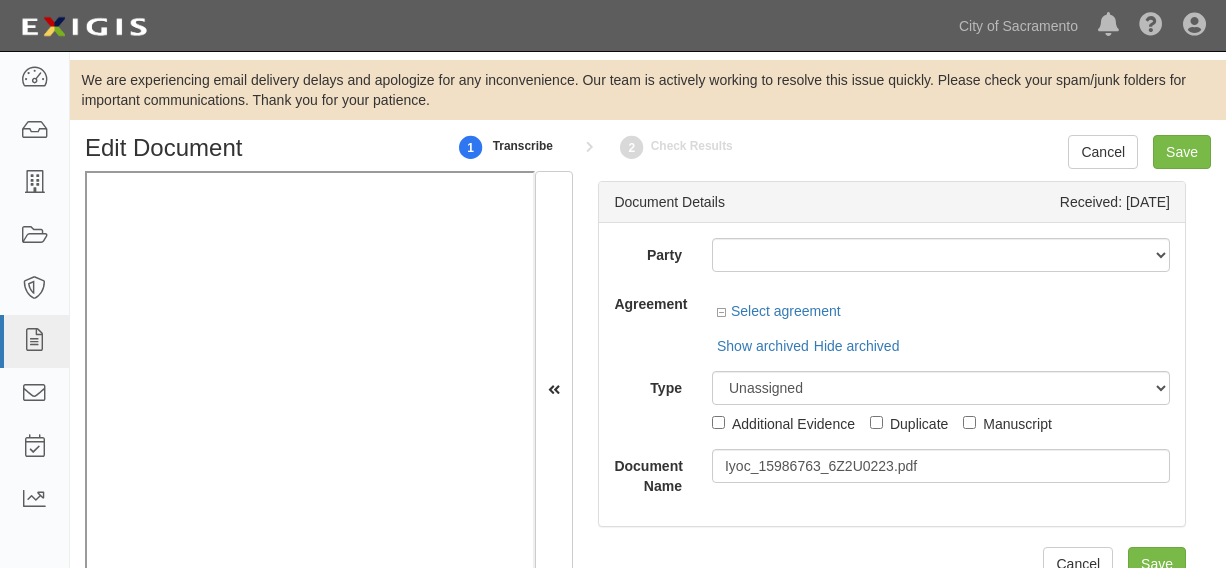 scroll, scrollTop: 0, scrollLeft: 0, axis: both 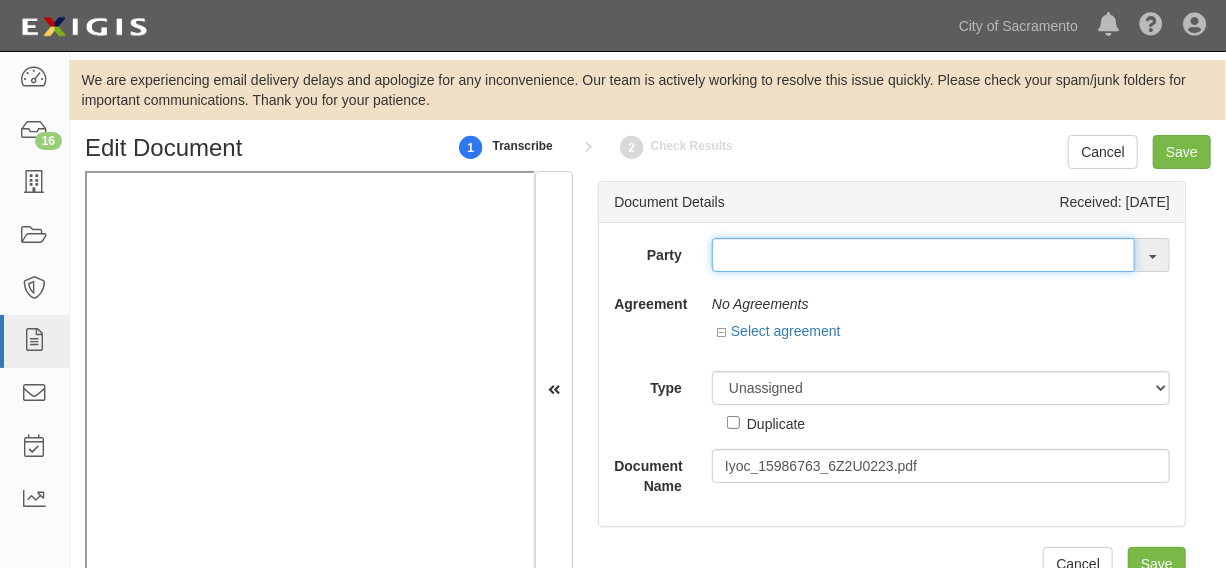click at bounding box center [923, 255] 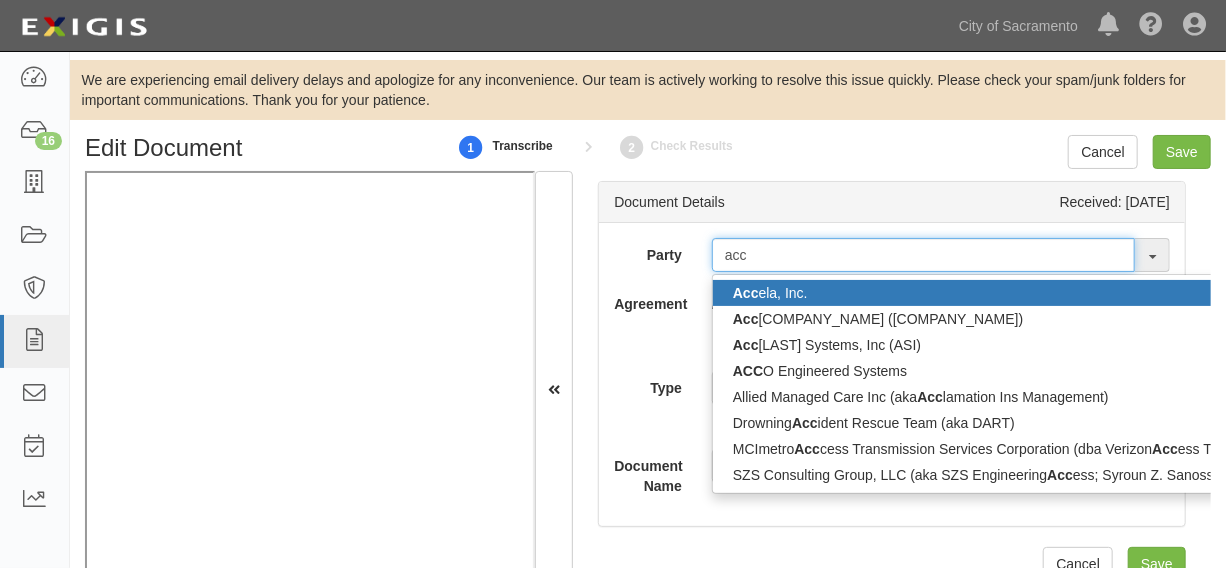 type on "acco" 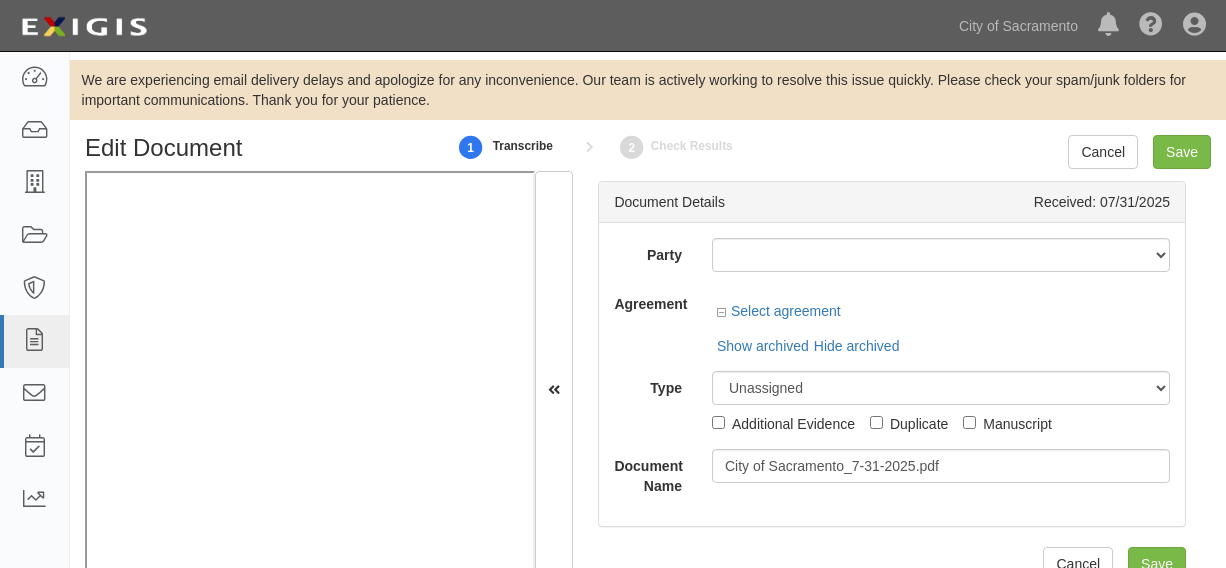 scroll, scrollTop: 0, scrollLeft: 0, axis: both 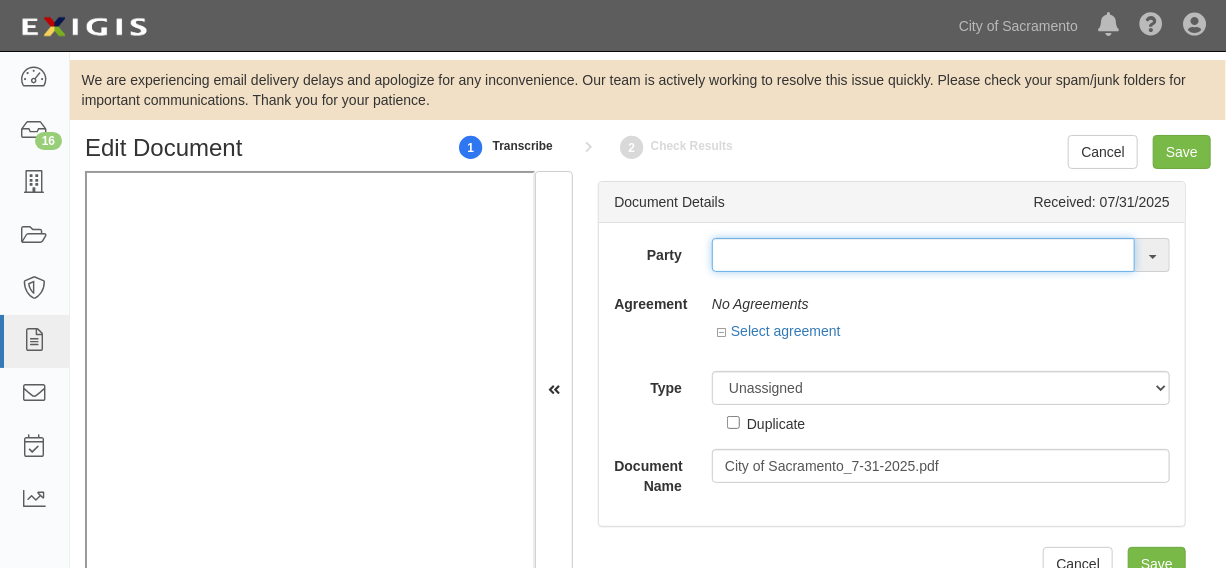 click at bounding box center (923, 255) 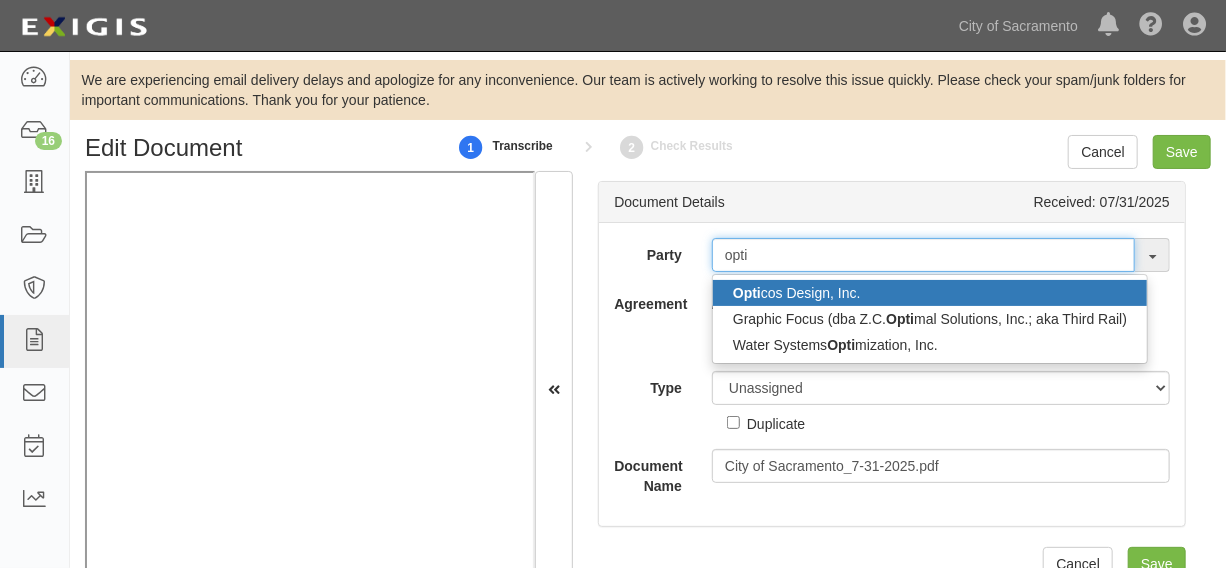 type on "opti" 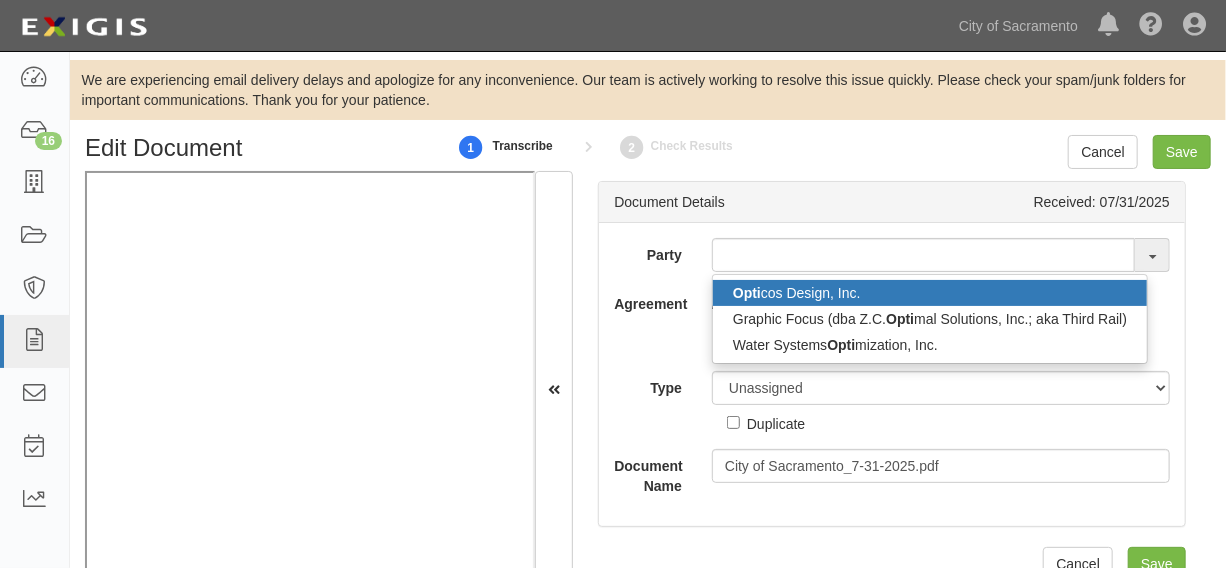 click on "Opti cos Design, Inc." at bounding box center [930, 293] 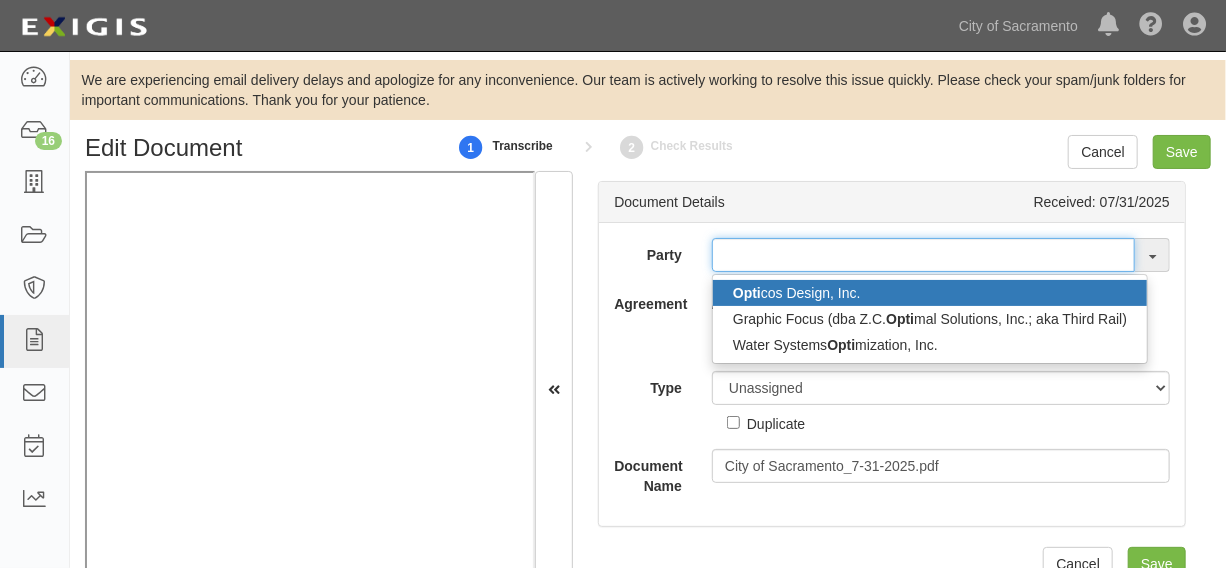 type on "Opticos Design, Inc." 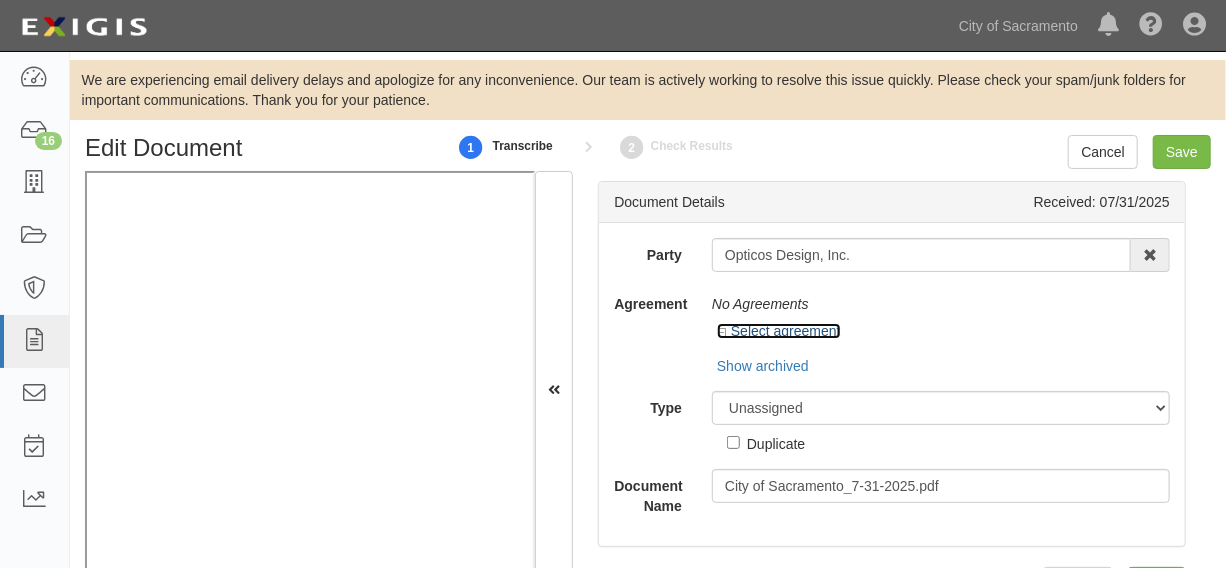 click on "Select agreement" at bounding box center [779, 331] 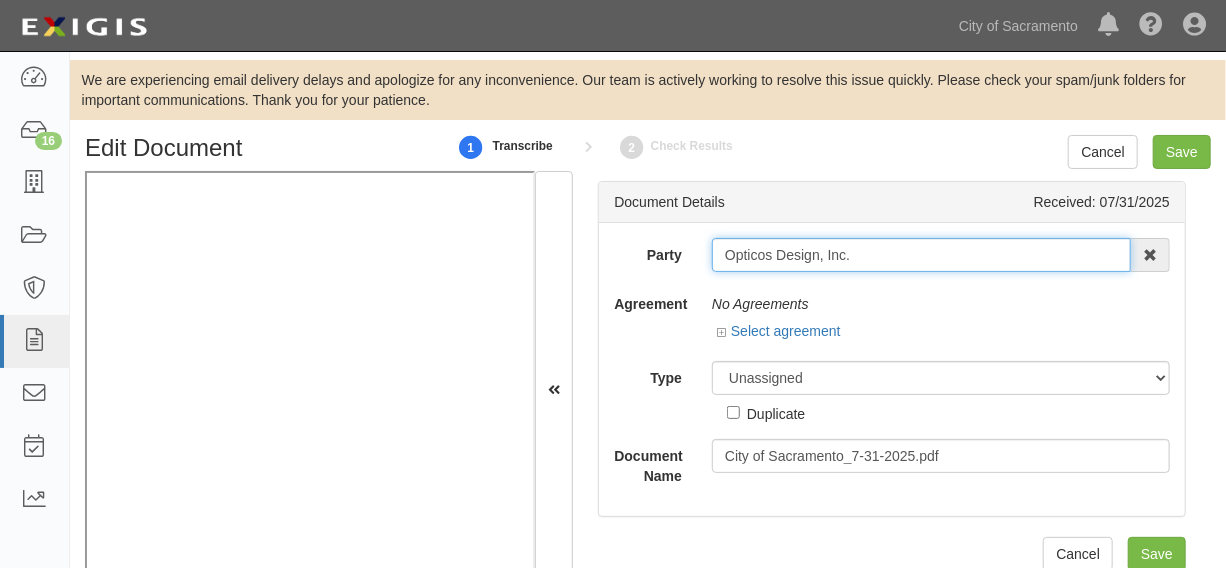 drag, startPoint x: 719, startPoint y: 257, endPoint x: 853, endPoint y: 258, distance: 134.00374 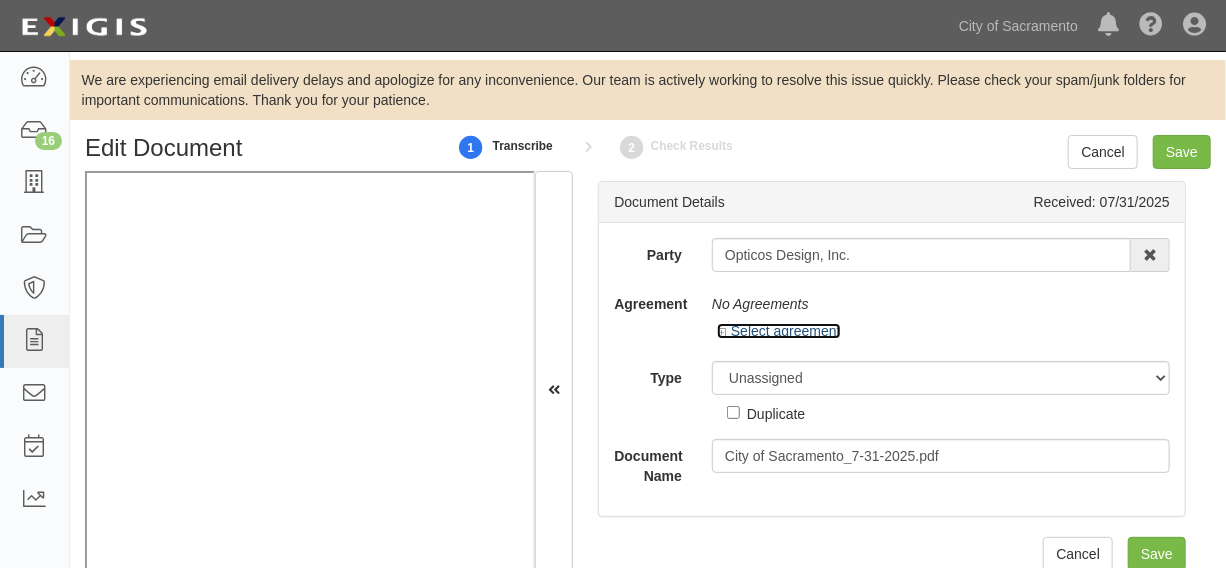 click on "Select agreement" at bounding box center [779, 331] 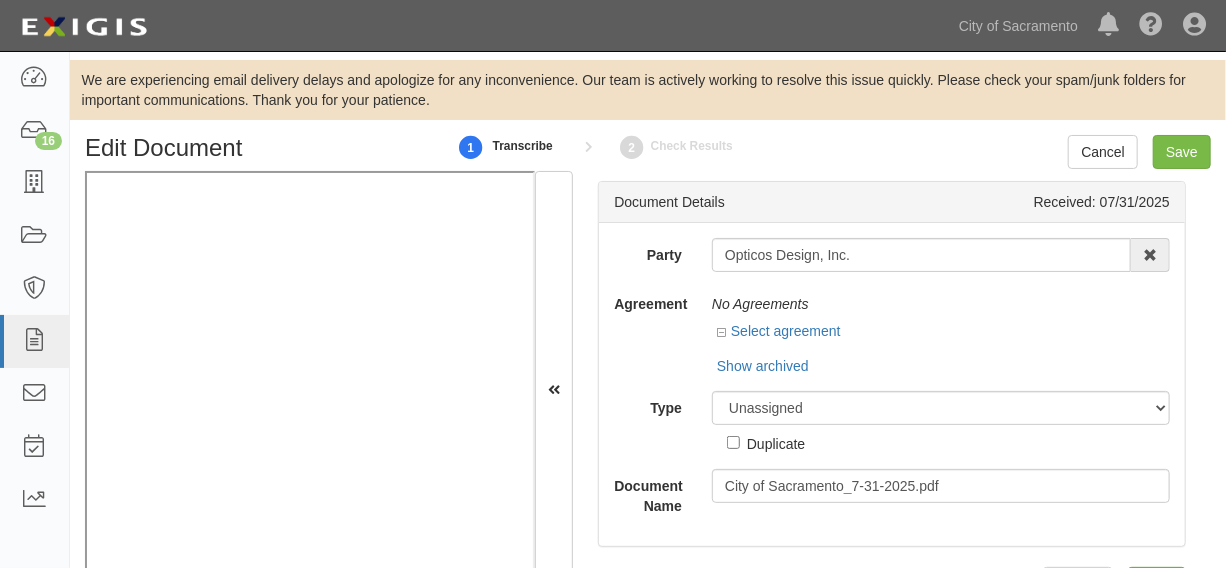 click on "Duplicate" at bounding box center [766, 439] 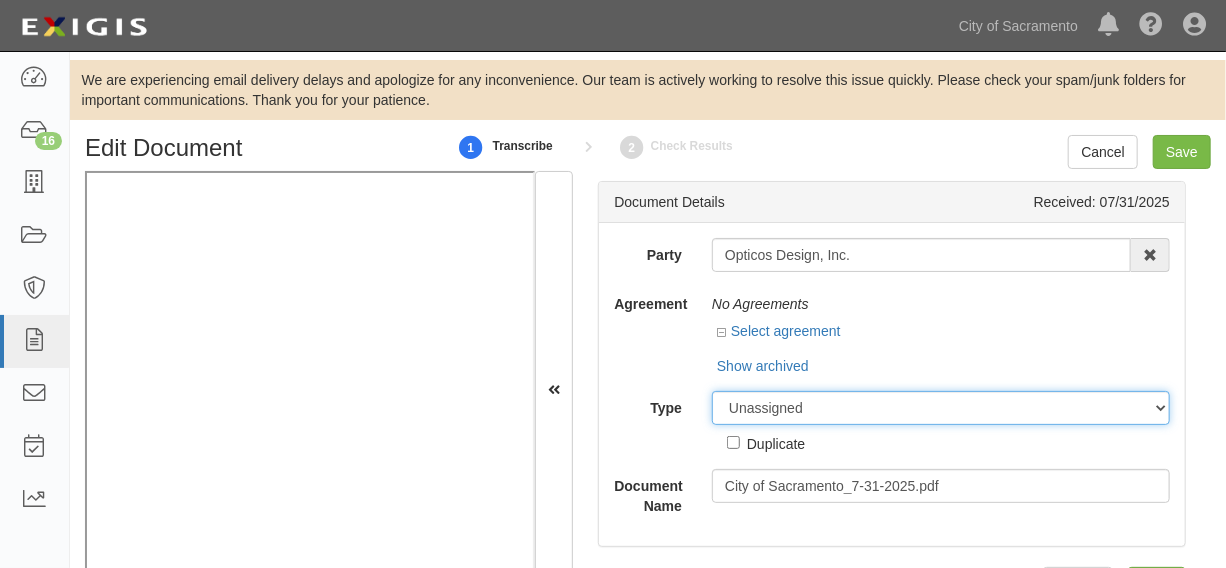 click on "Unassigned
Binder
Cancellation Notice
Certificate
Contract
Endorsement
Insurance Policy
Junk
Other Document
Policy Declarations
Reinstatement Notice
Requirements
Waiver Request" at bounding box center [941, 408] 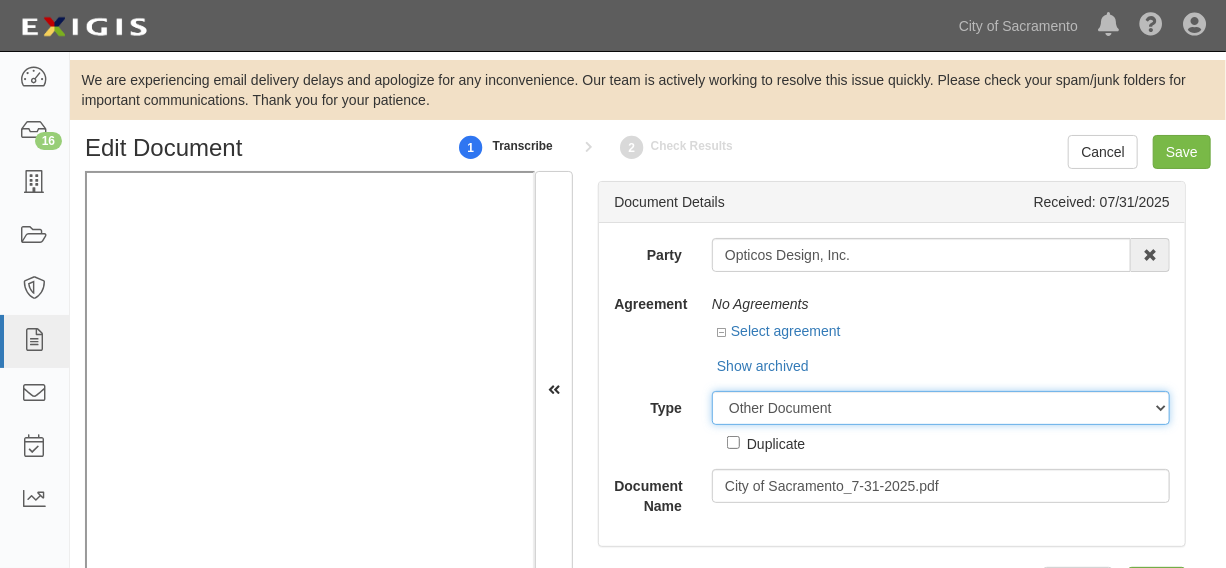 click on "Unassigned
Binder
Cancellation Notice
Certificate
Contract
Endorsement
Insurance Policy
Junk
Other Document
Policy Declarations
Reinstatement Notice
Requirements
Waiver Request" at bounding box center (941, 408) 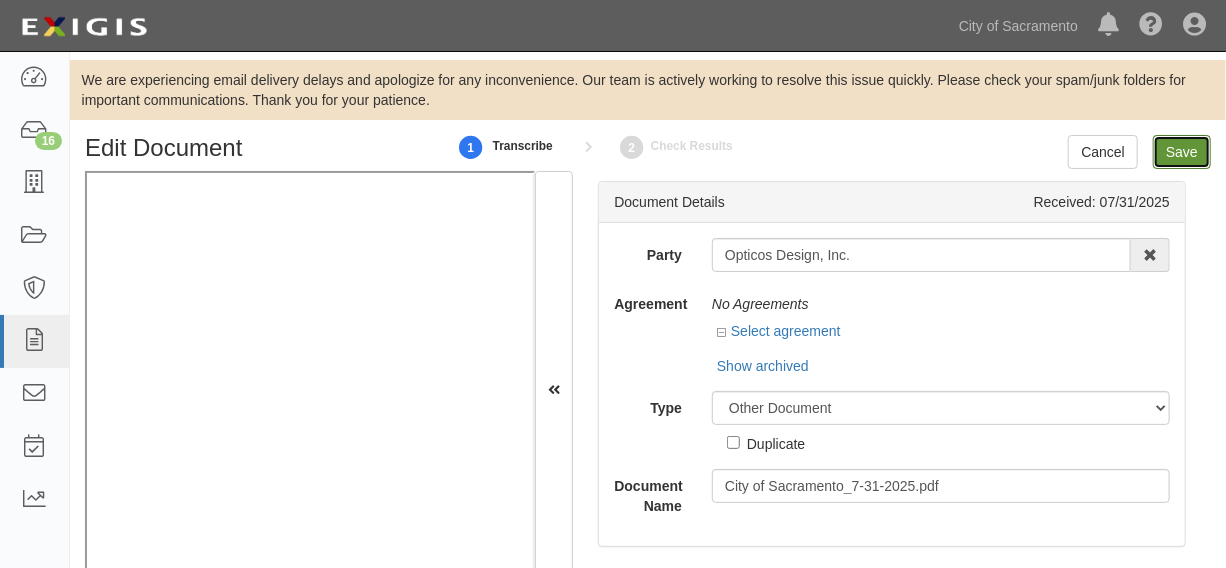 click on "Save" at bounding box center [1182, 152] 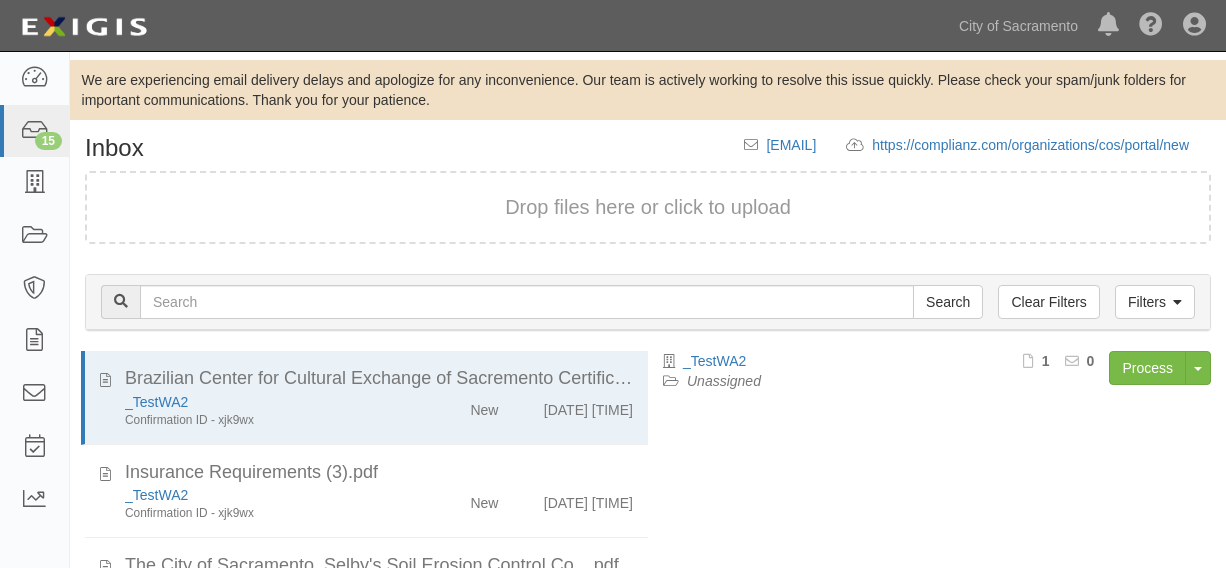 scroll, scrollTop: 0, scrollLeft: 0, axis: both 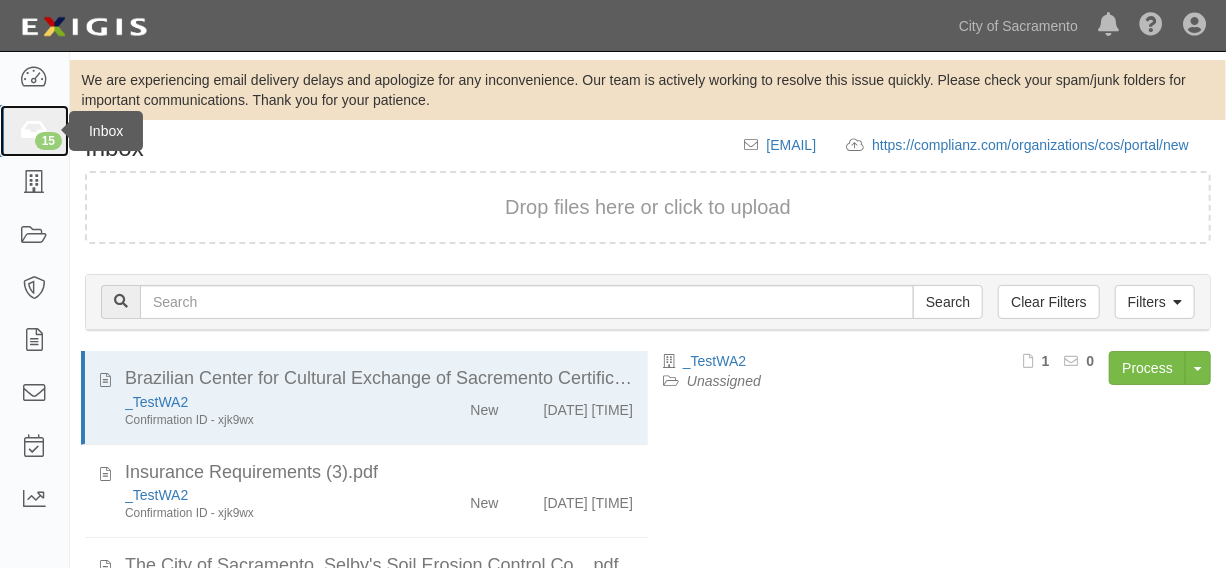 click on "15" at bounding box center [34, 131] 